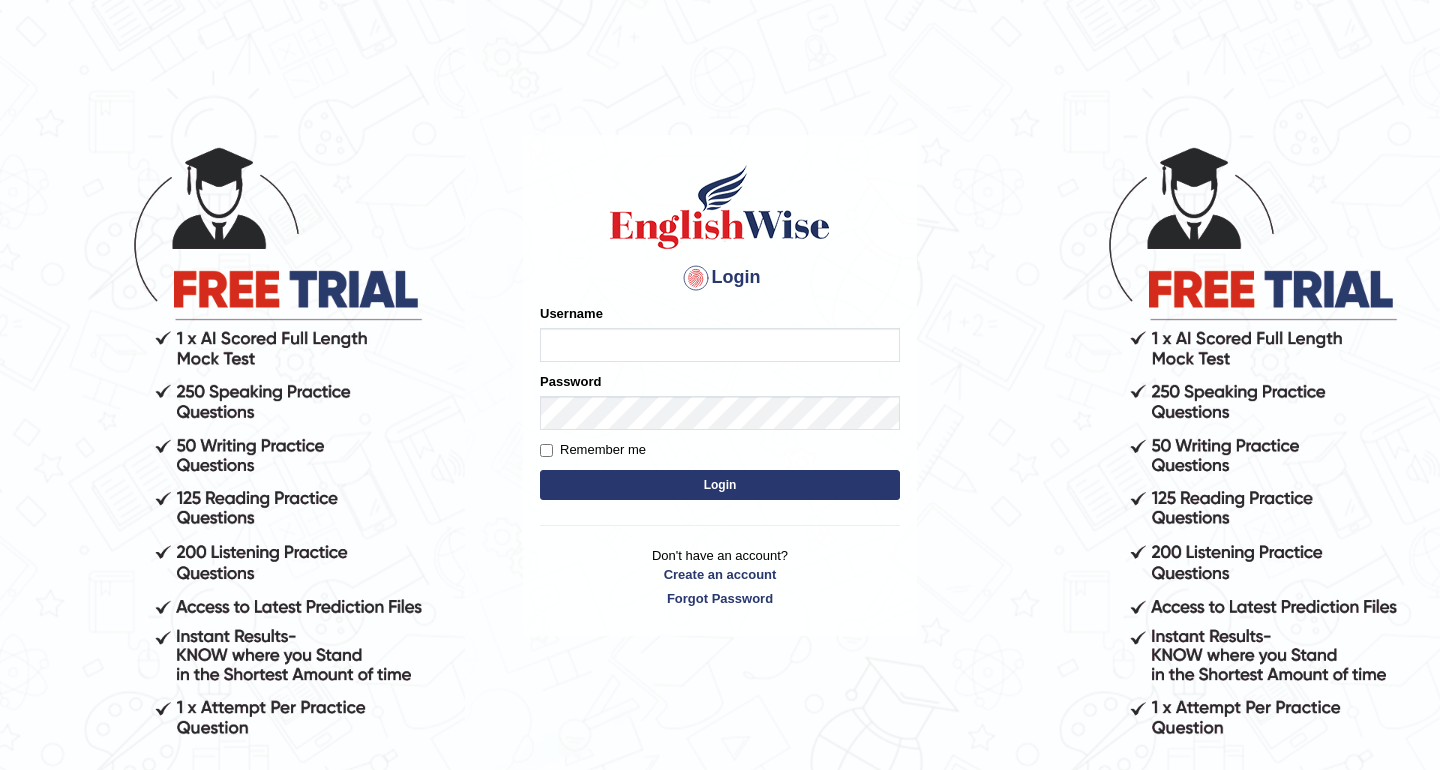 scroll, scrollTop: 0, scrollLeft: 0, axis: both 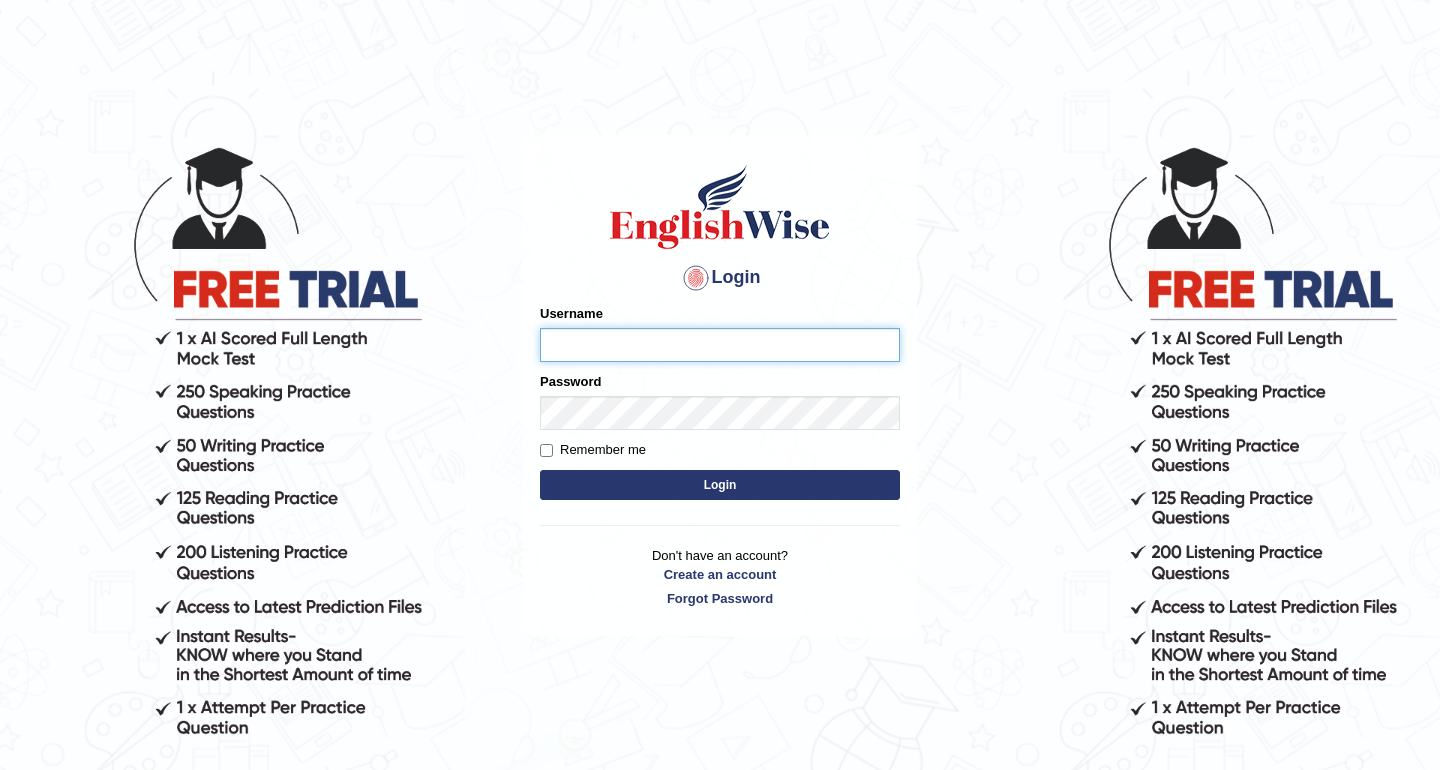 click on "Username" at bounding box center [720, 345] 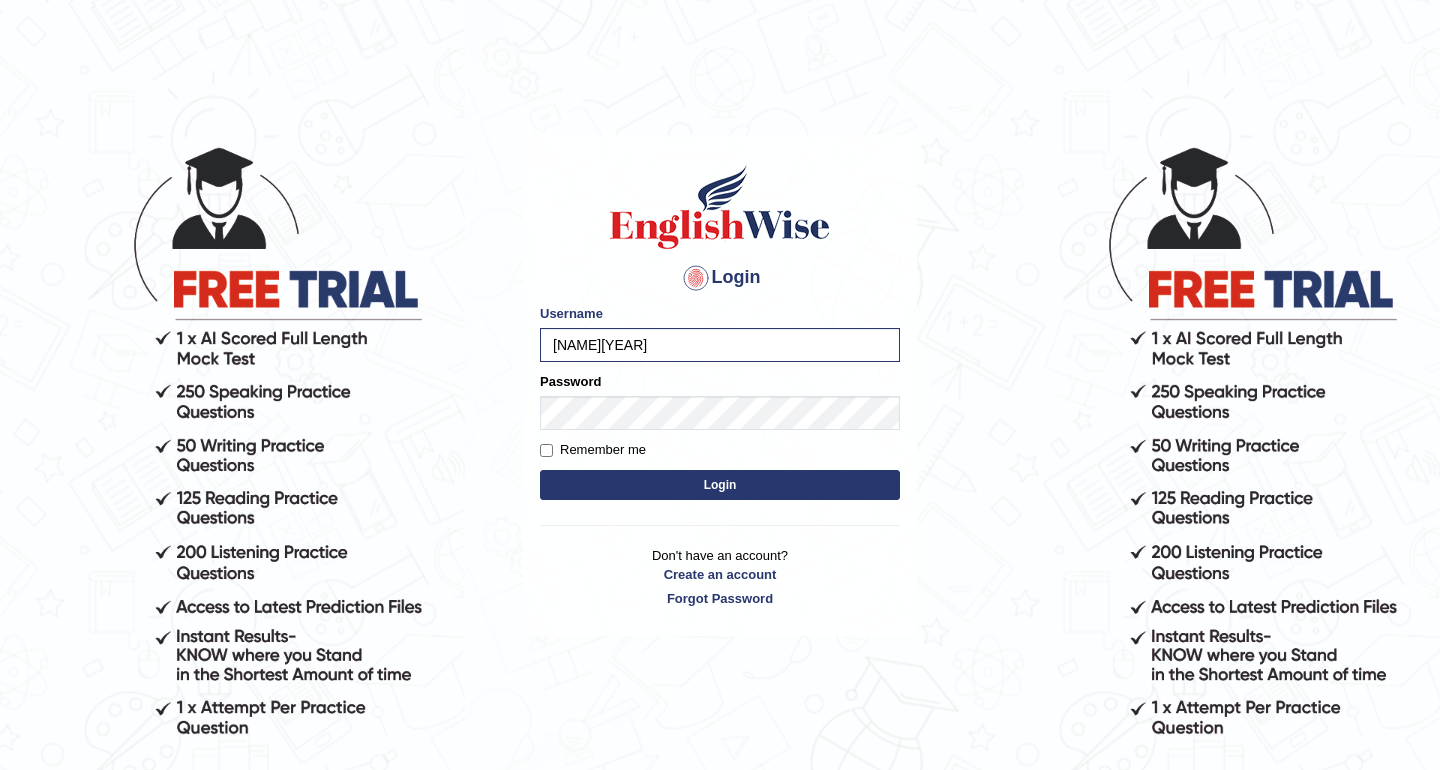 click on "Login" at bounding box center [720, 485] 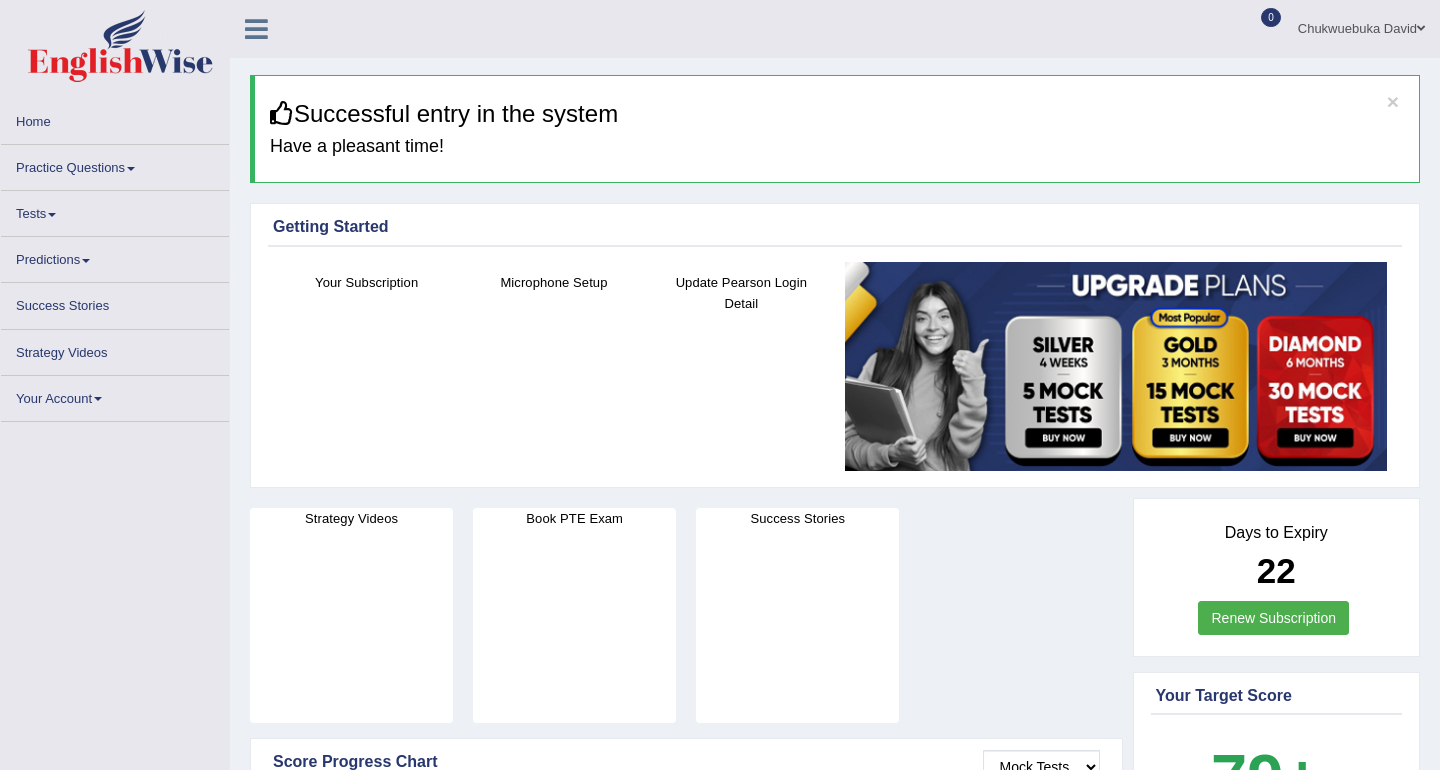 scroll, scrollTop: 0, scrollLeft: 0, axis: both 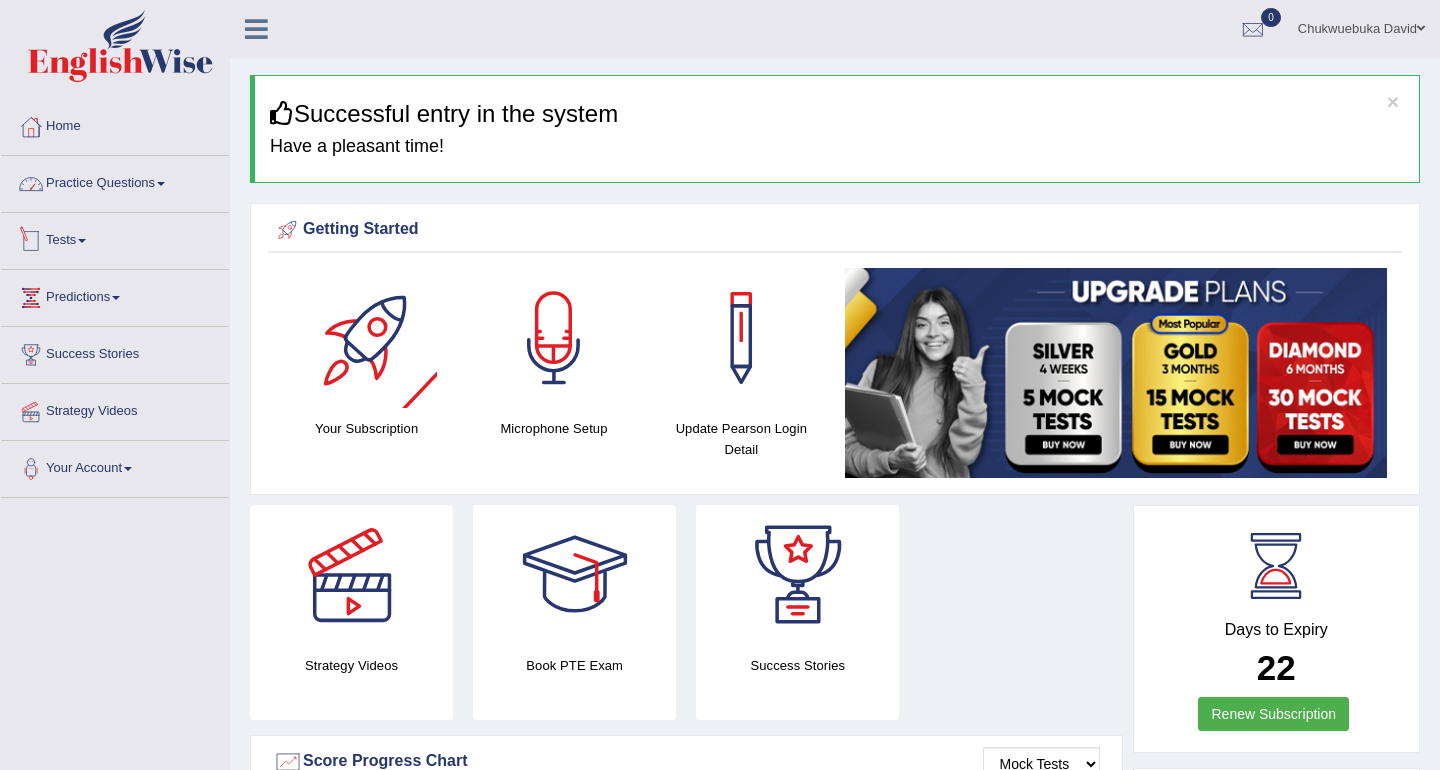 click on "Practice Questions" at bounding box center (115, 181) 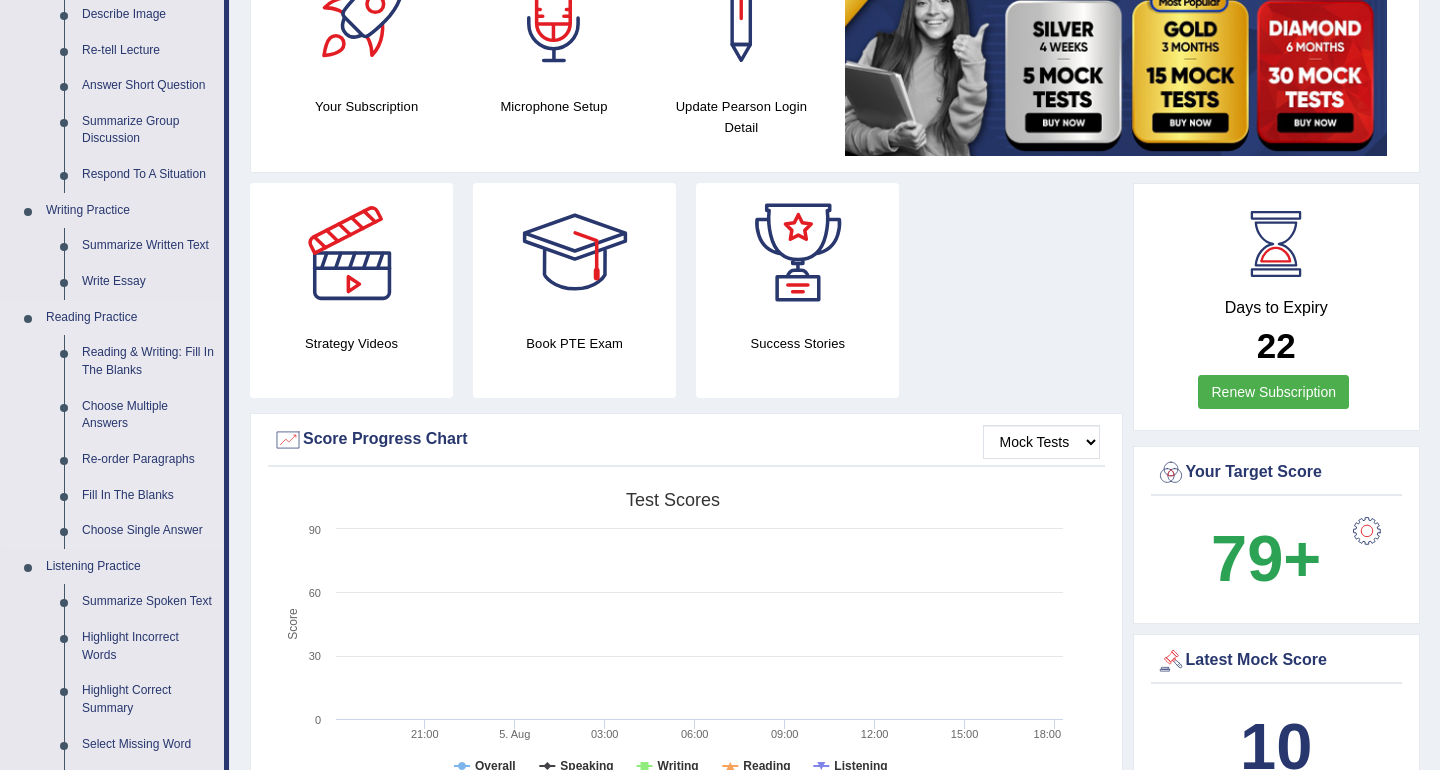 scroll, scrollTop: 325, scrollLeft: 0, axis: vertical 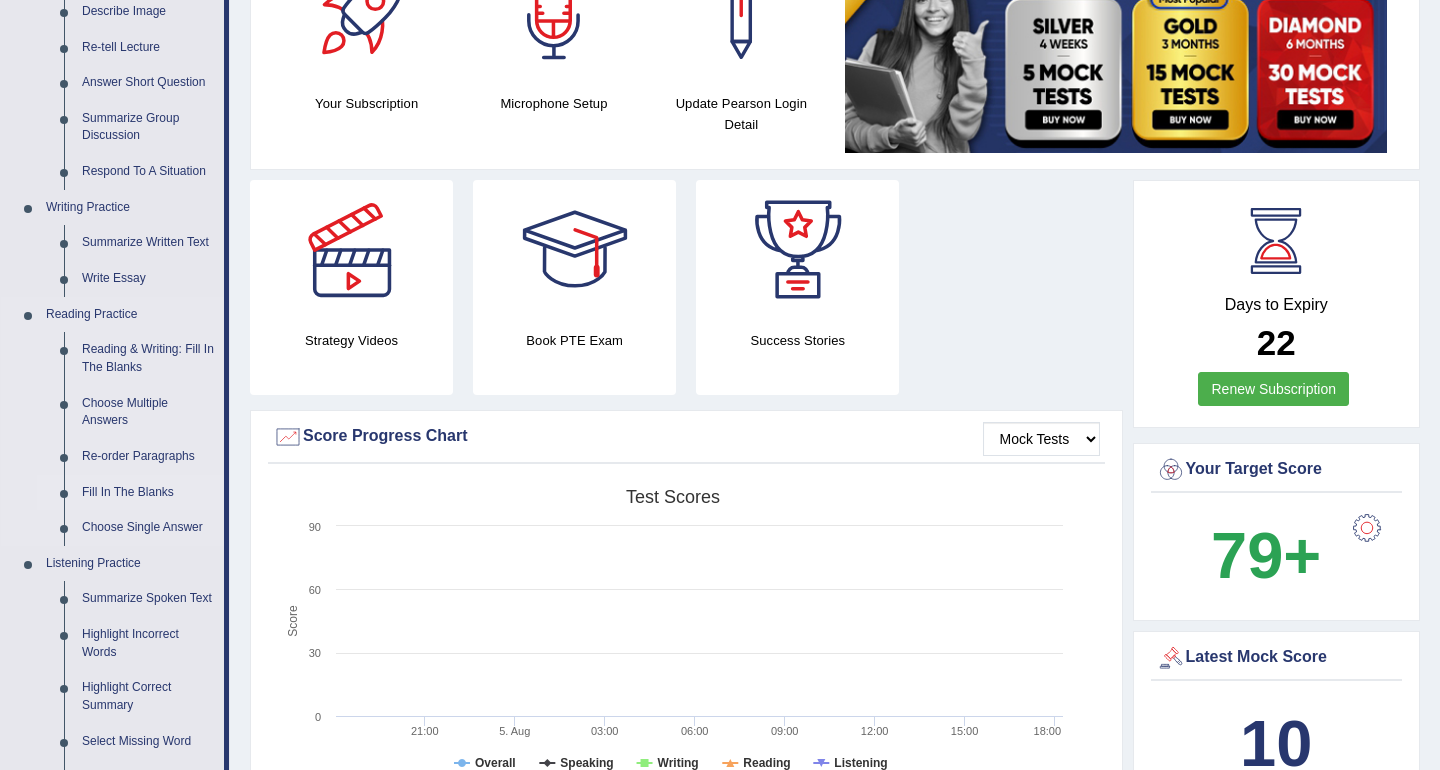 click on "Fill In The Blanks" at bounding box center [148, 493] 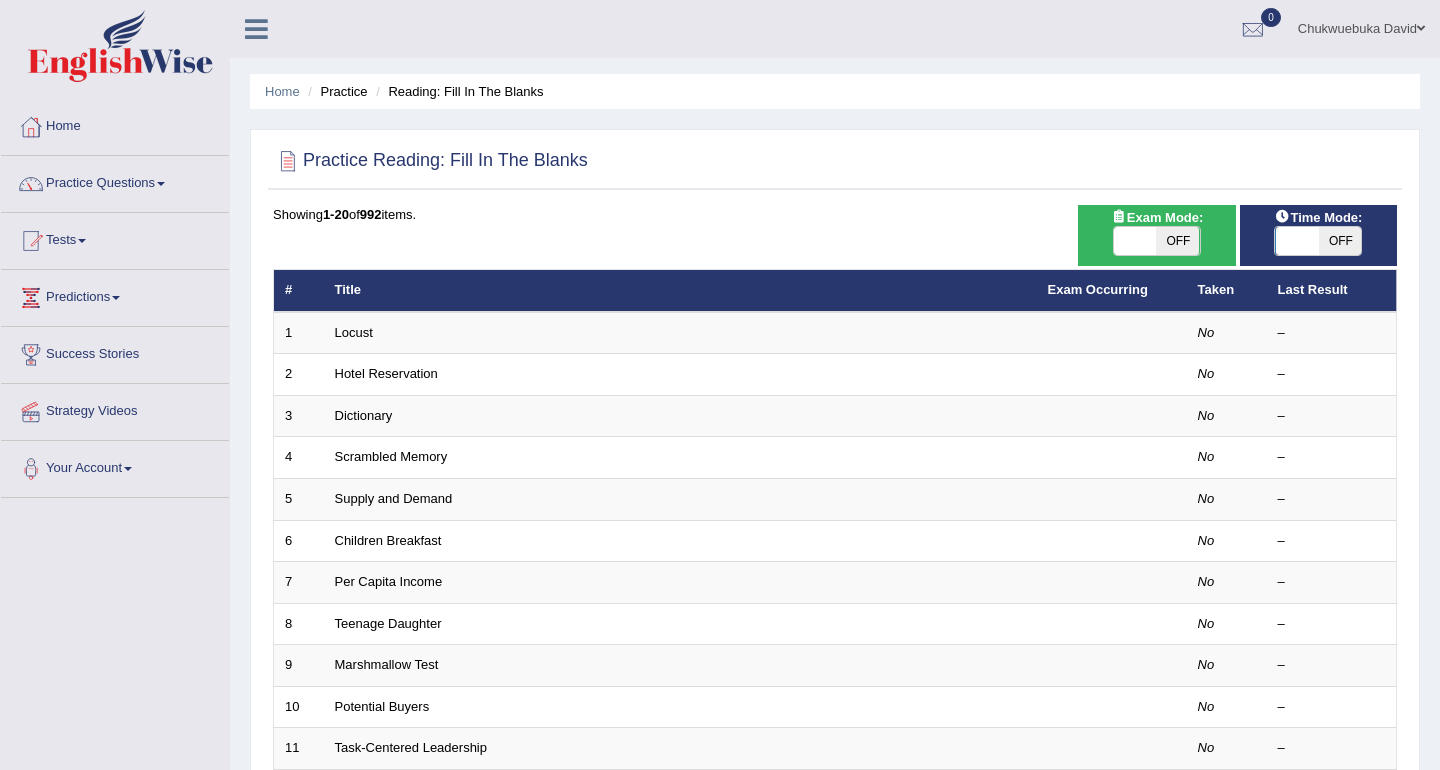 scroll, scrollTop: 0, scrollLeft: 0, axis: both 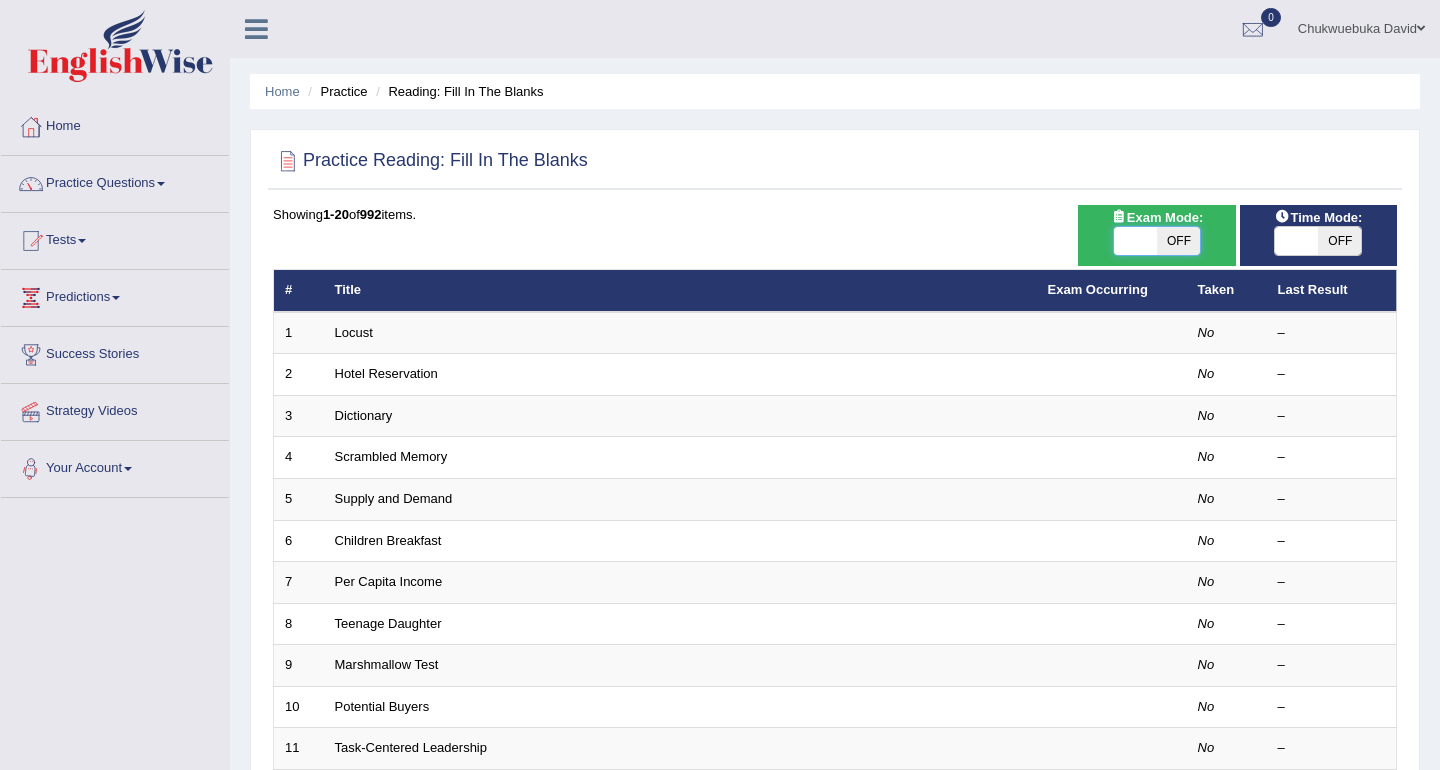 click at bounding box center (1135, 241) 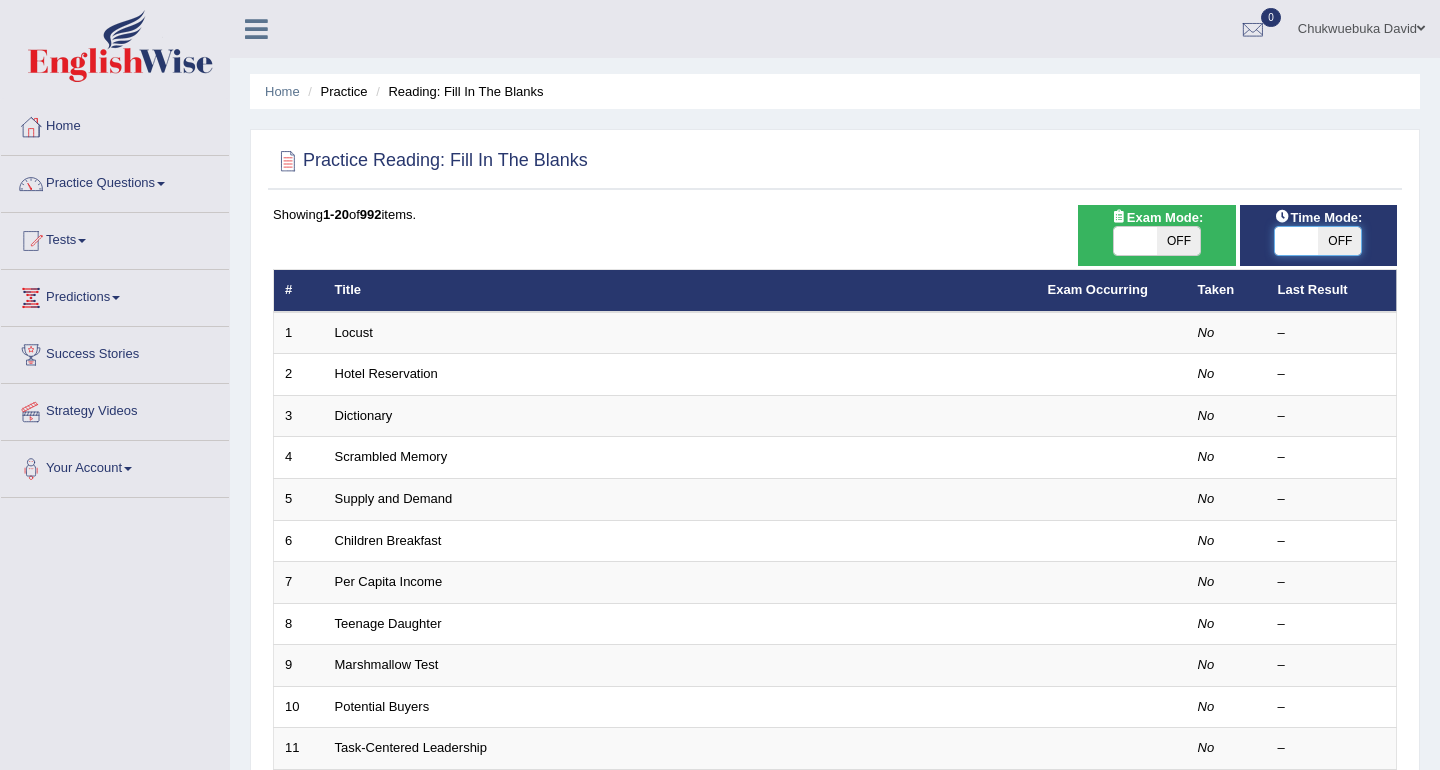 click at bounding box center (1296, 241) 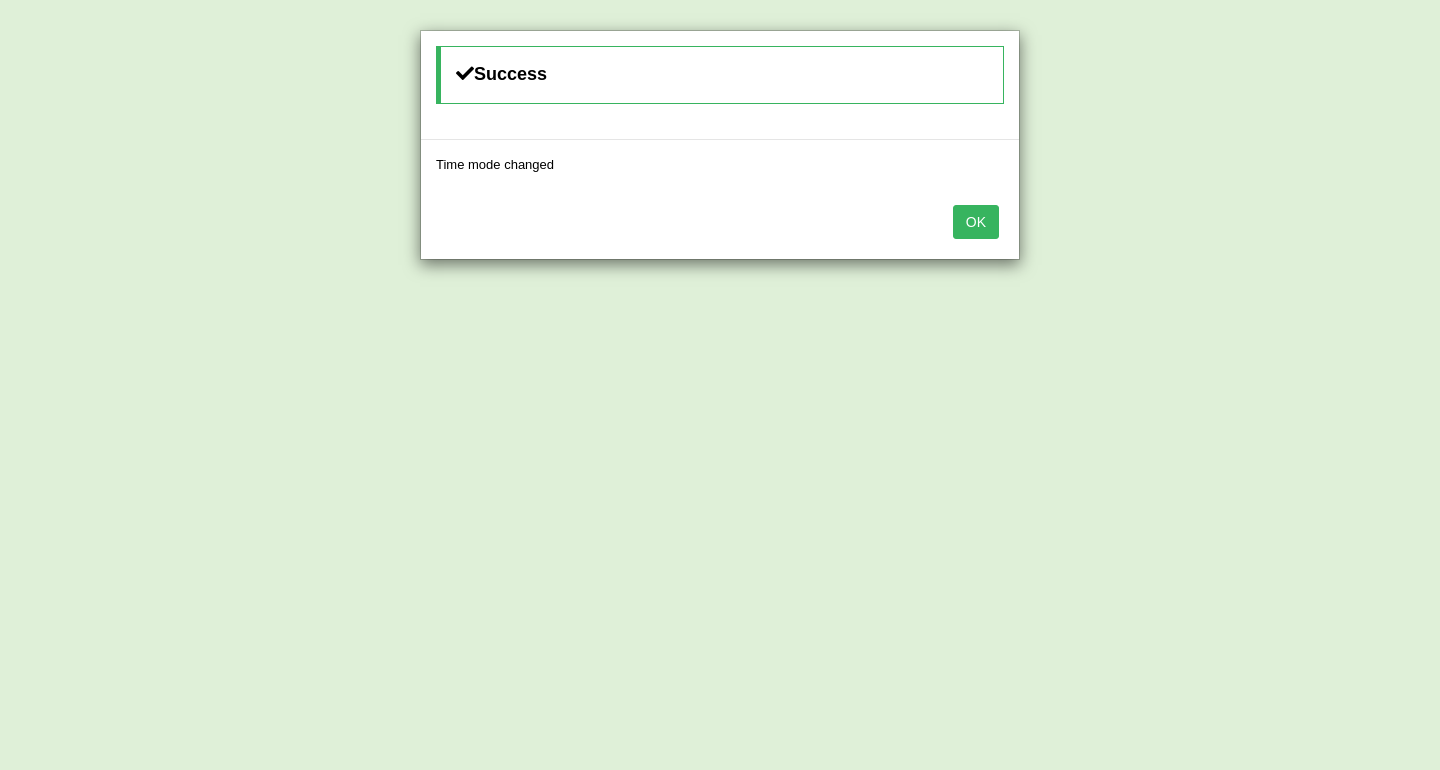 click on "OK" at bounding box center [976, 222] 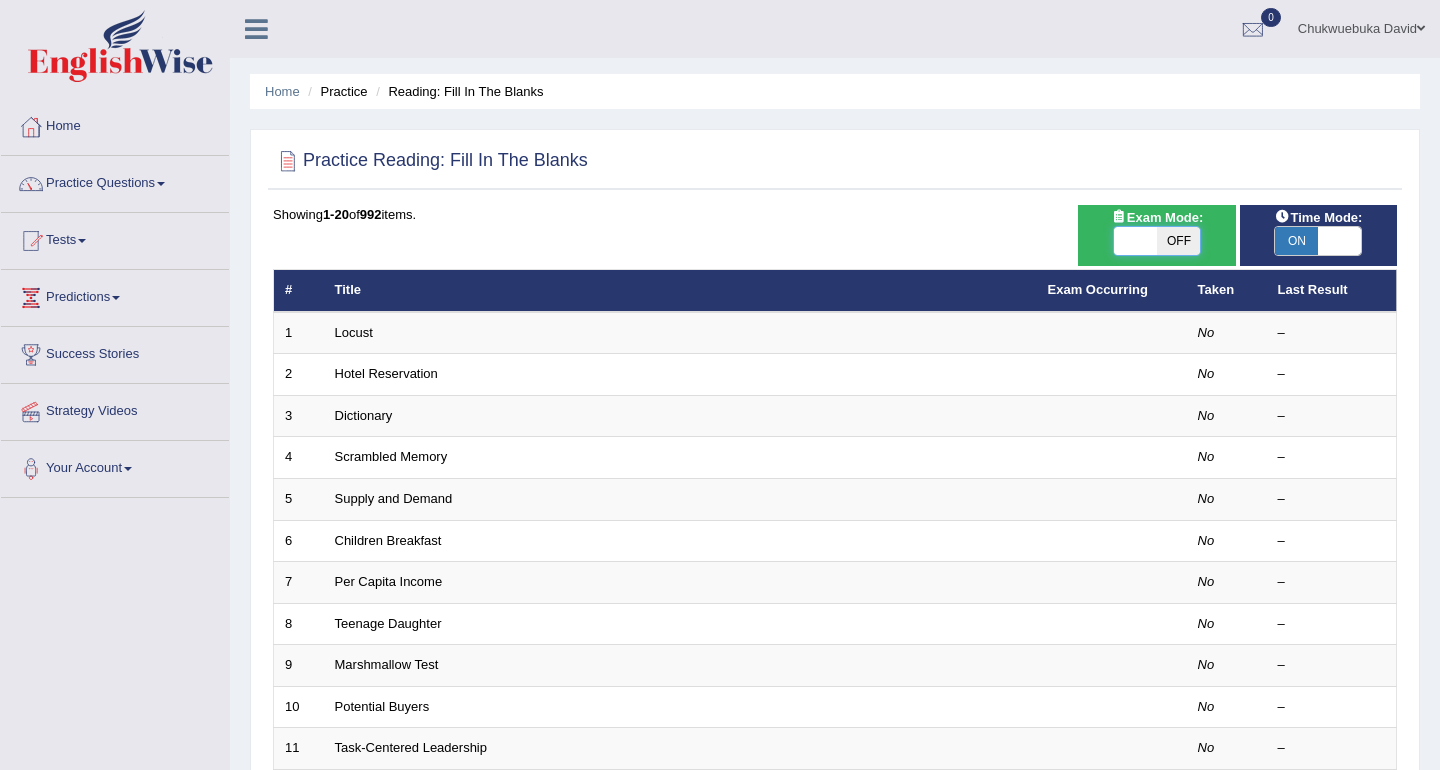 click at bounding box center (1135, 241) 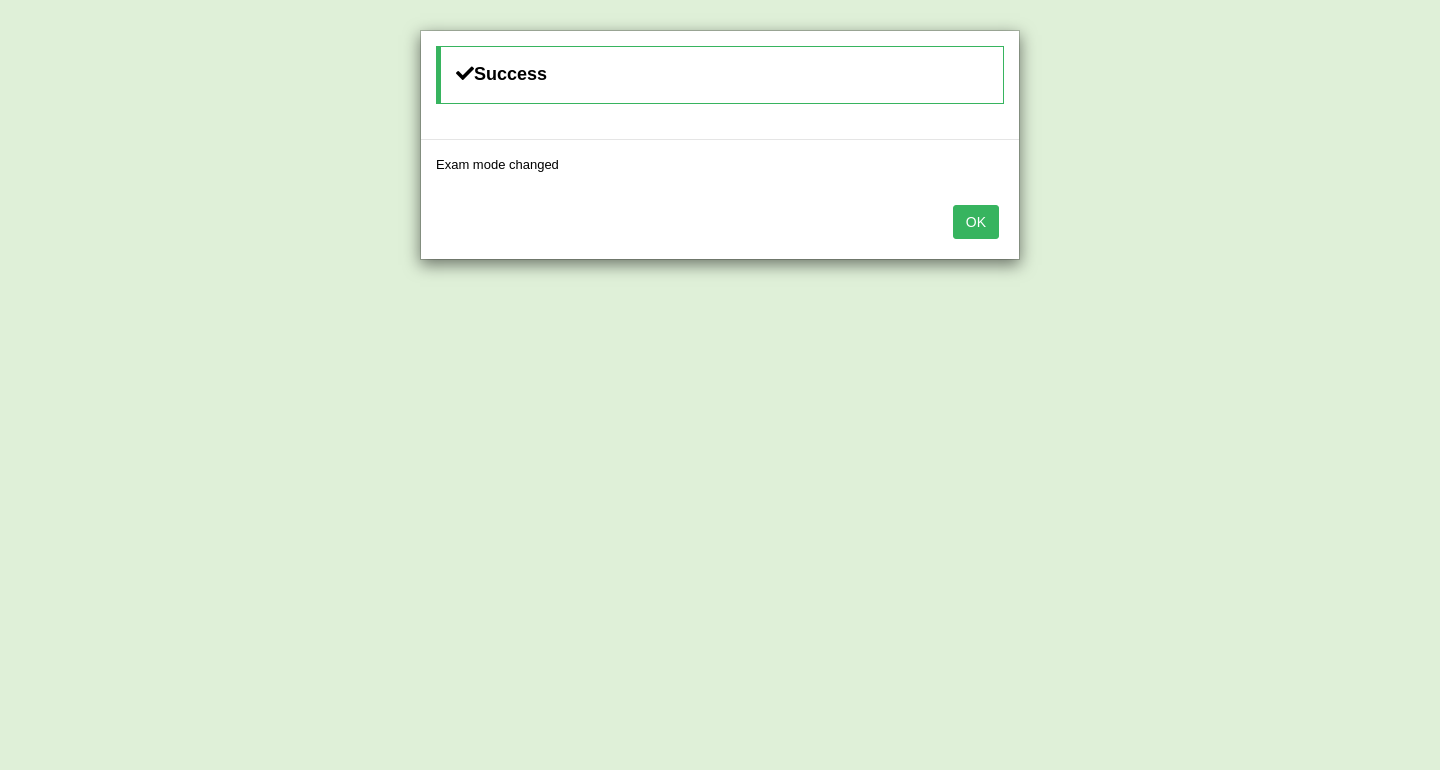 click on "OK" at bounding box center (976, 222) 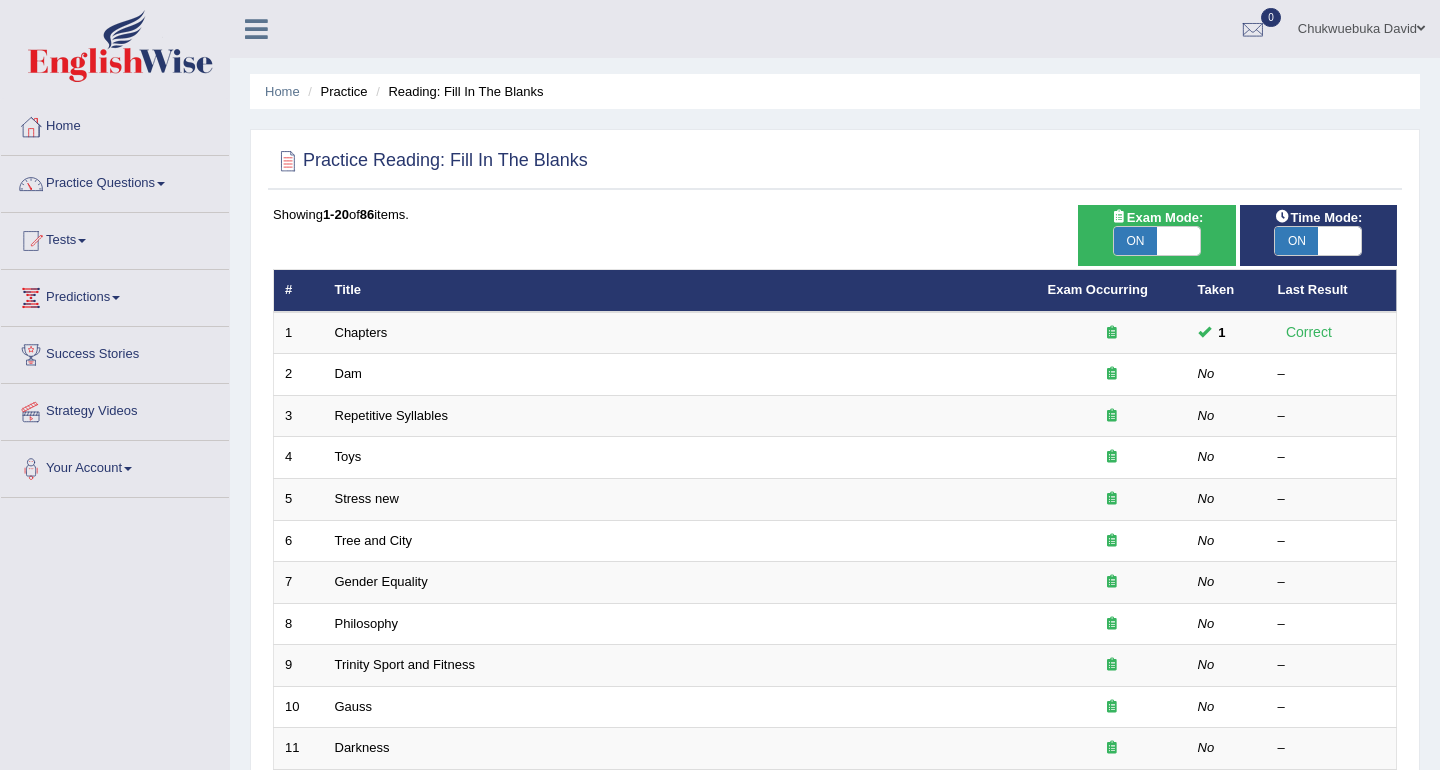 scroll, scrollTop: 0, scrollLeft: 0, axis: both 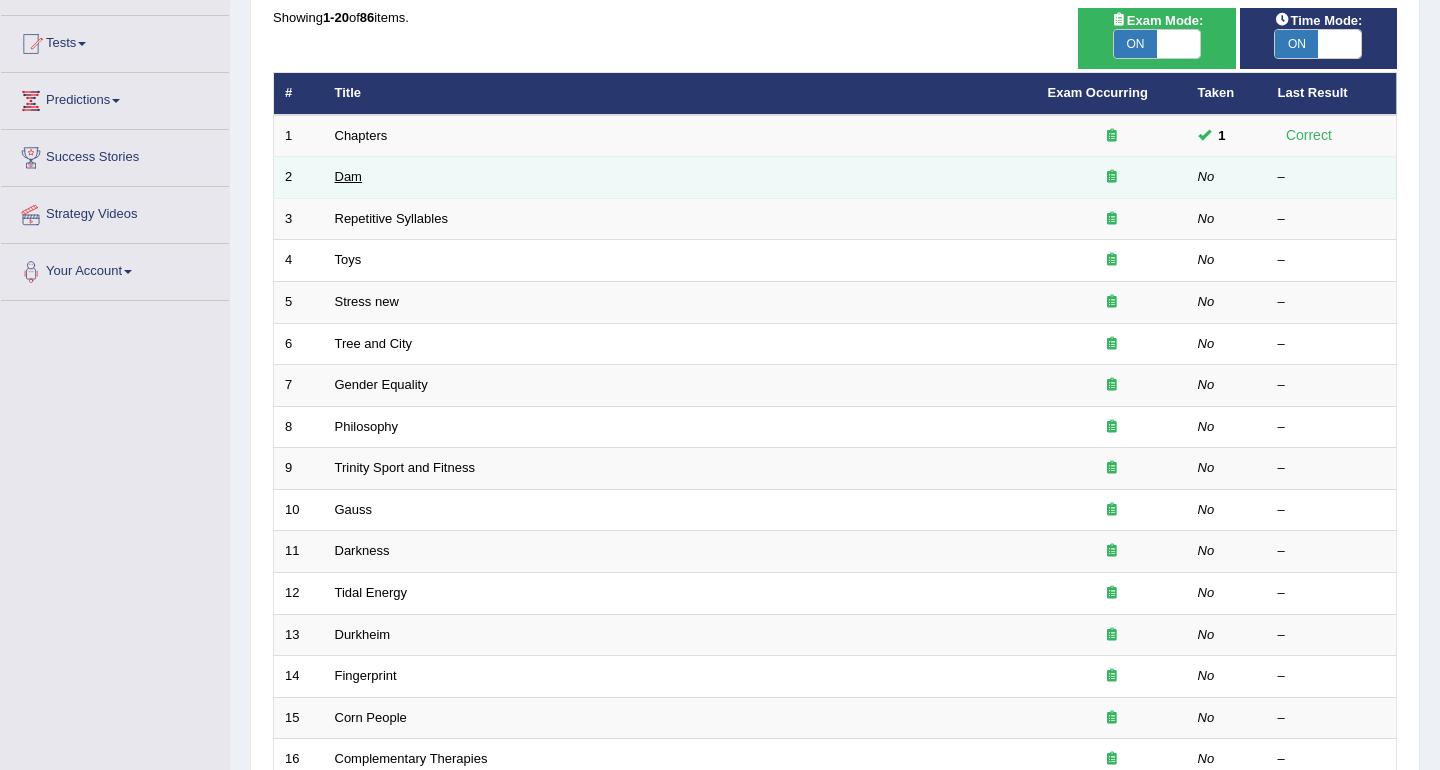 click on "Dam" at bounding box center [348, 176] 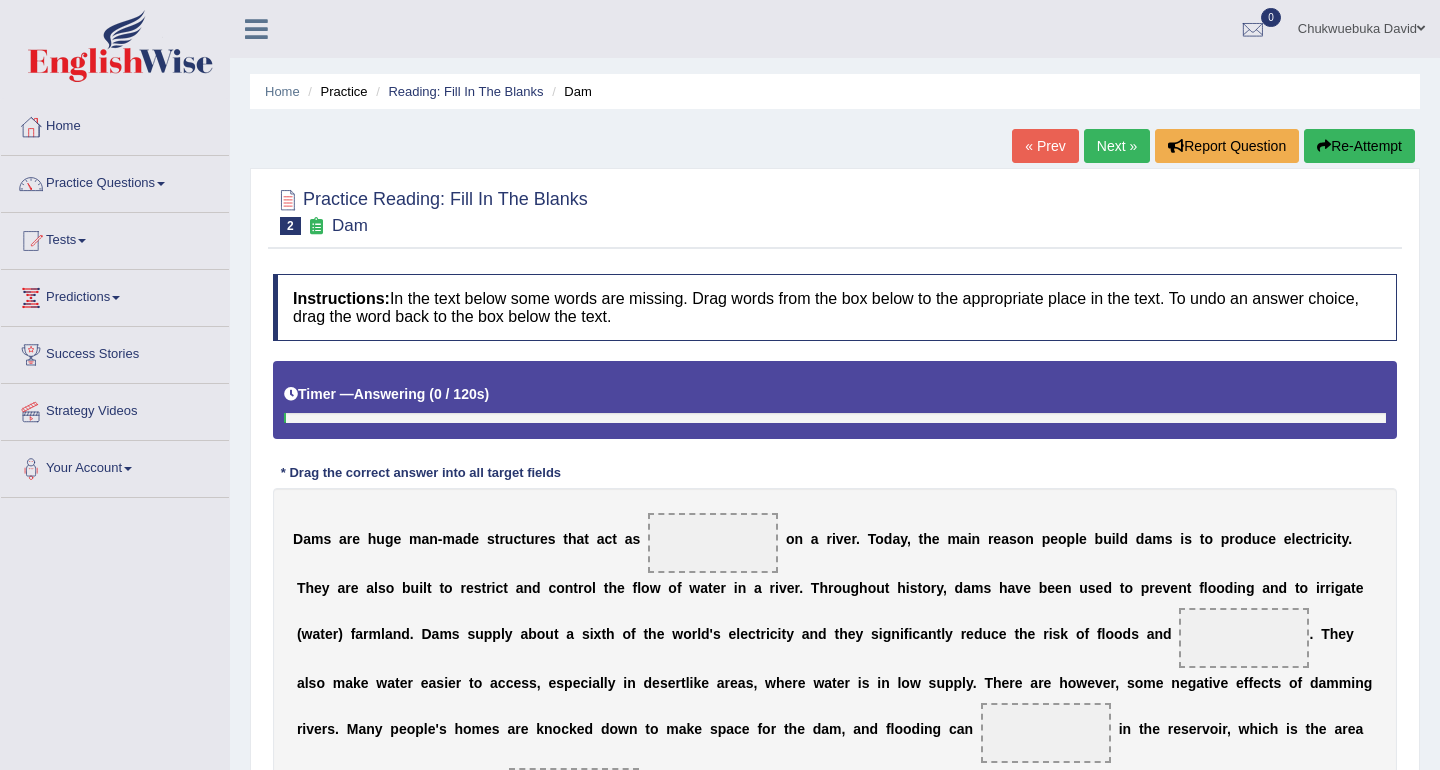 scroll, scrollTop: 0, scrollLeft: 0, axis: both 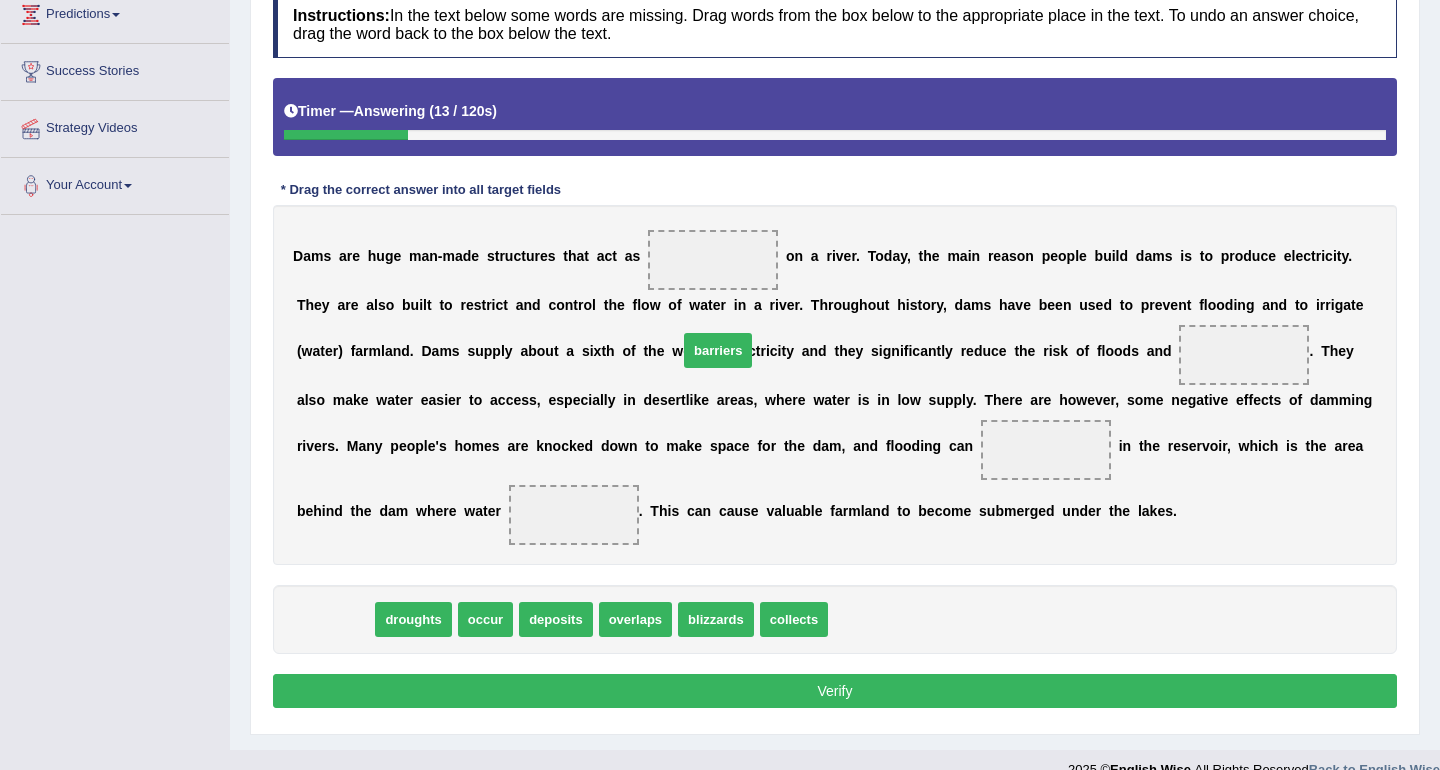 drag, startPoint x: 366, startPoint y: 620, endPoint x: 752, endPoint y: 343, distance: 475.10526 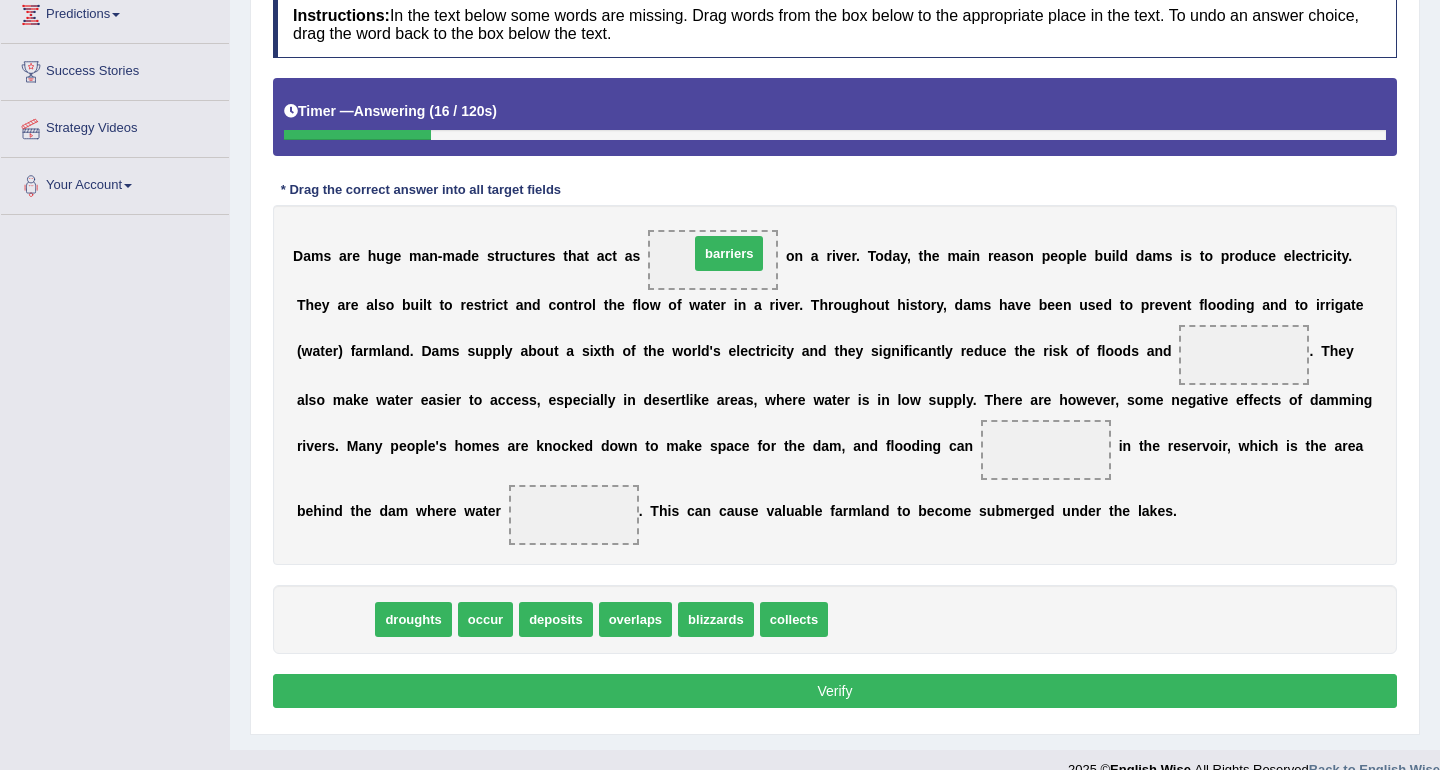 drag, startPoint x: 346, startPoint y: 625, endPoint x: 740, endPoint y: 259, distance: 537.76575 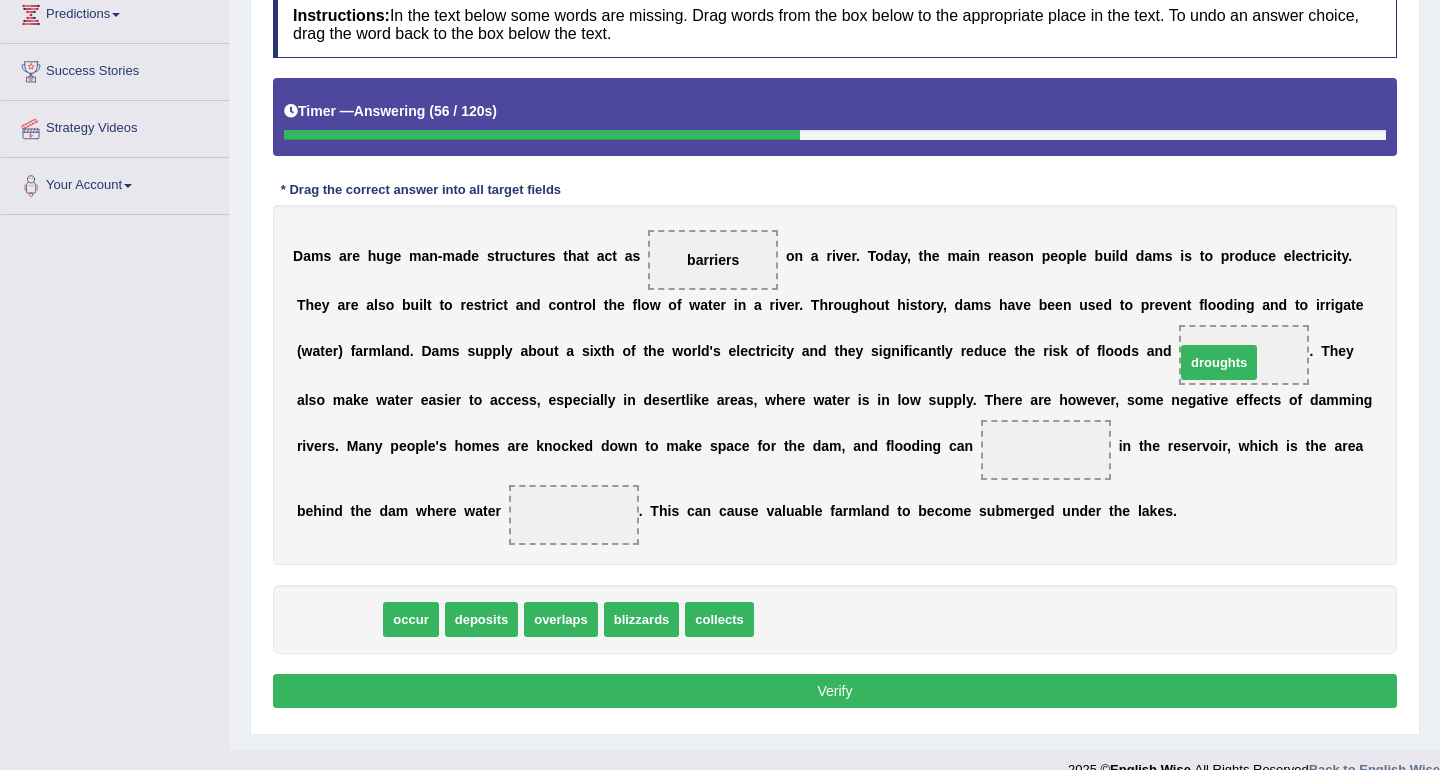 drag, startPoint x: 348, startPoint y: 618, endPoint x: 1251, endPoint y: 356, distance: 940.2409 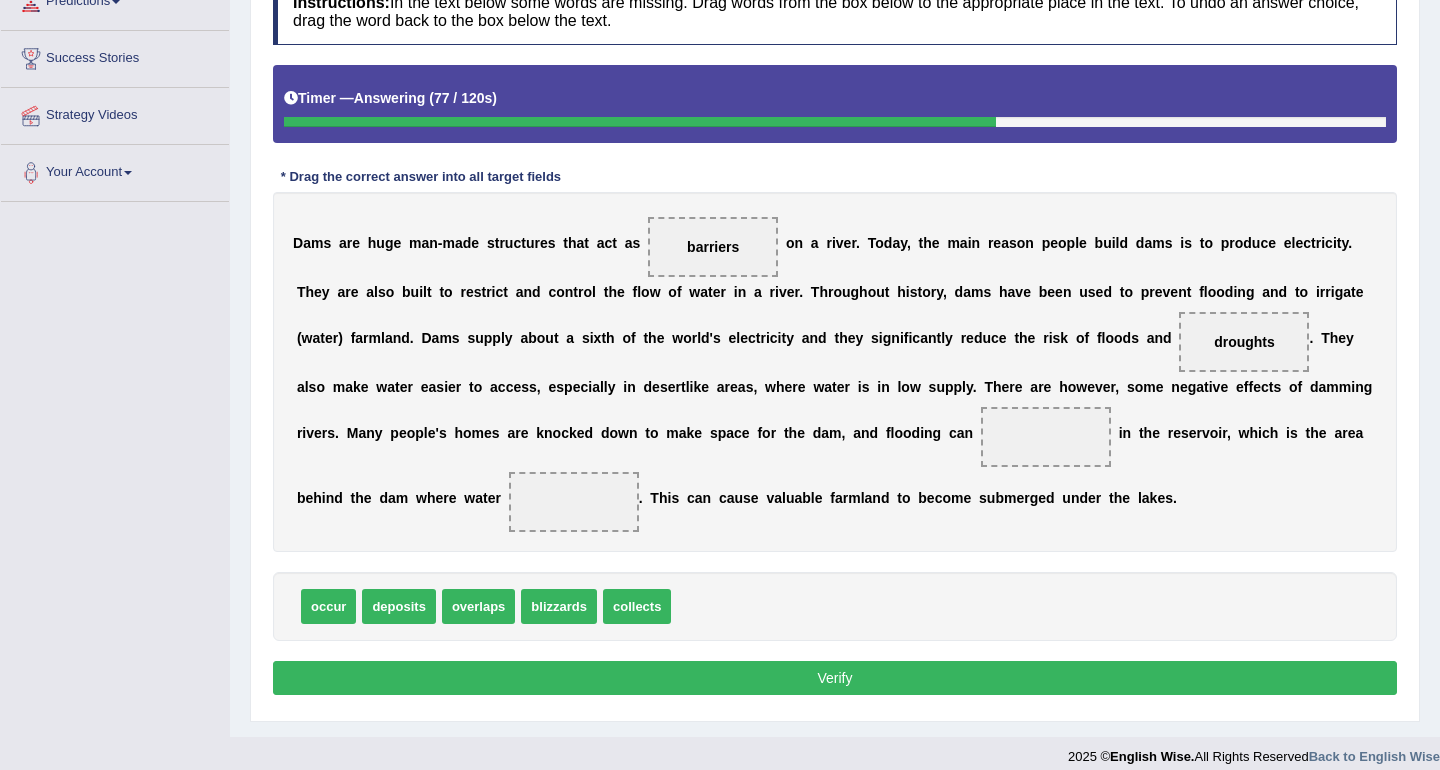 scroll, scrollTop: 300, scrollLeft: 0, axis: vertical 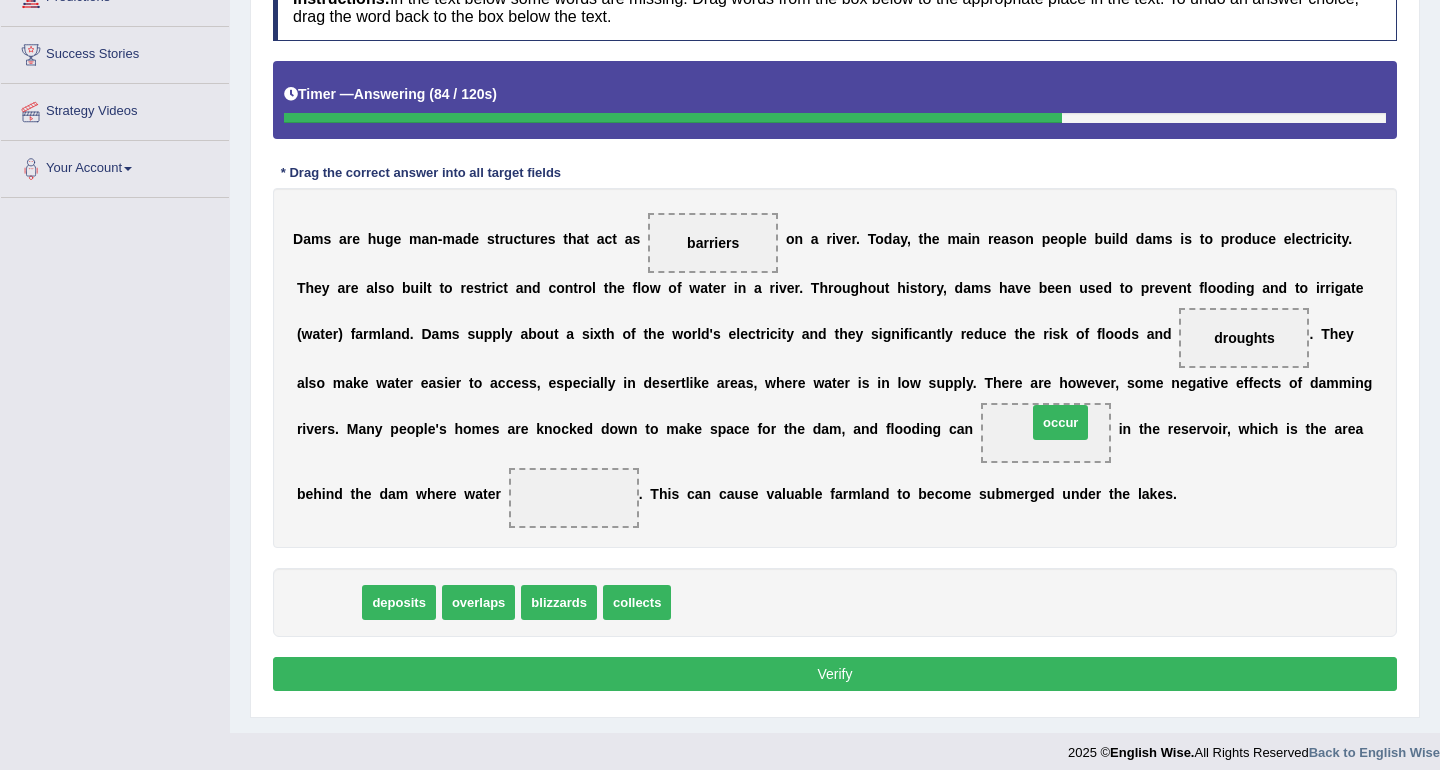 drag, startPoint x: 328, startPoint y: 608, endPoint x: 1060, endPoint y: 427, distance: 754.0458 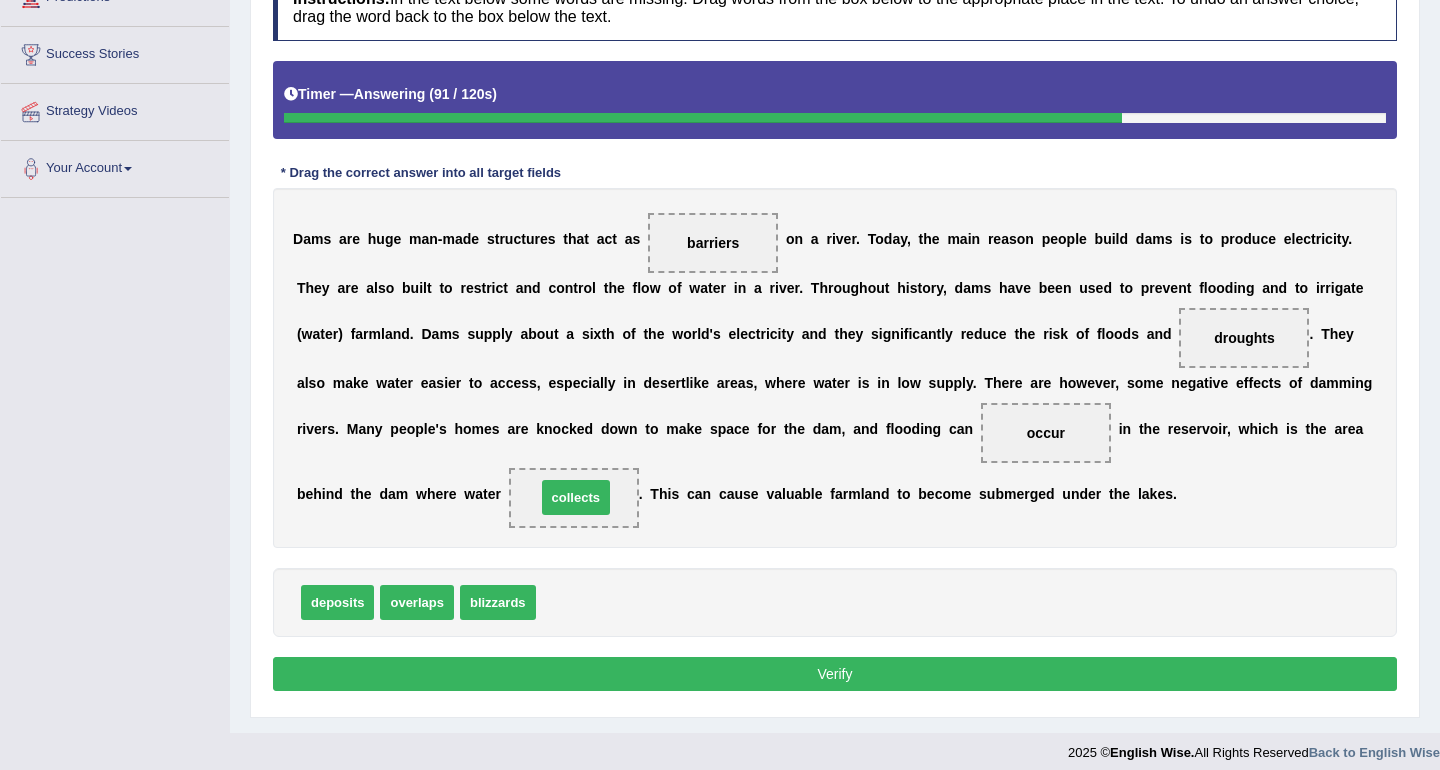 drag, startPoint x: 586, startPoint y: 603, endPoint x: 586, endPoint y: 498, distance: 105 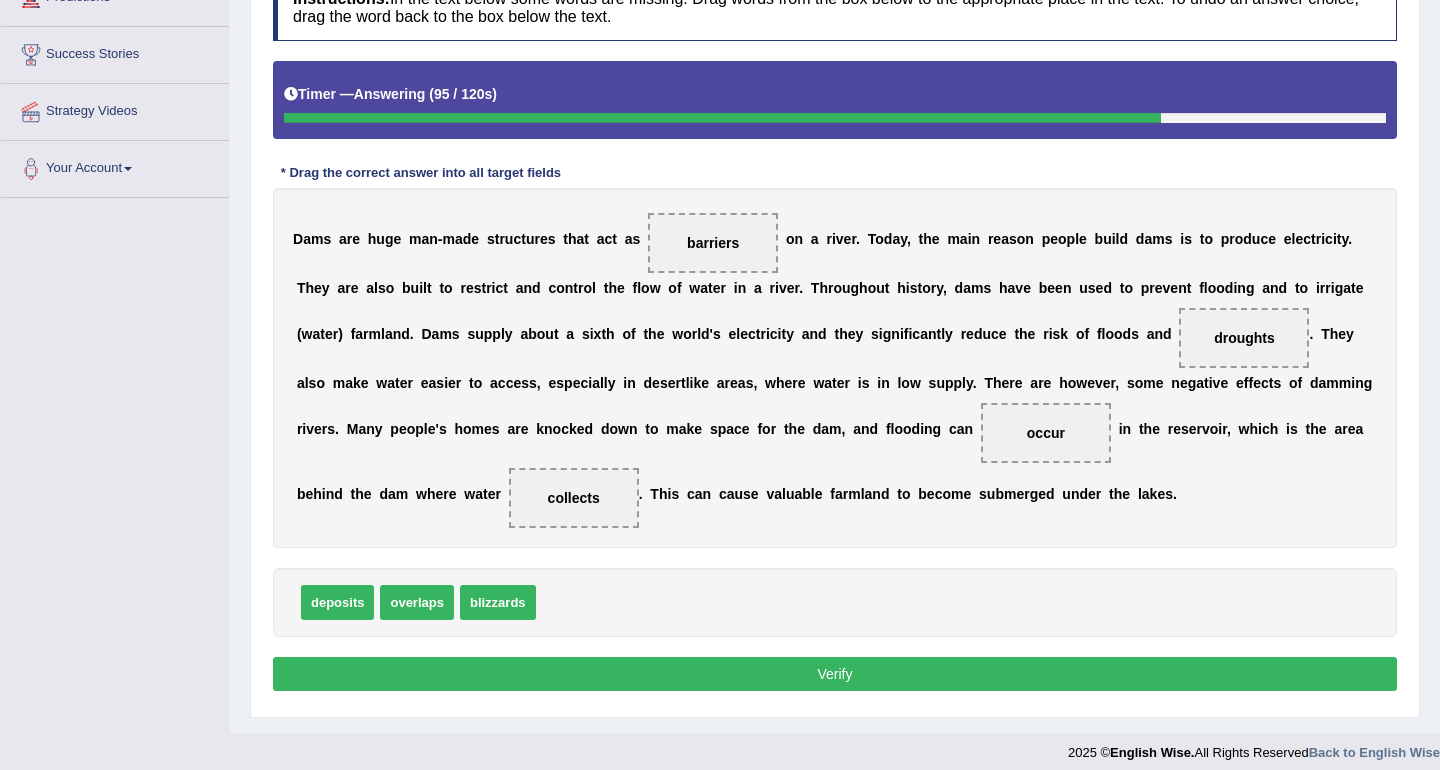 click on "Verify" at bounding box center (835, 674) 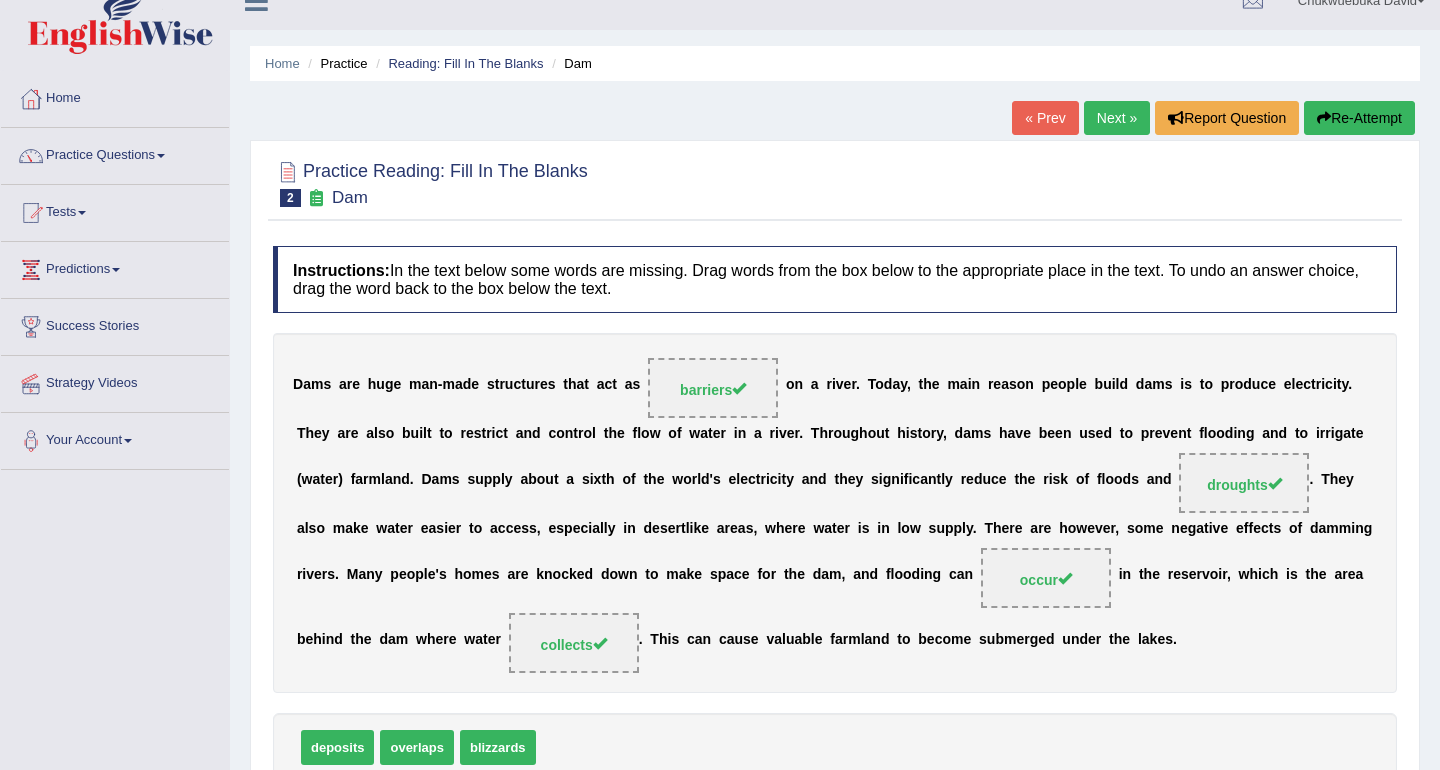 scroll, scrollTop: 0, scrollLeft: 0, axis: both 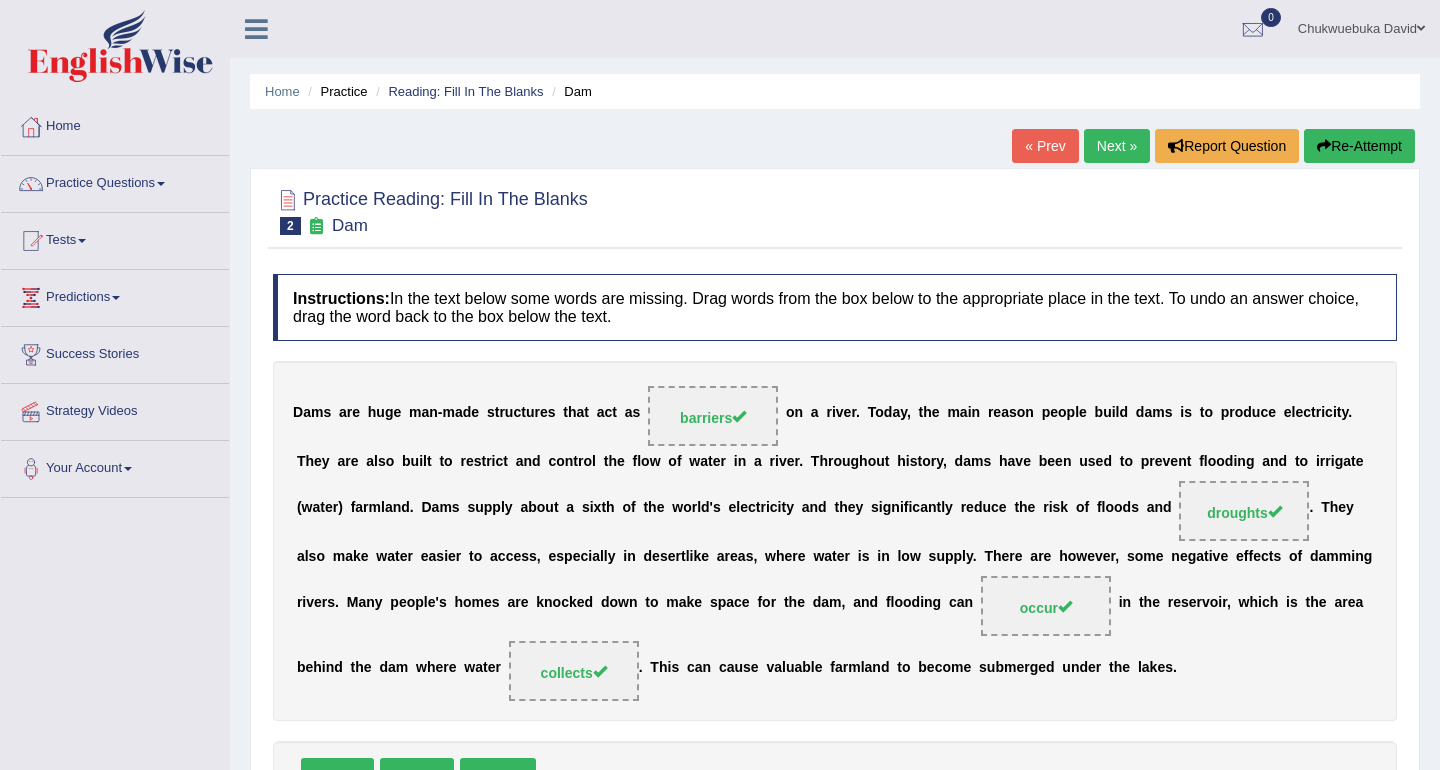 click on "Next »" at bounding box center [1117, 146] 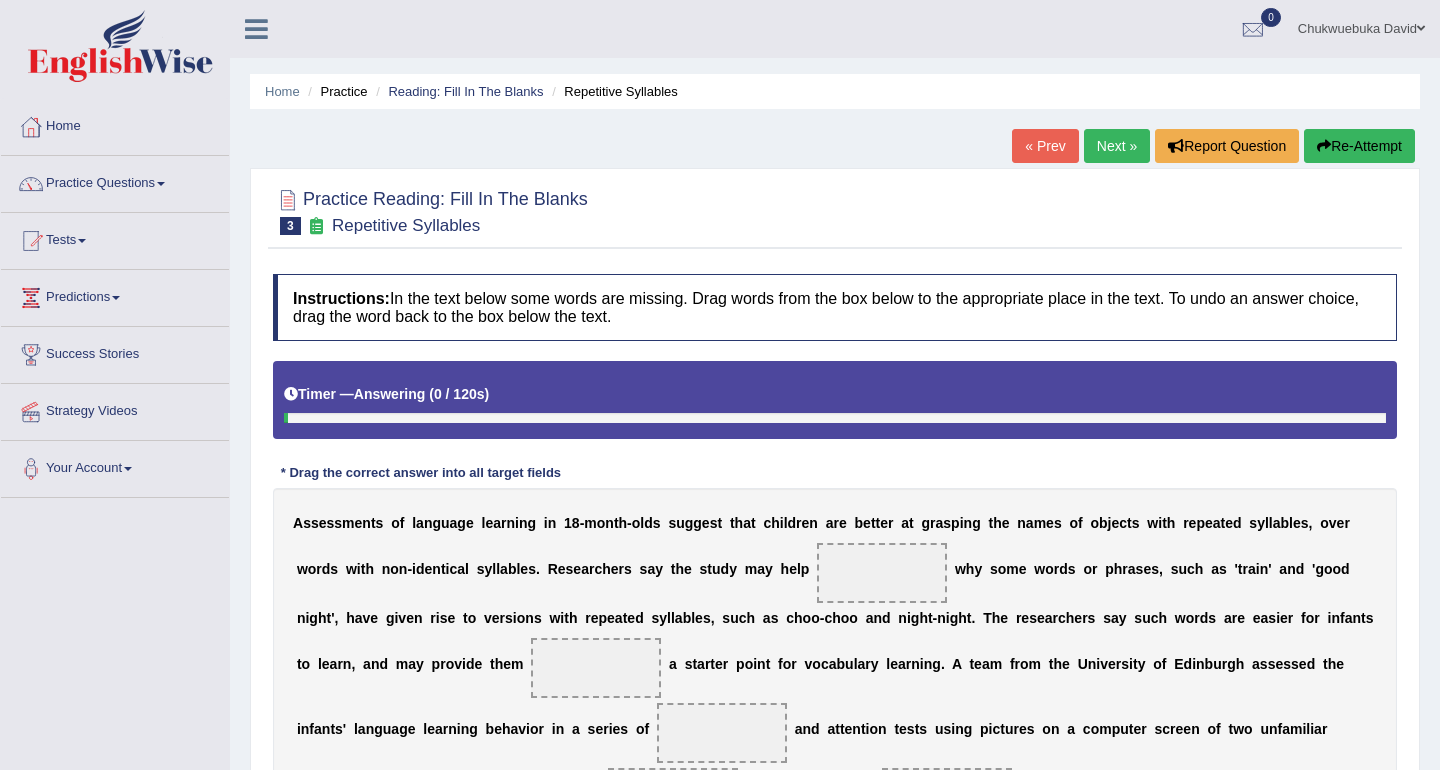scroll, scrollTop: 0, scrollLeft: 0, axis: both 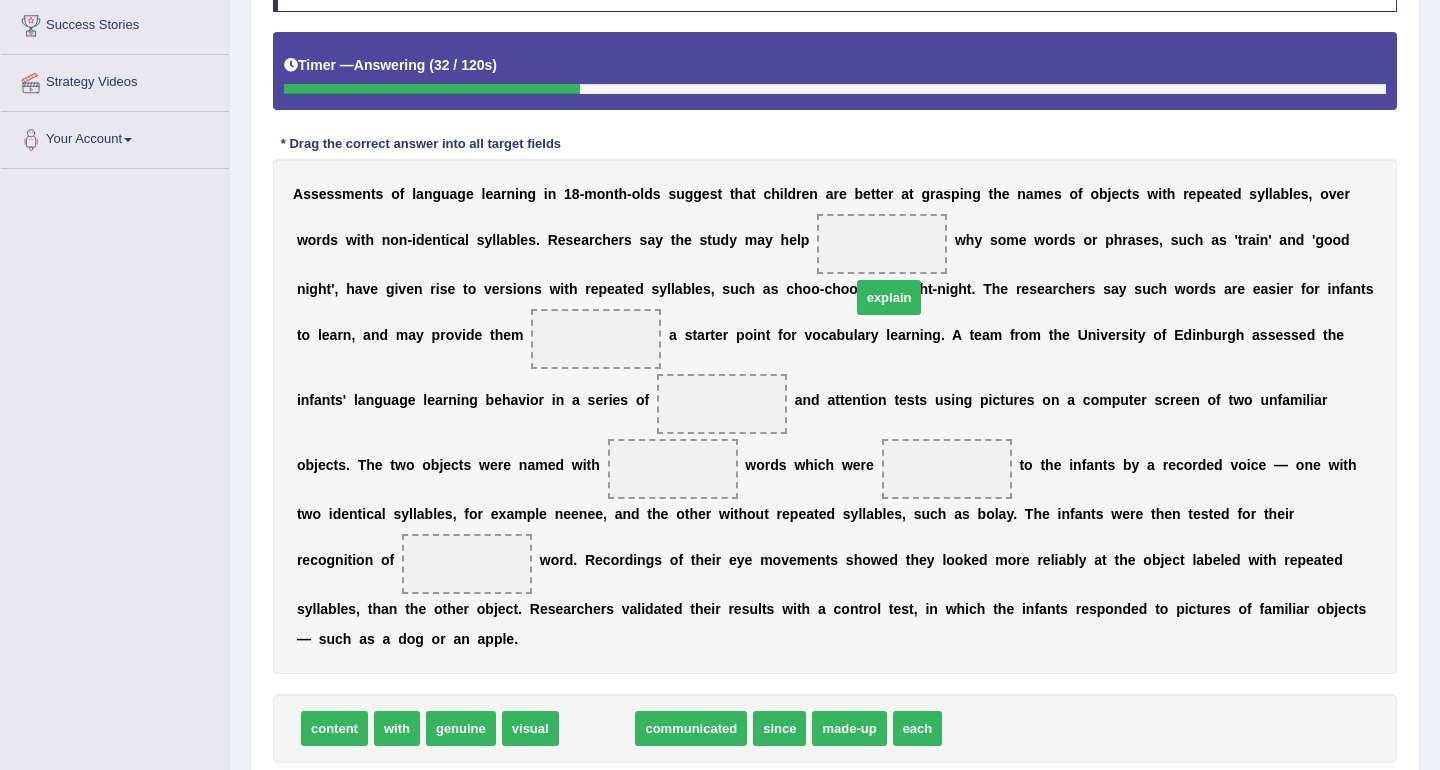 drag, startPoint x: 612, startPoint y: 731, endPoint x: 904, endPoint y: 300, distance: 520.6006 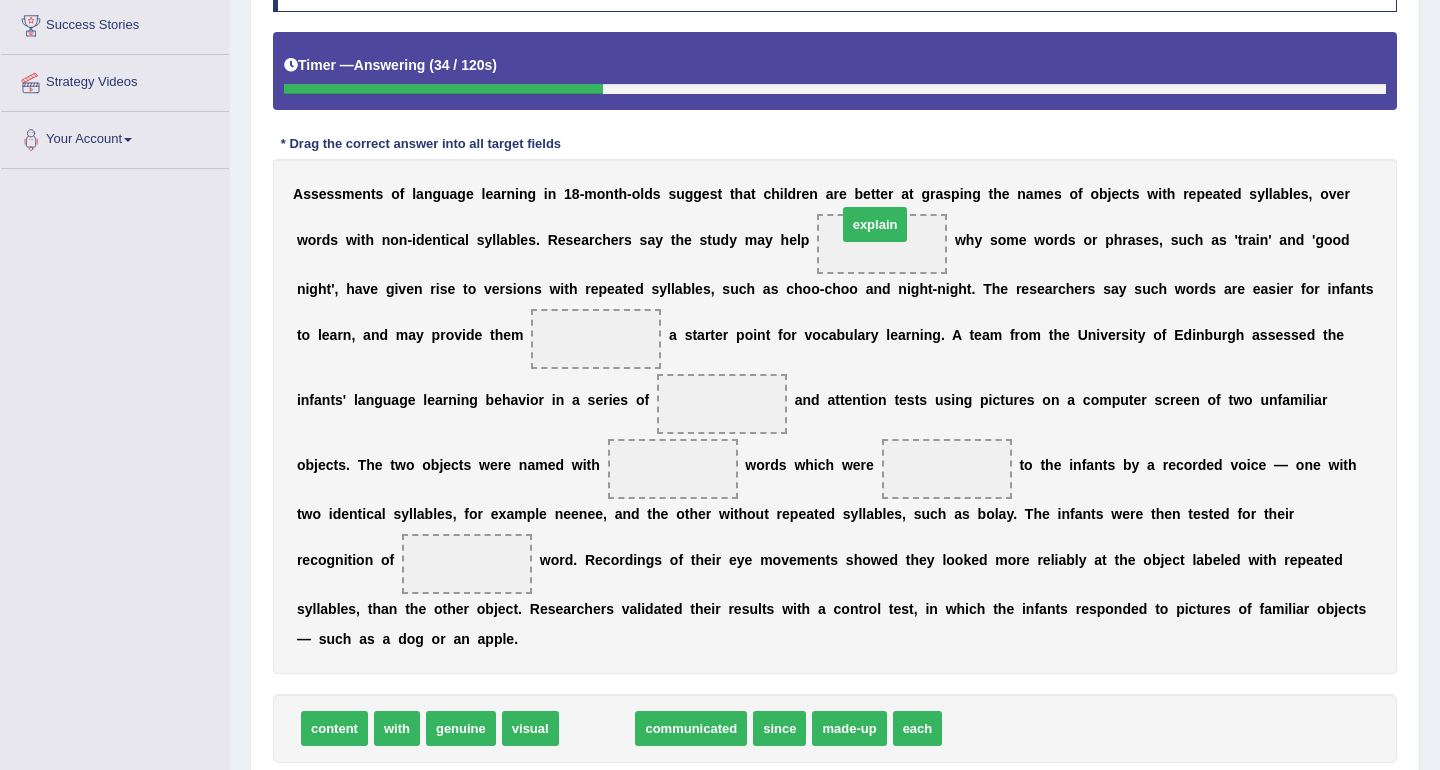 drag, startPoint x: 593, startPoint y: 739, endPoint x: 871, endPoint y: 235, distance: 575.5867 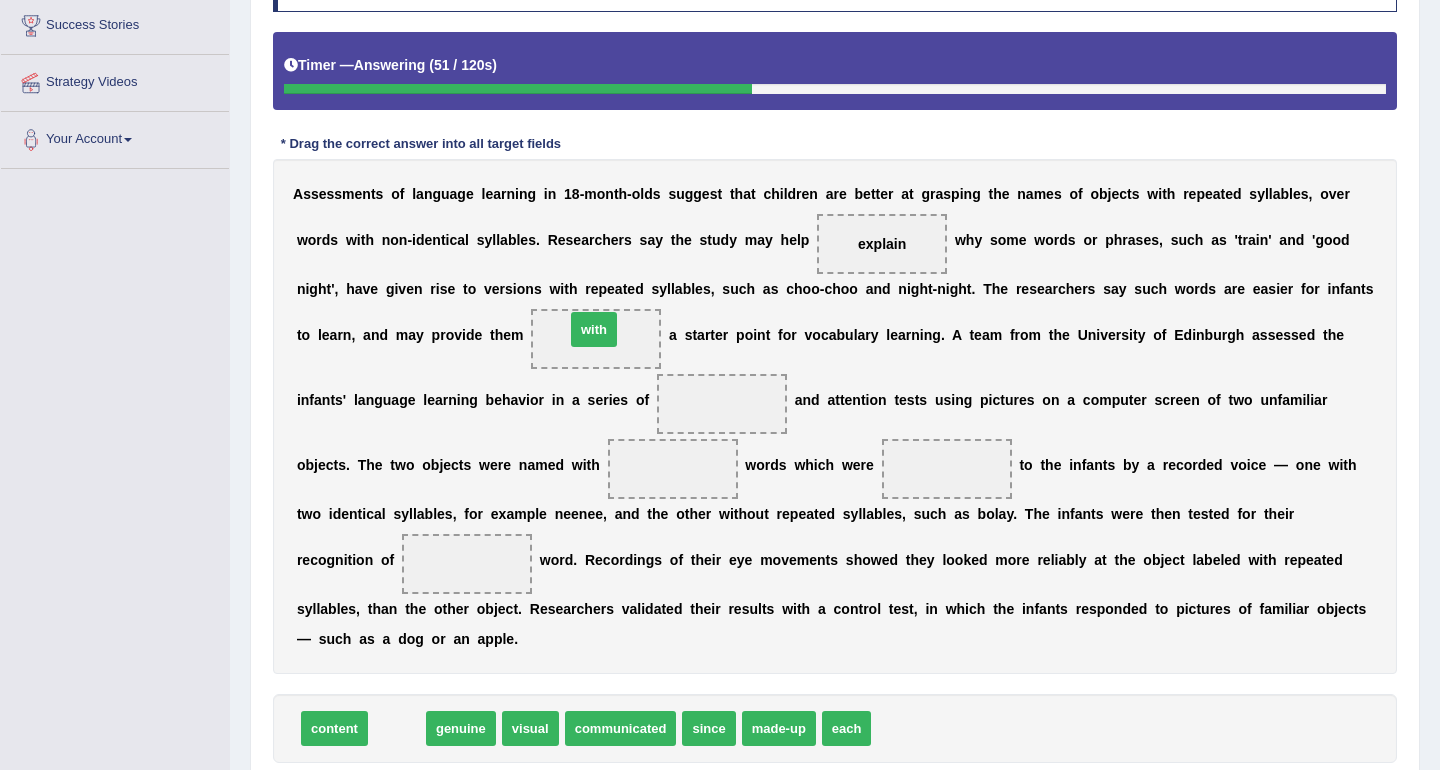 drag, startPoint x: 392, startPoint y: 725, endPoint x: 589, endPoint y: 326, distance: 444.98315 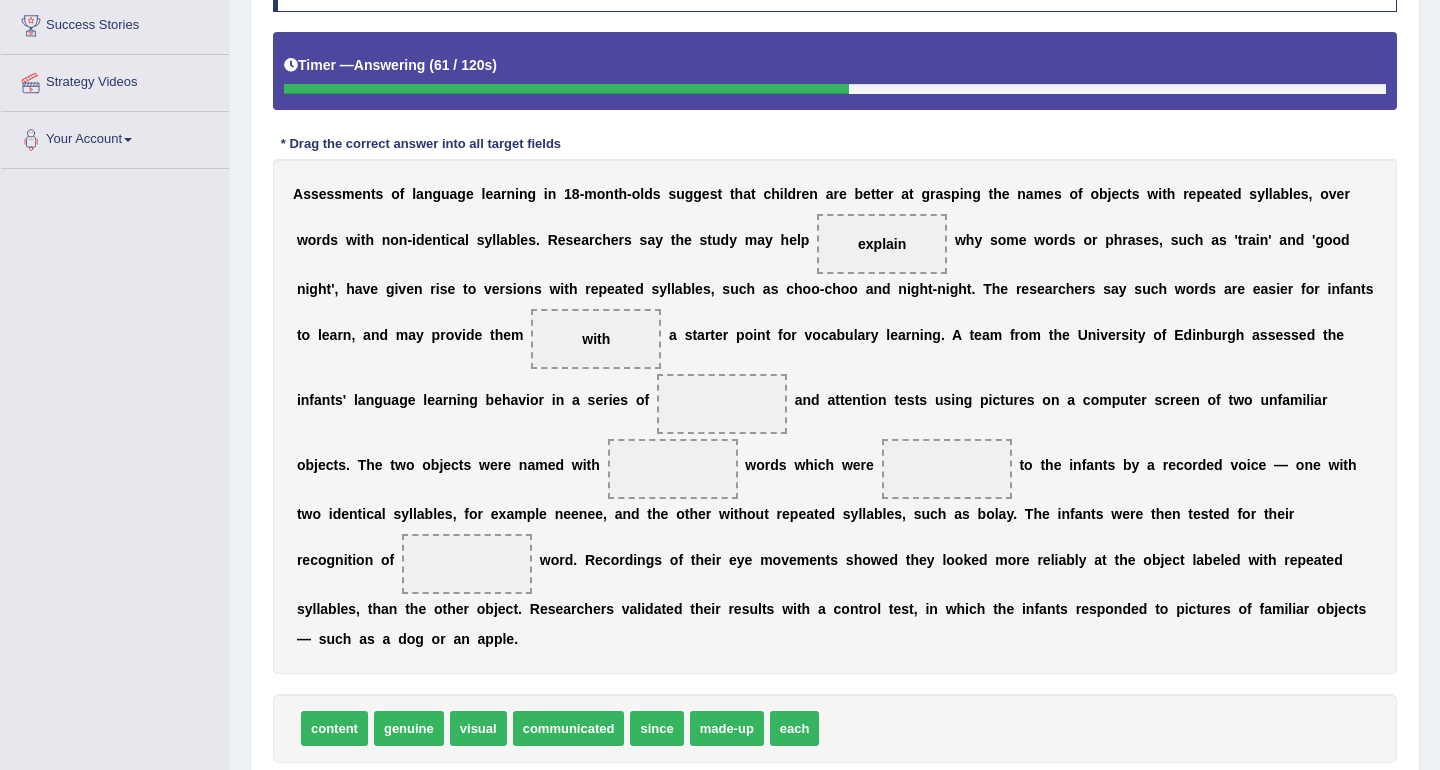 click on "A s s e s s m e n t s    o f    l a n g u a g e    l e a r n i n g    i n    1 8 - m o n t h - o l d s    s u g g e s t    t h a t    c h i l d r e n    a r e    b e t t e r    a t    g r a s p i n g    t h e    n a m e s    o f    o b j e c t s    w i t h    r e p e a t e d    s y l l a b l e s ,    o v e r    w o r d s    w i t h    n o n - i d e n t i c a l    s y l l a b l e s .    R e s e a r c h e r s    s a y    t h e    s t u d y    m a y    h e l p    explain    w h y    s o m e    w o r d s    o r    p h r a s e s ,    s u c h    a s    ' t r a i n '    a n d    ' g o o d    n i g h t ' ,    h a v e    g i v e n    r i s e    t o    v e r s i o n s    w i t h    r e p e a t e d    s y l l a b l e s ,    s u c h    a s    c h o o - c h o o    a n d    n i g h t - n i g h t .    T h e    r e s e a r c h e r s    s a y    s u c h    w o r d s    a r e    e a s i e r    f o r    i n f a n t s    t o    l e a r n ,    a n d    m a y" at bounding box center [835, 416] 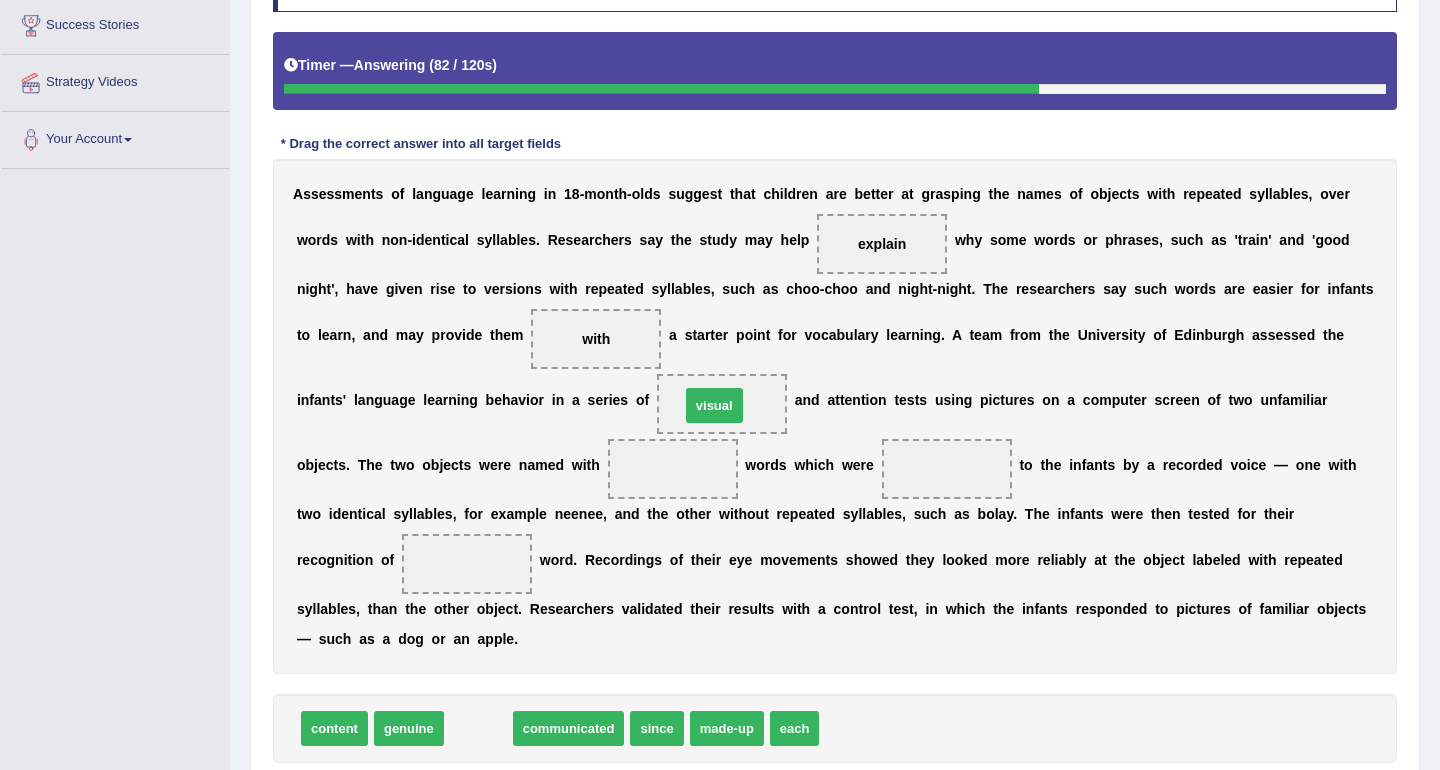 drag, startPoint x: 490, startPoint y: 732, endPoint x: 726, endPoint y: 408, distance: 400.8391 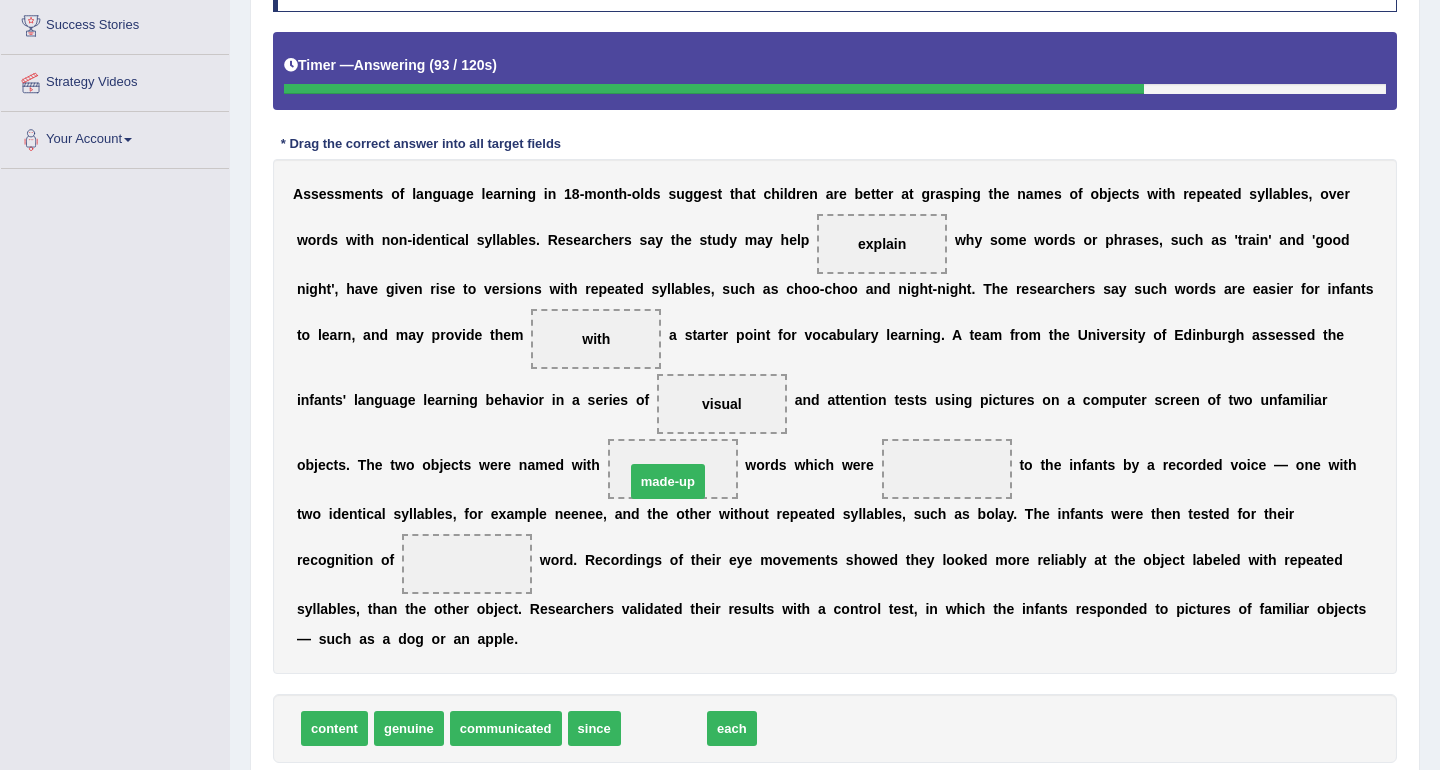 drag, startPoint x: 654, startPoint y: 727, endPoint x: 659, endPoint y: 474, distance: 253.04941 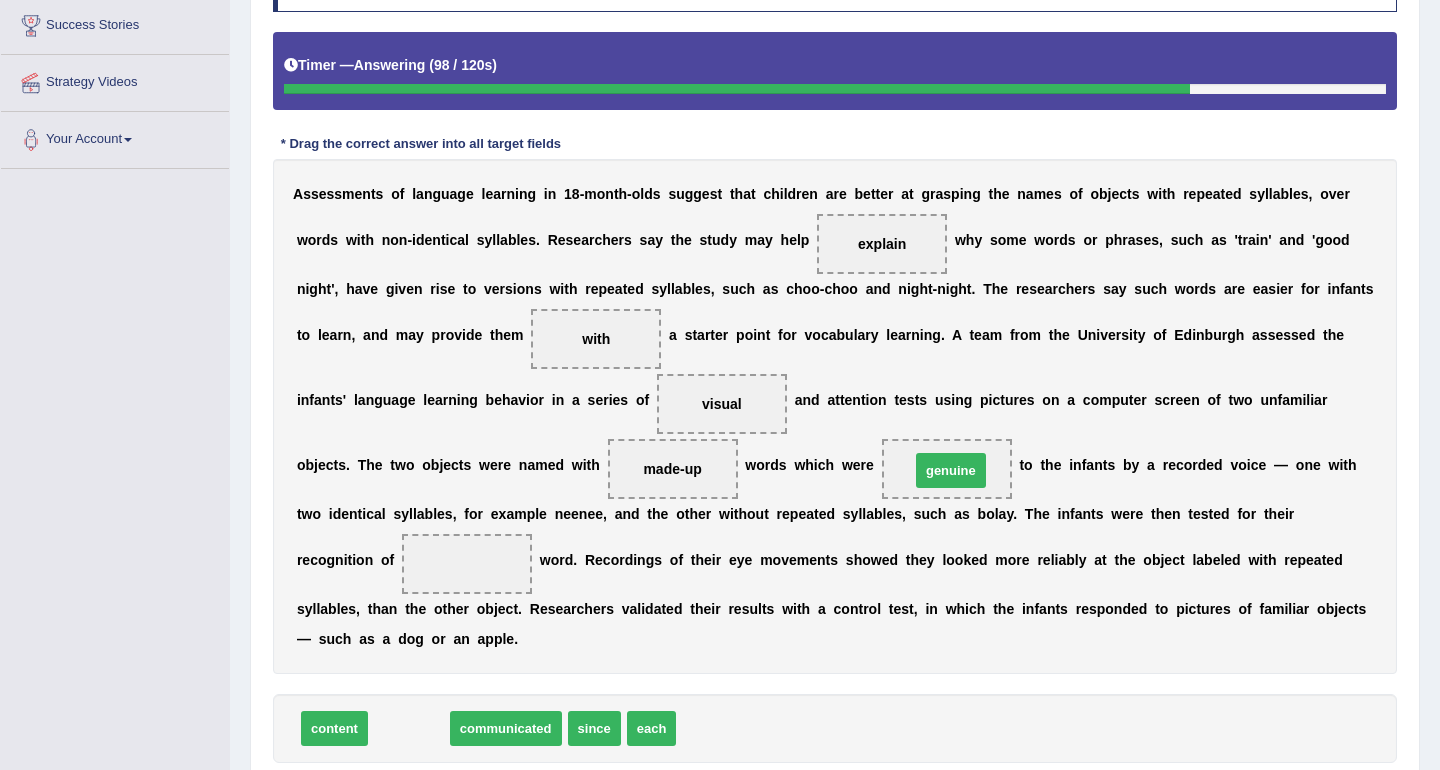 drag, startPoint x: 426, startPoint y: 725, endPoint x: 968, endPoint y: 467, distance: 600.27325 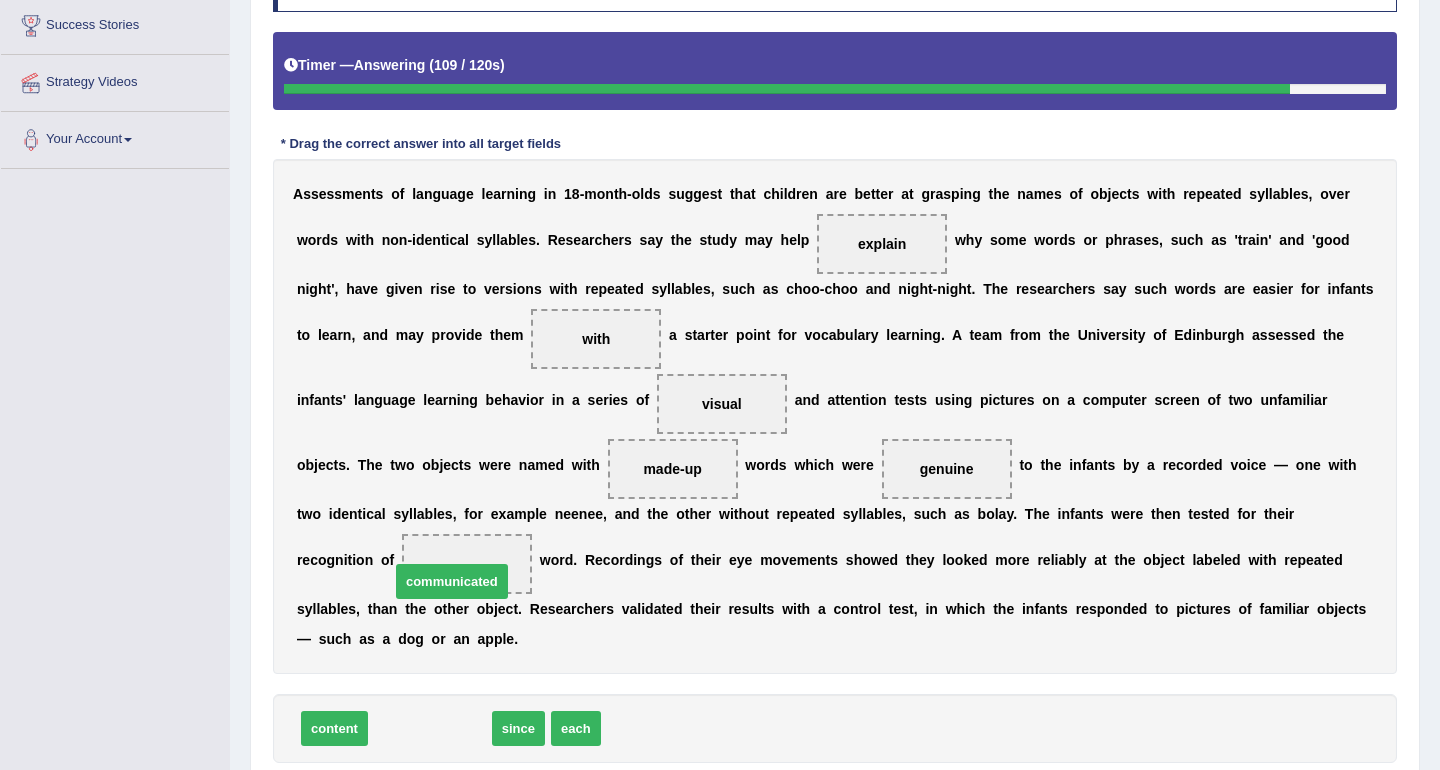 drag, startPoint x: 437, startPoint y: 725, endPoint x: 458, endPoint y: 577, distance: 149.48244 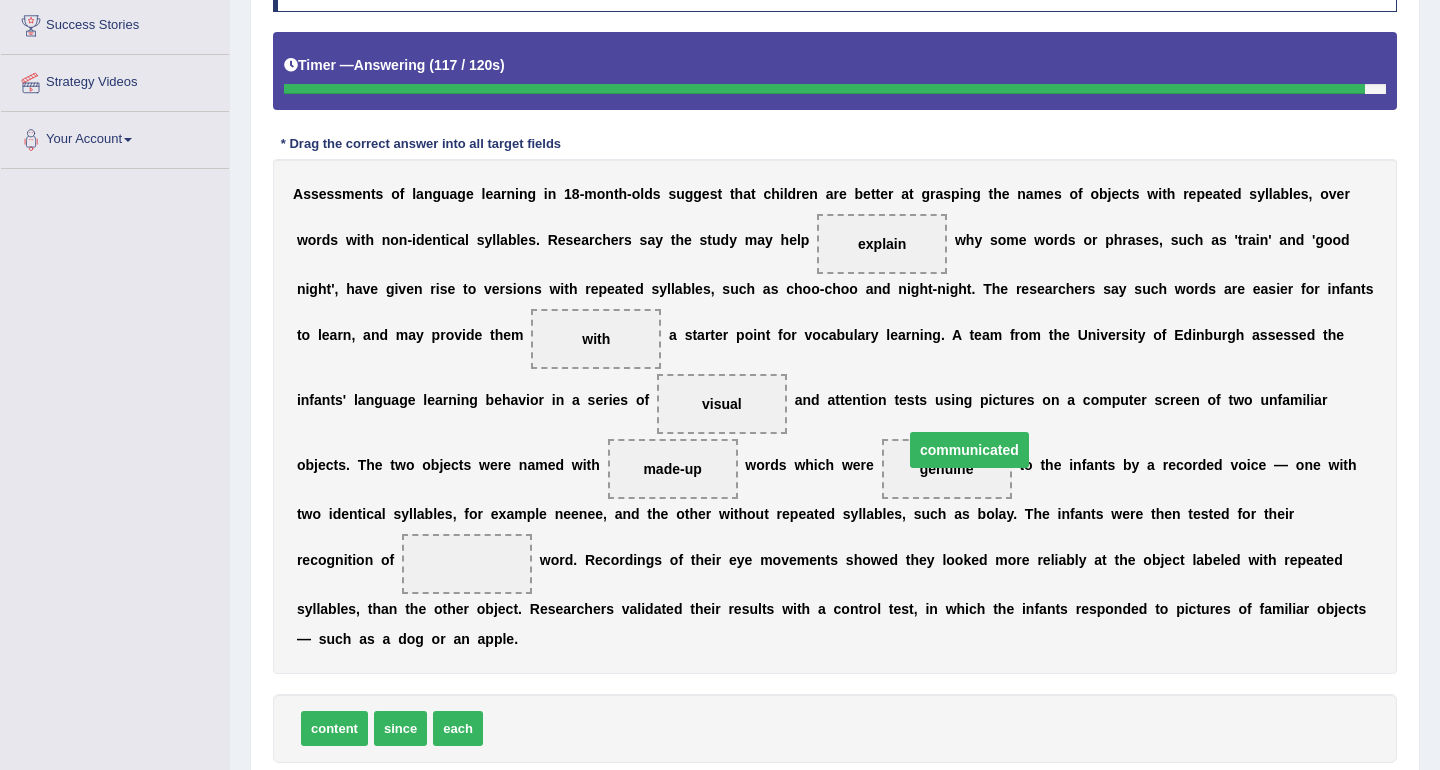 drag, startPoint x: 504, startPoint y: 564, endPoint x: 980, endPoint y: 452, distance: 488.99896 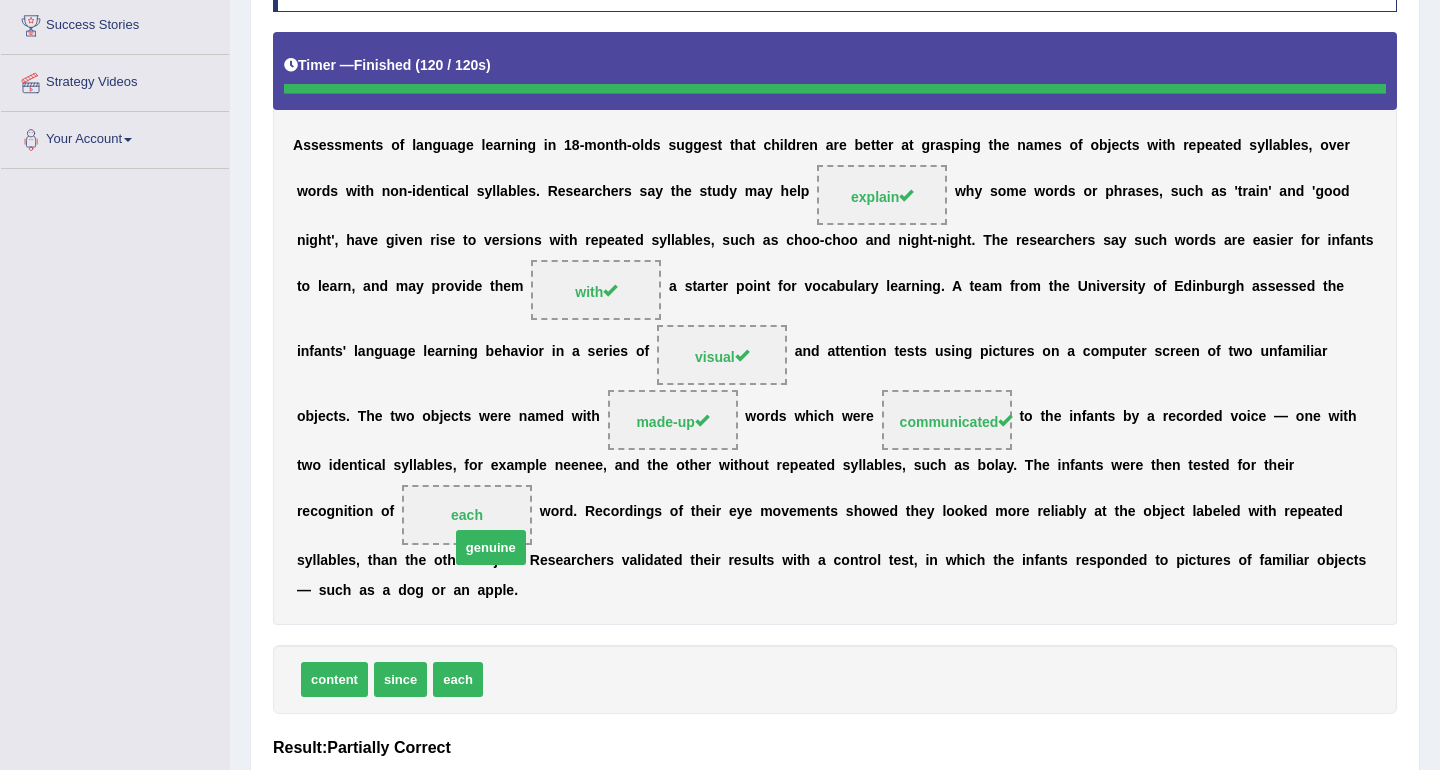 drag, startPoint x: 532, startPoint y: 722, endPoint x: 496, endPoint y: 581, distance: 145.5232 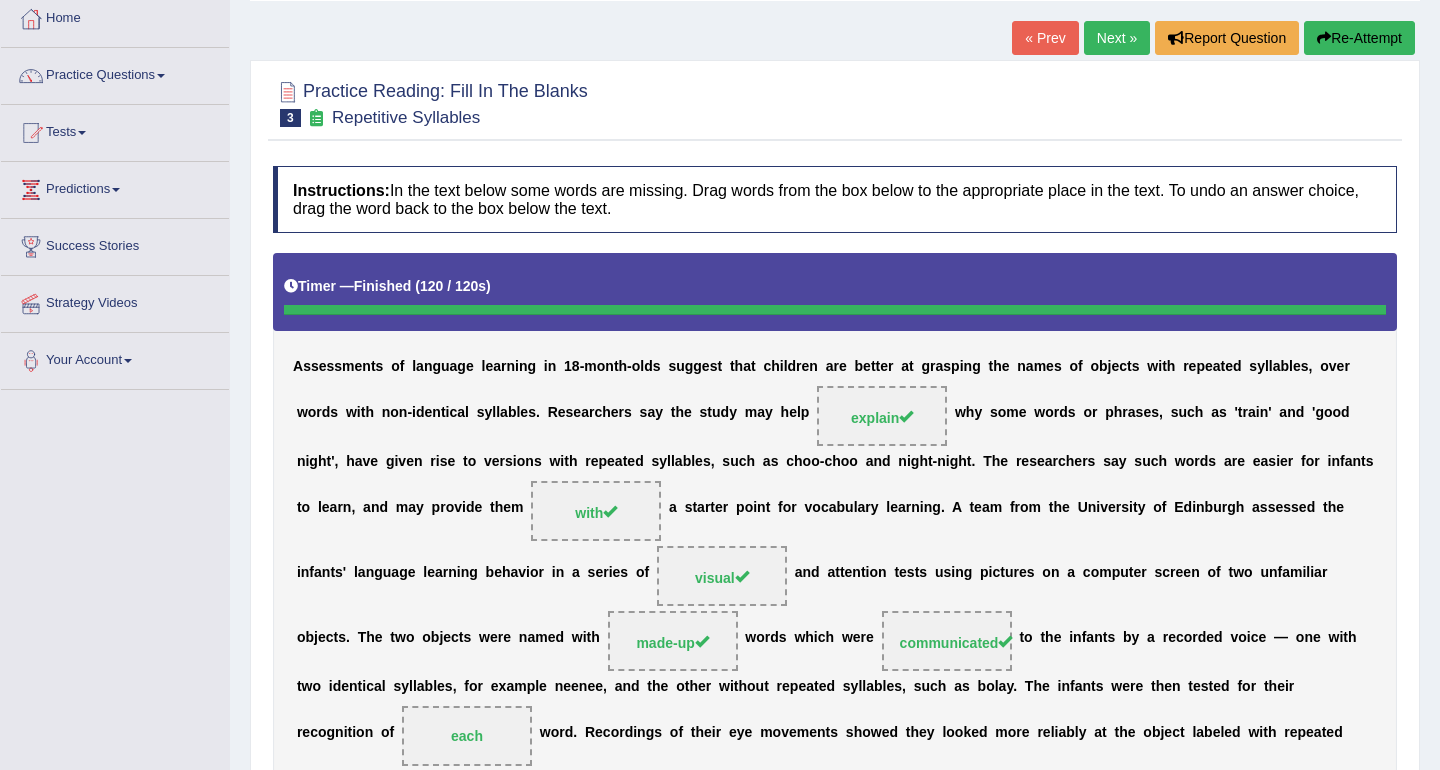 scroll, scrollTop: 98, scrollLeft: 0, axis: vertical 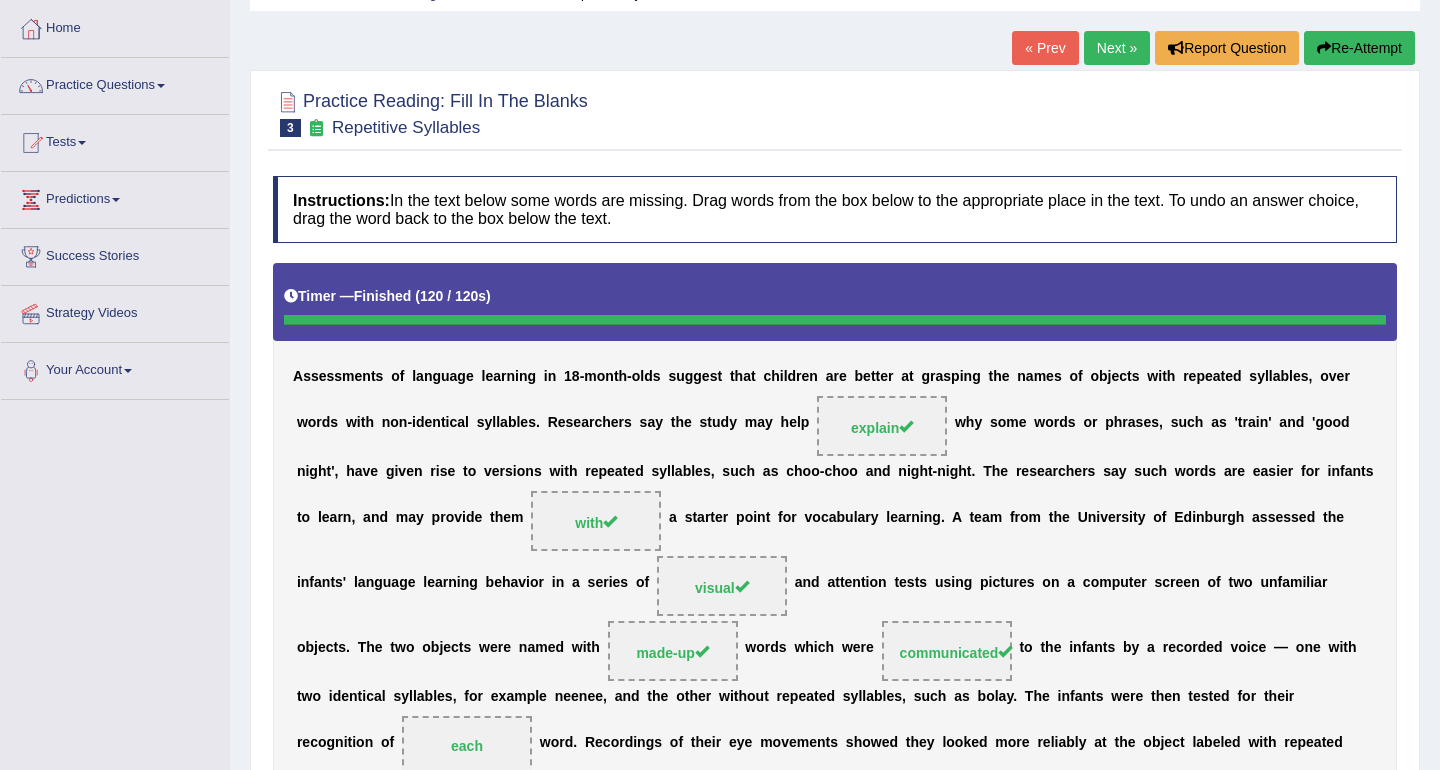 click on "Next »" at bounding box center (1117, 48) 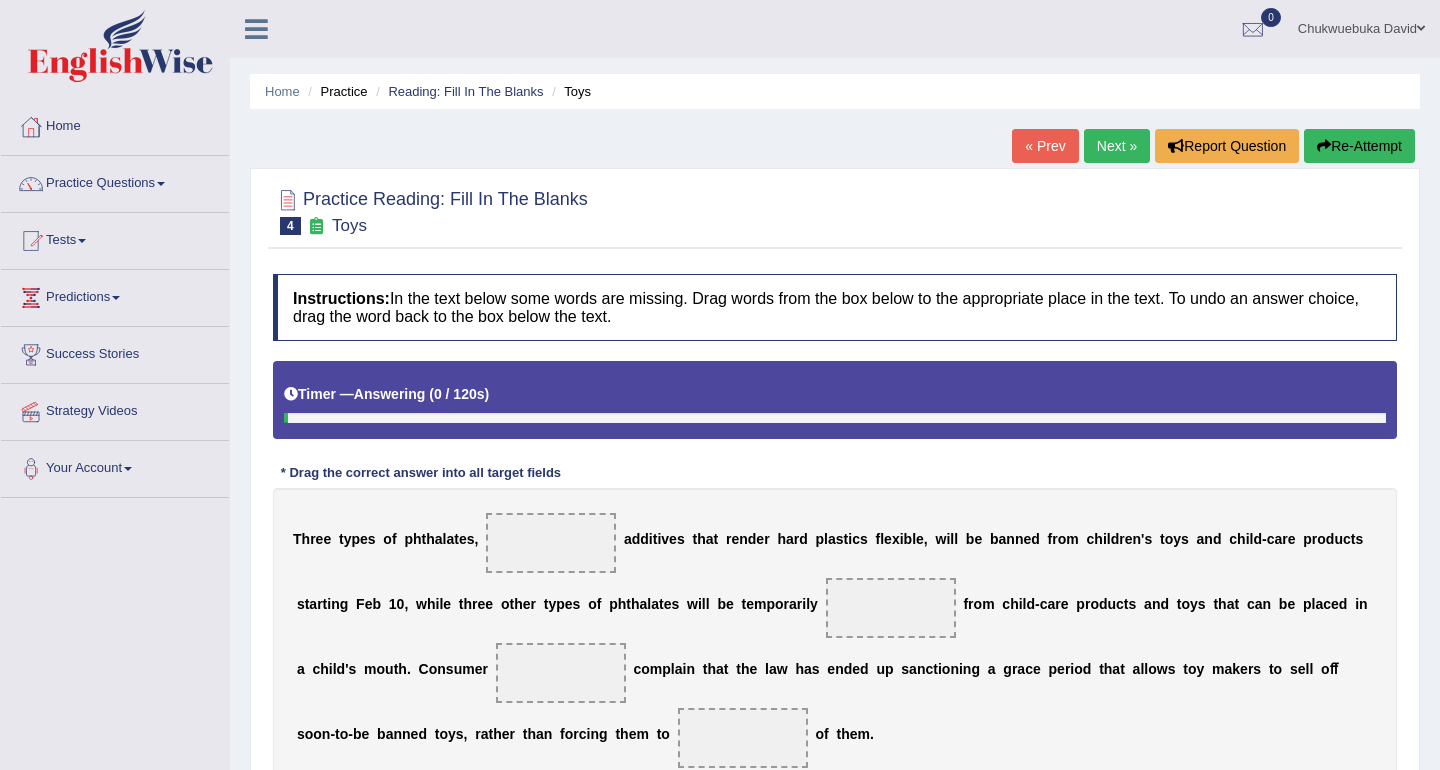 scroll, scrollTop: 0, scrollLeft: 0, axis: both 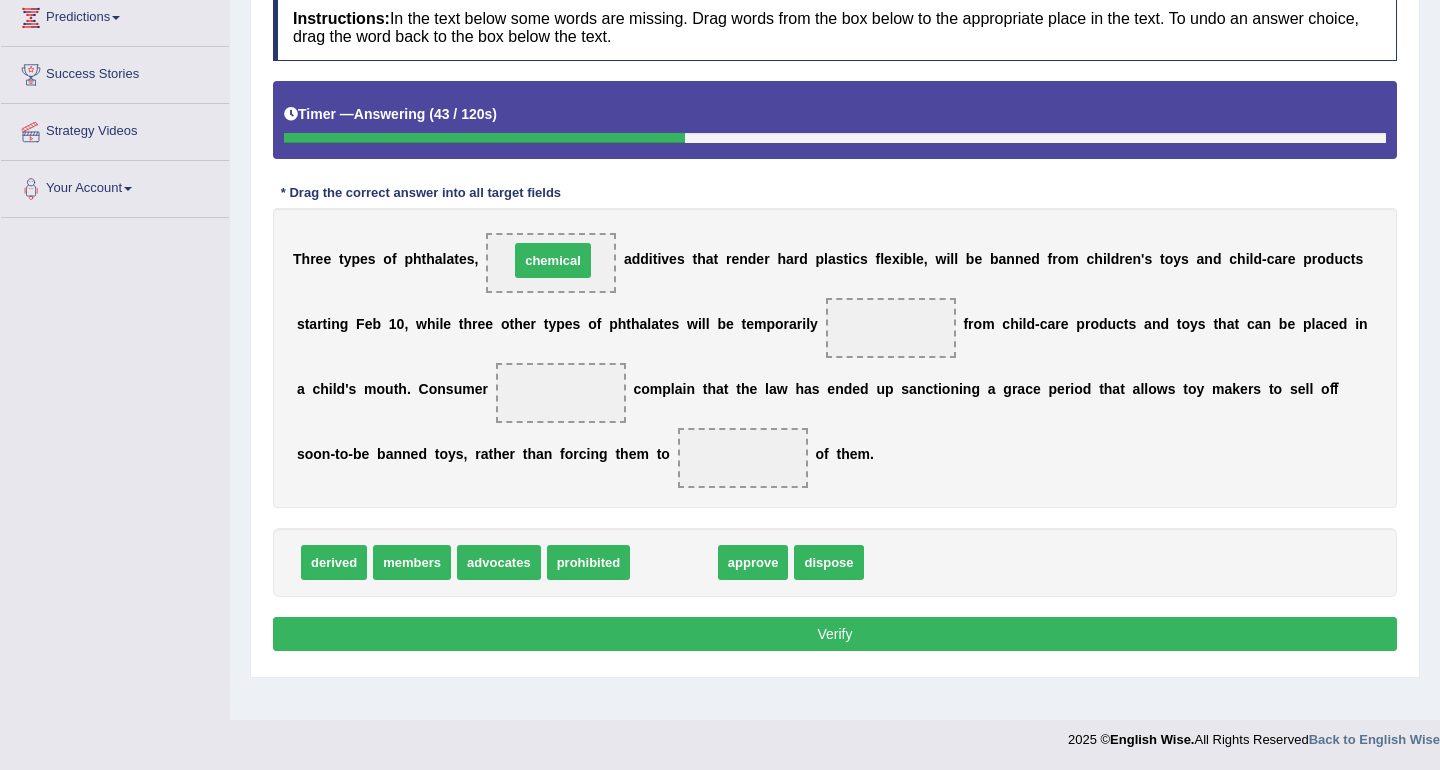 drag, startPoint x: 677, startPoint y: 561, endPoint x: 555, endPoint y: 258, distance: 326.63895 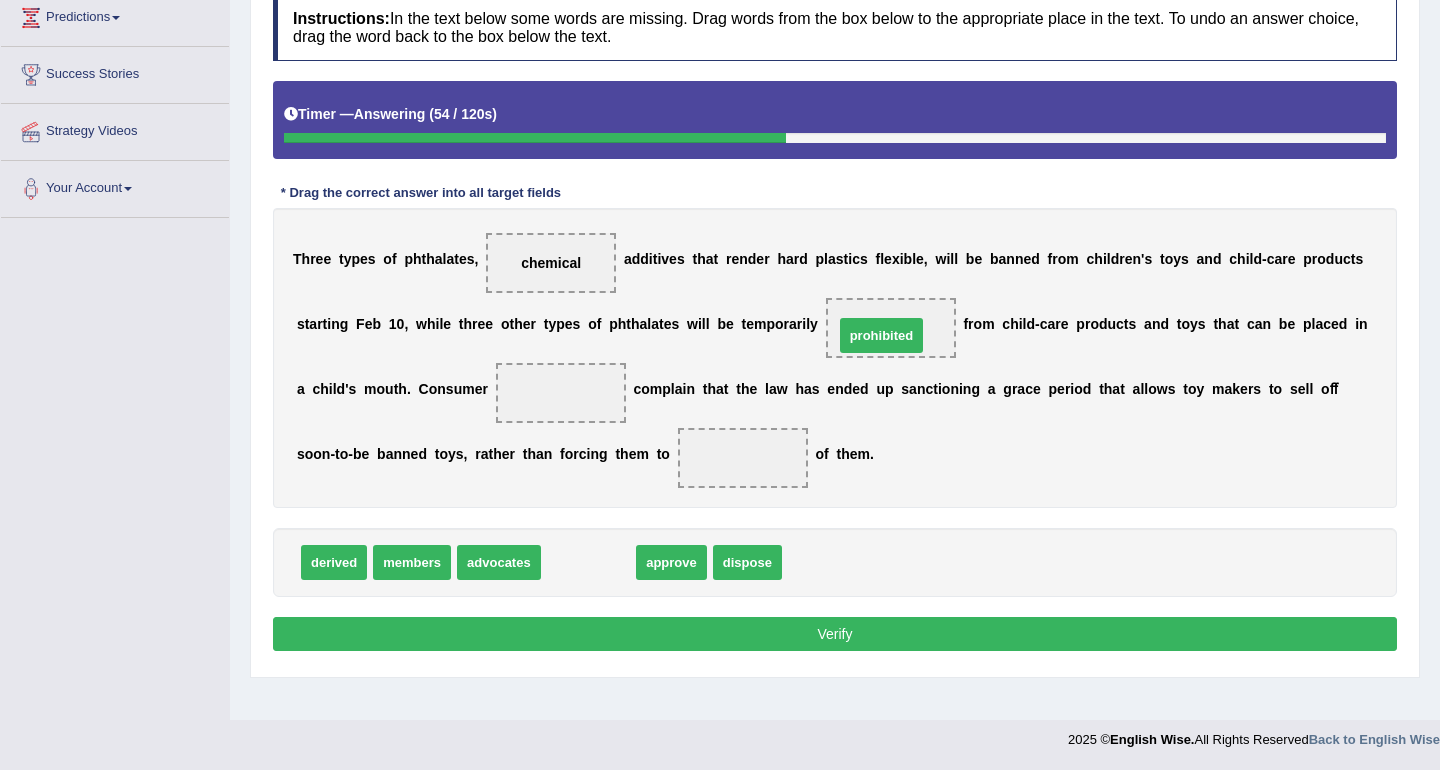 drag, startPoint x: 589, startPoint y: 562, endPoint x: 880, endPoint y: 332, distance: 370.91913 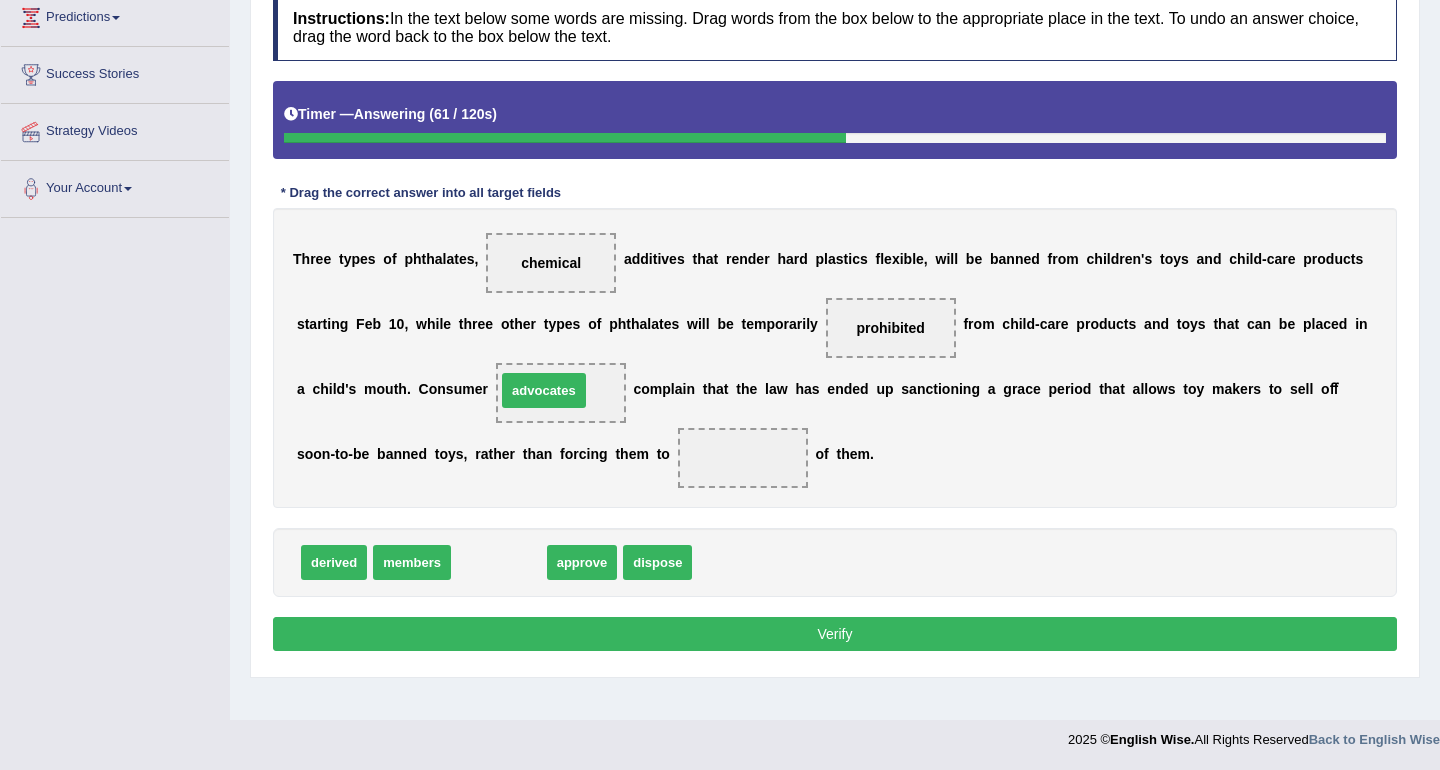 drag, startPoint x: 489, startPoint y: 563, endPoint x: 533, endPoint y: 390, distance: 178.5077 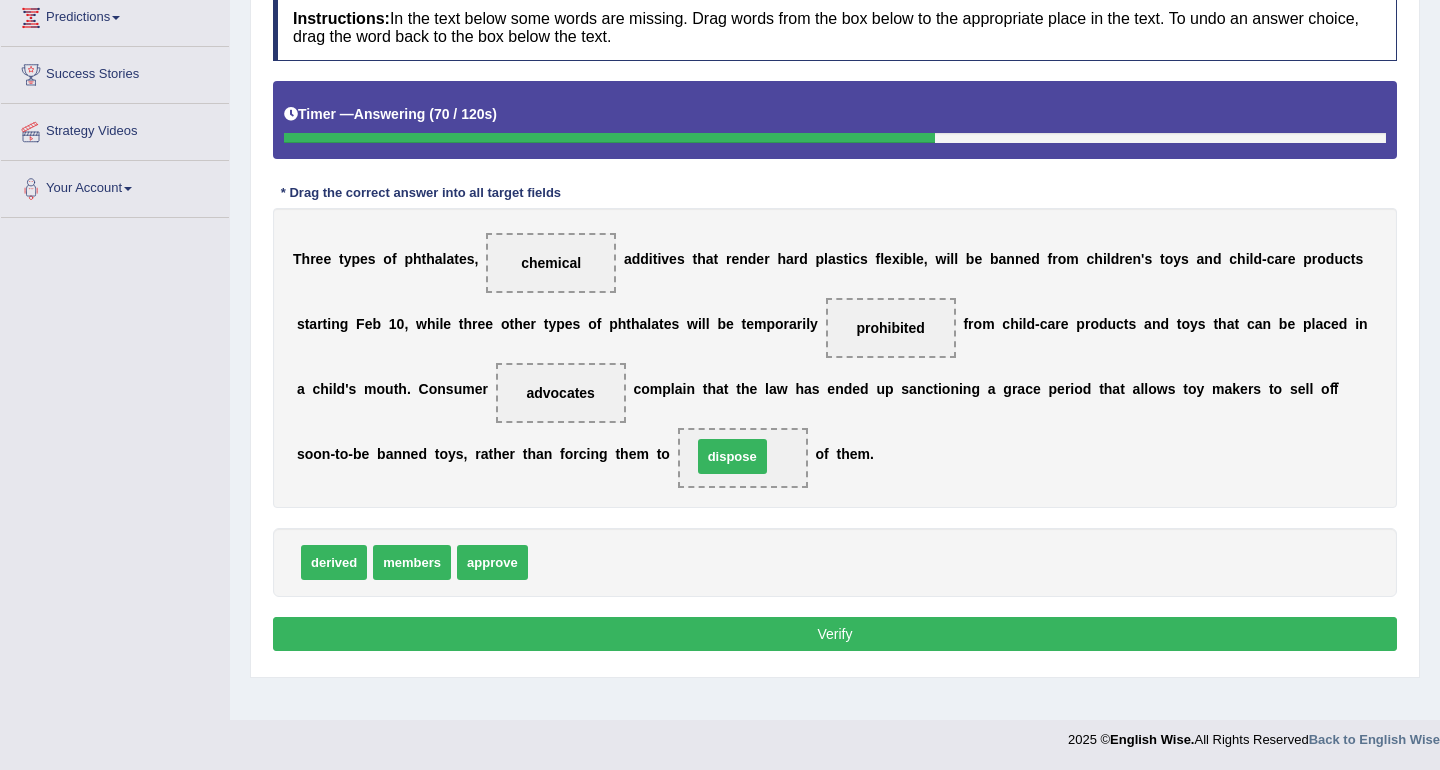 drag, startPoint x: 564, startPoint y: 563, endPoint x: 728, endPoint y: 456, distance: 195.81879 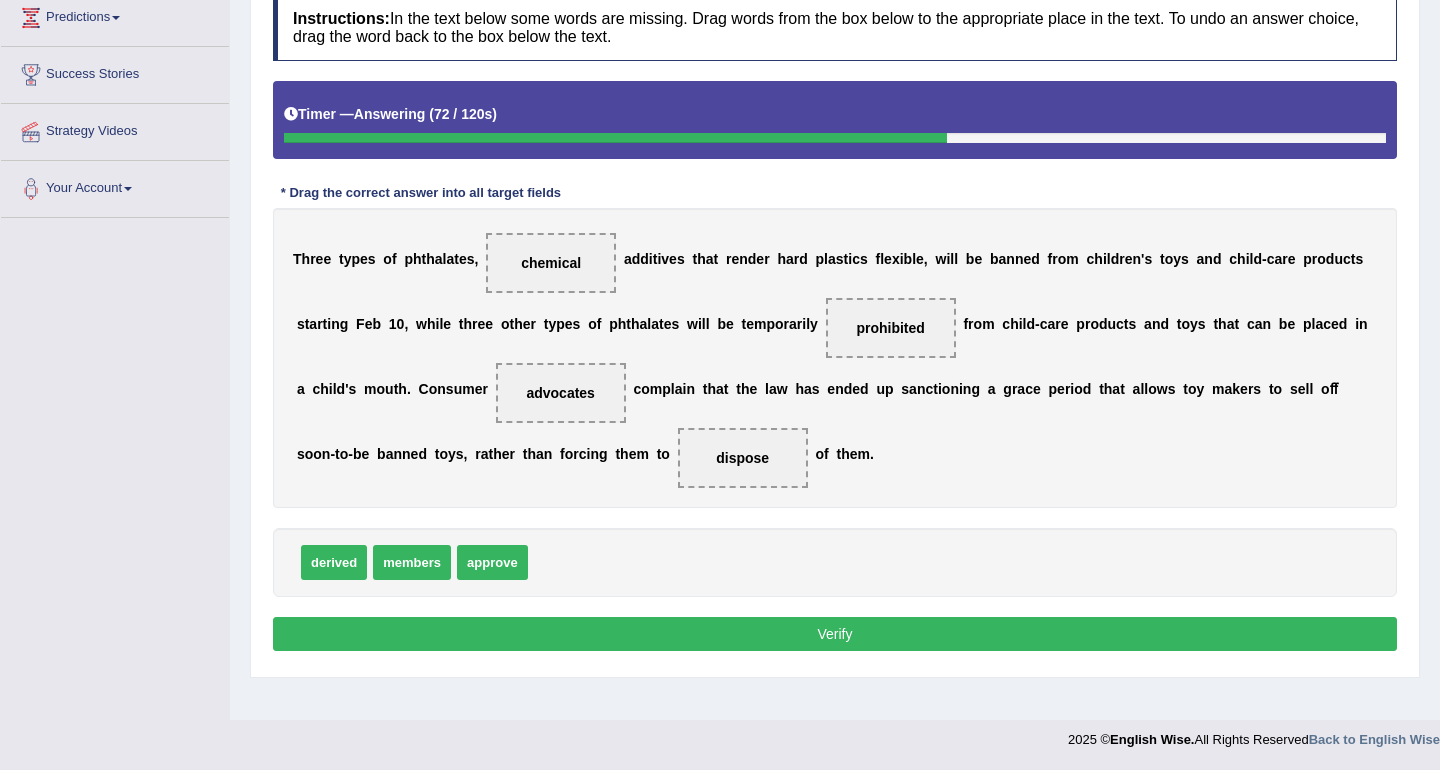 click on "Verify" at bounding box center [835, 634] 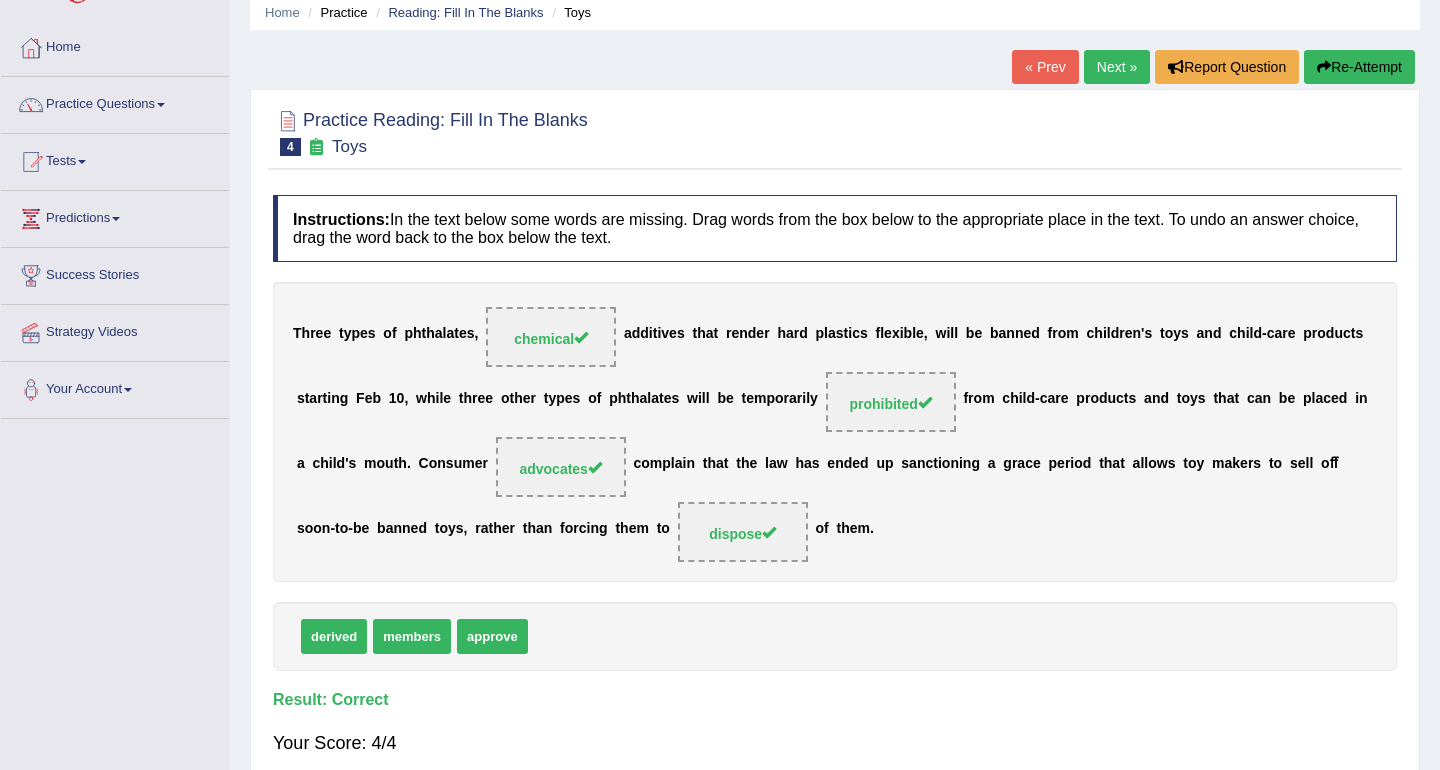 scroll, scrollTop: 44, scrollLeft: 0, axis: vertical 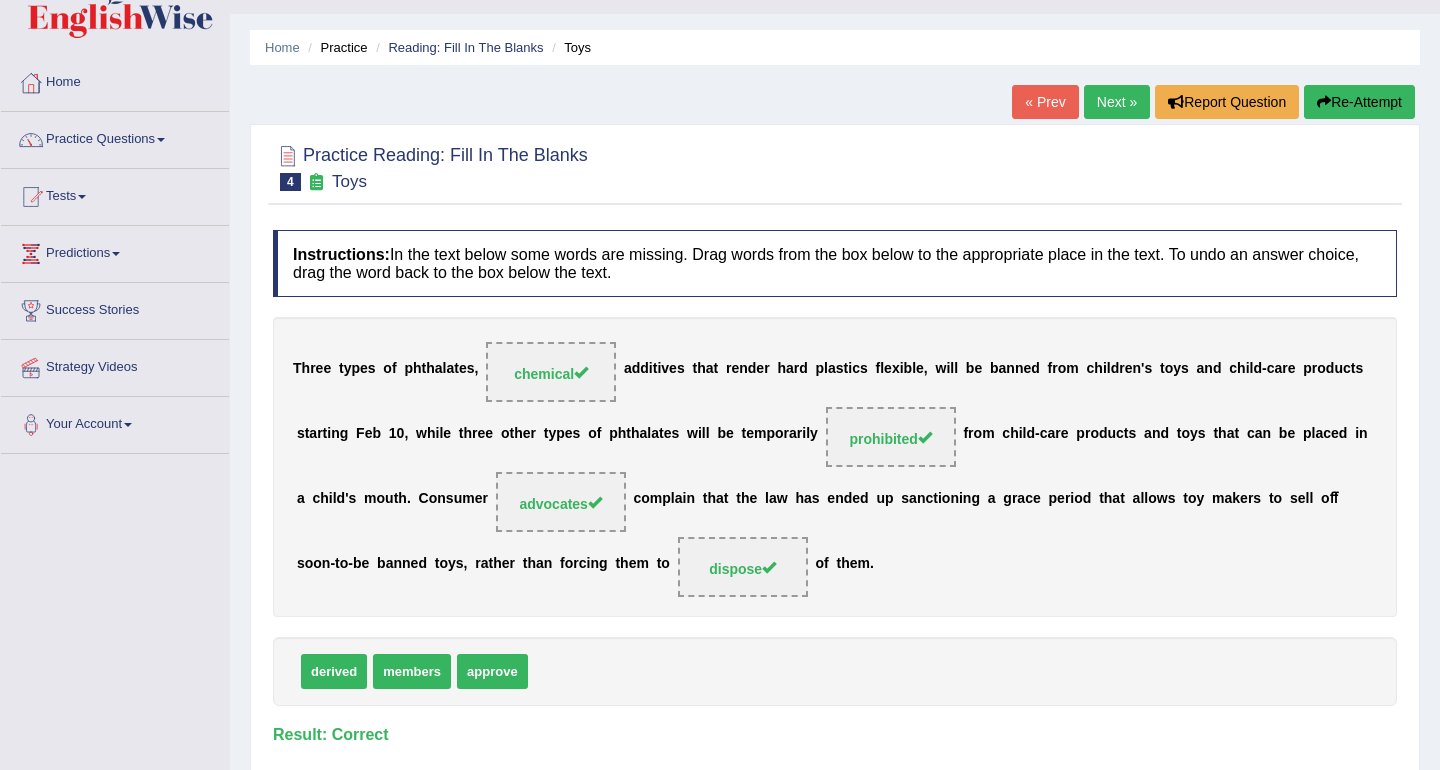 click on "Next »" at bounding box center (1117, 102) 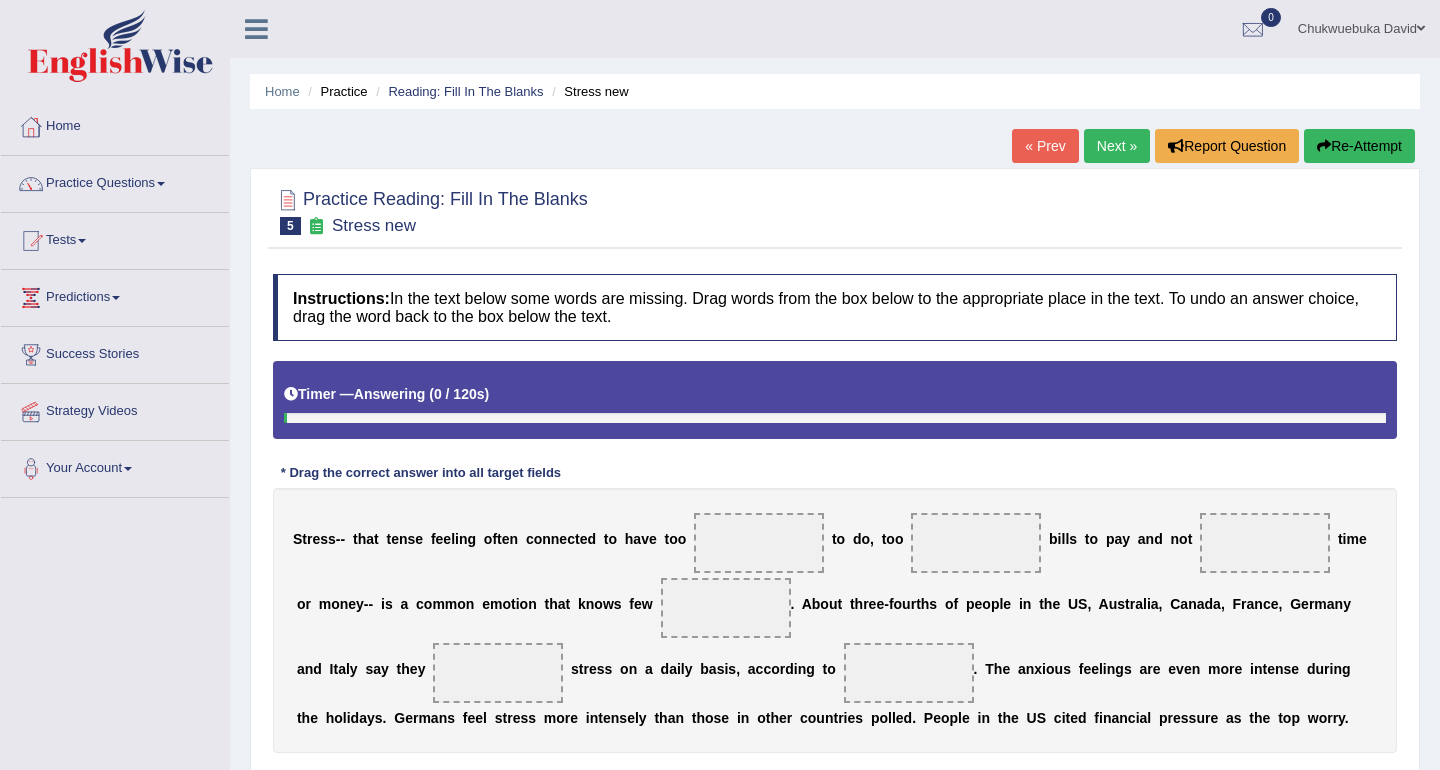 scroll, scrollTop: 0, scrollLeft: 0, axis: both 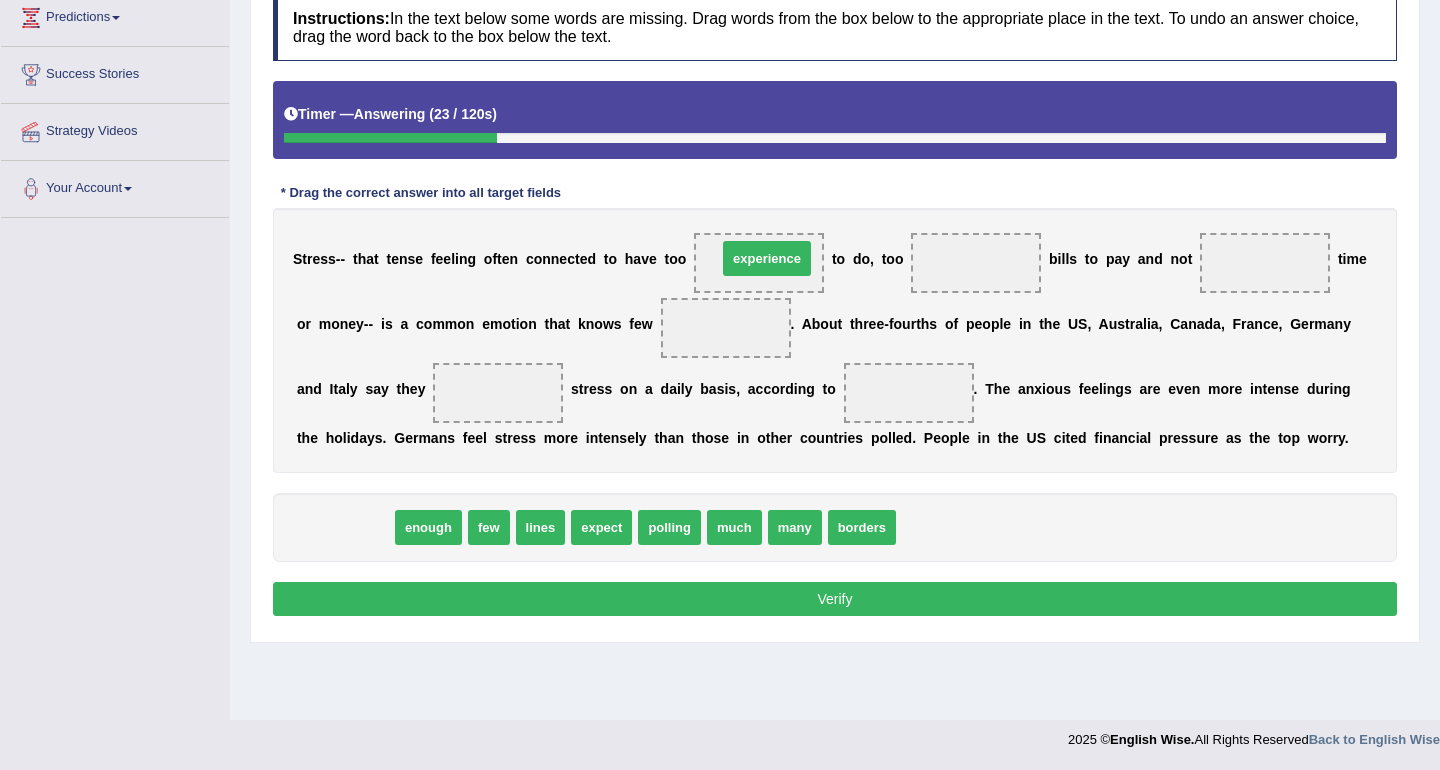 drag, startPoint x: 371, startPoint y: 526, endPoint x: 793, endPoint y: 257, distance: 500.4448 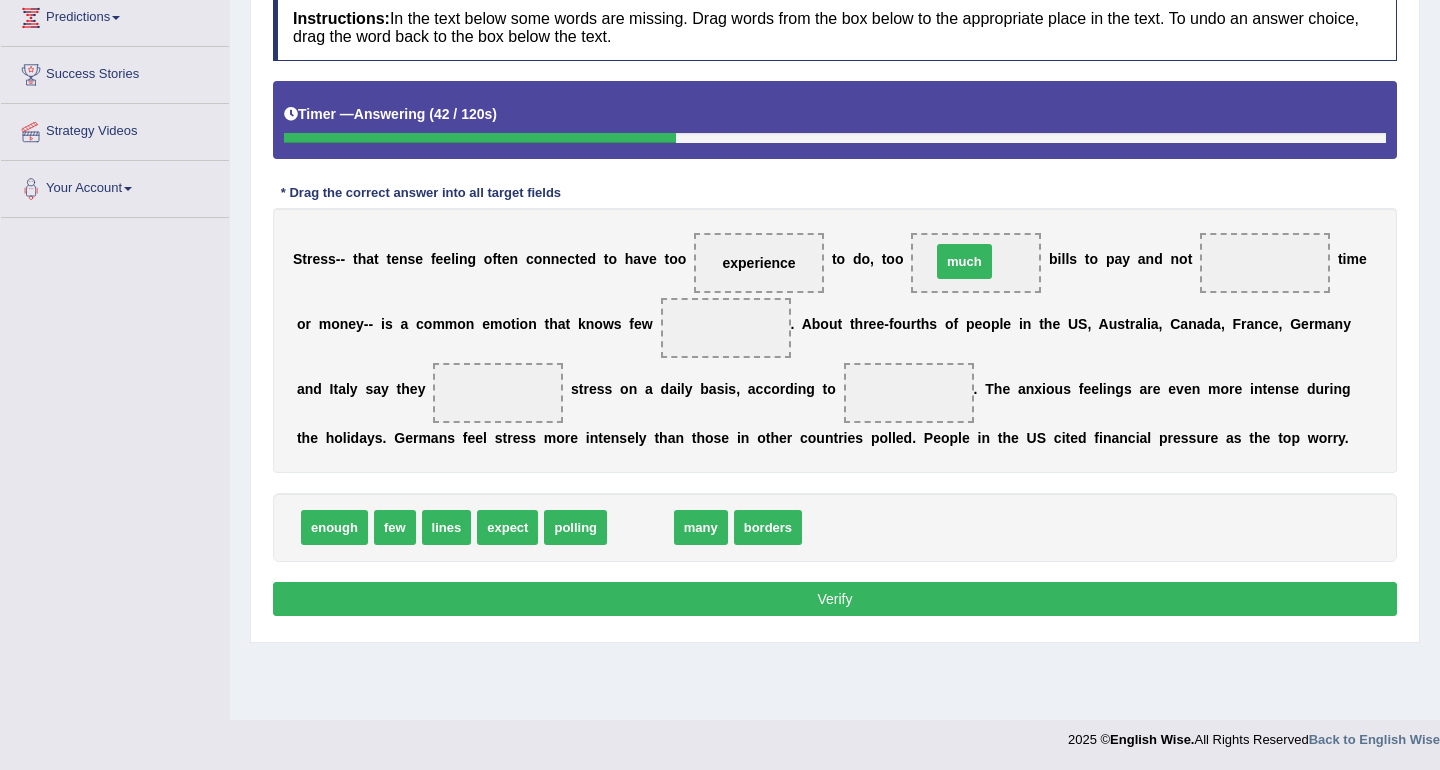 drag, startPoint x: 639, startPoint y: 533, endPoint x: 960, endPoint y: 266, distance: 417.52844 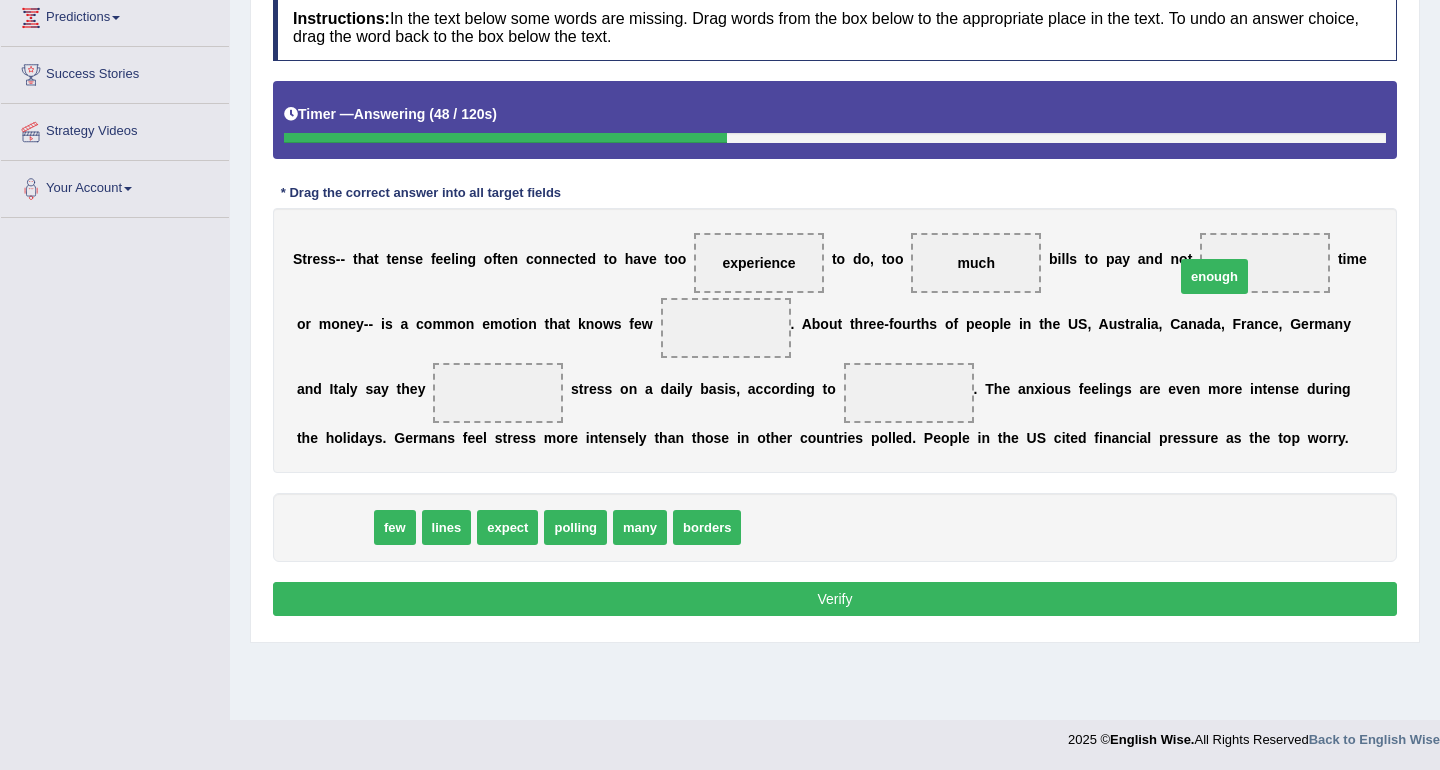 drag, startPoint x: 343, startPoint y: 527, endPoint x: 1248, endPoint y: 274, distance: 939.6989 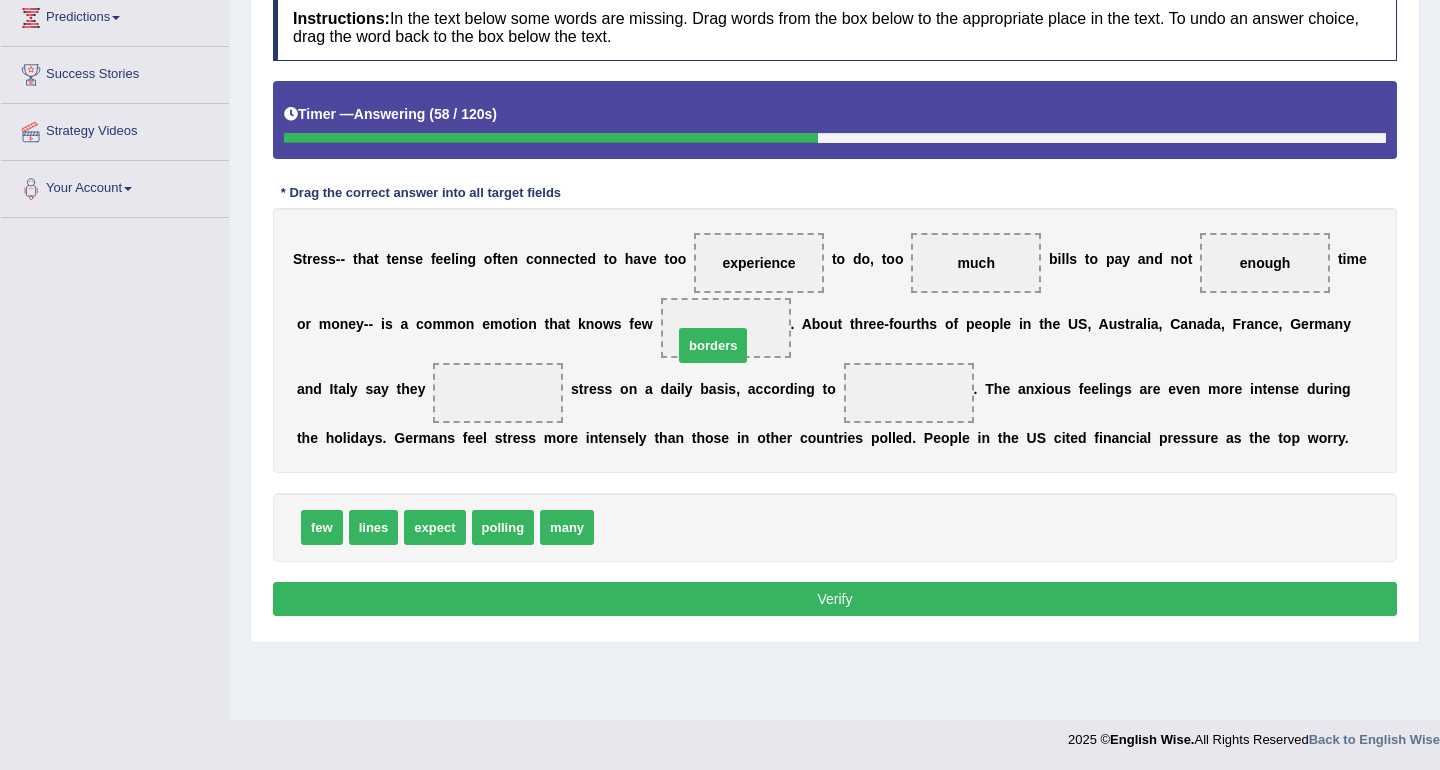 drag, startPoint x: 649, startPoint y: 524, endPoint x: 729, endPoint y: 340, distance: 200.63898 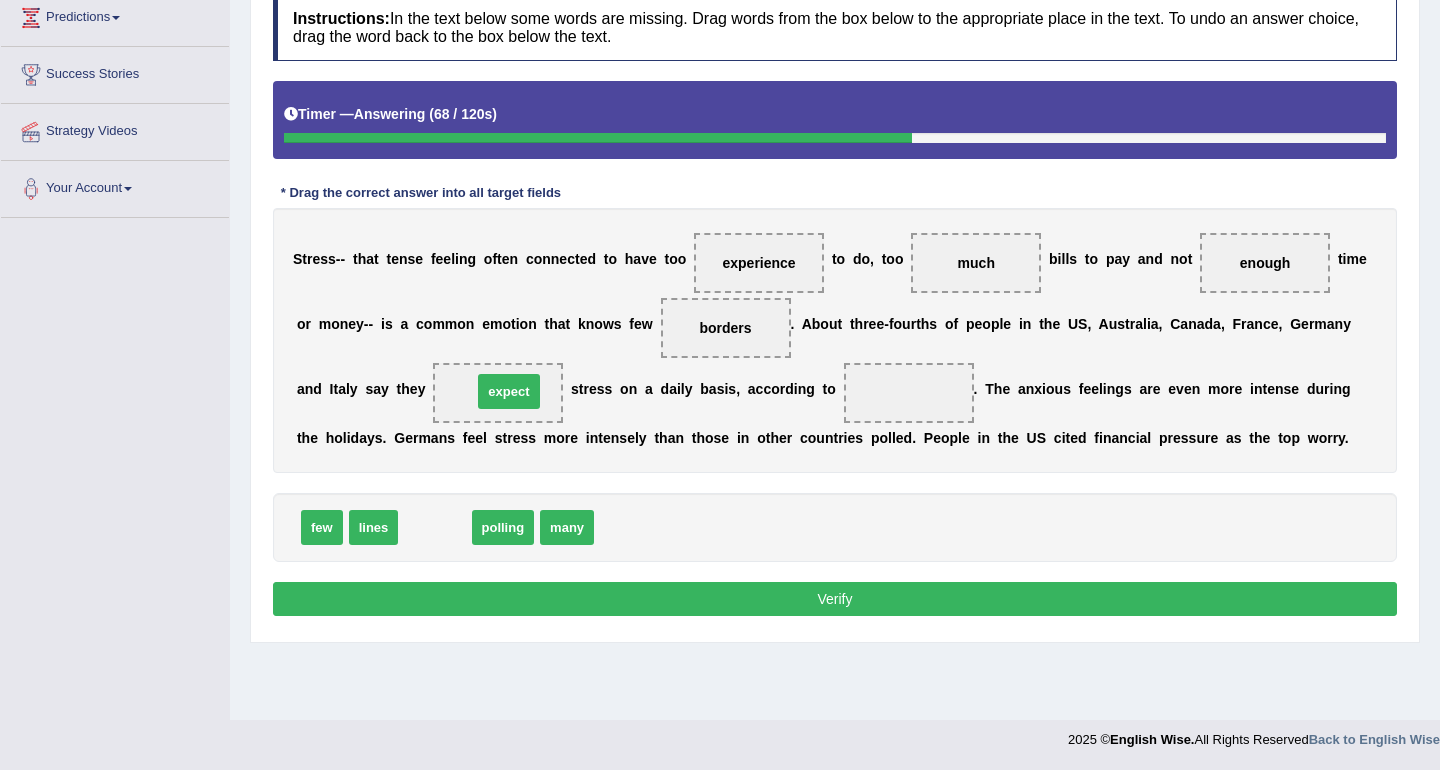 drag, startPoint x: 432, startPoint y: 539, endPoint x: 506, endPoint y: 403, distance: 154.82893 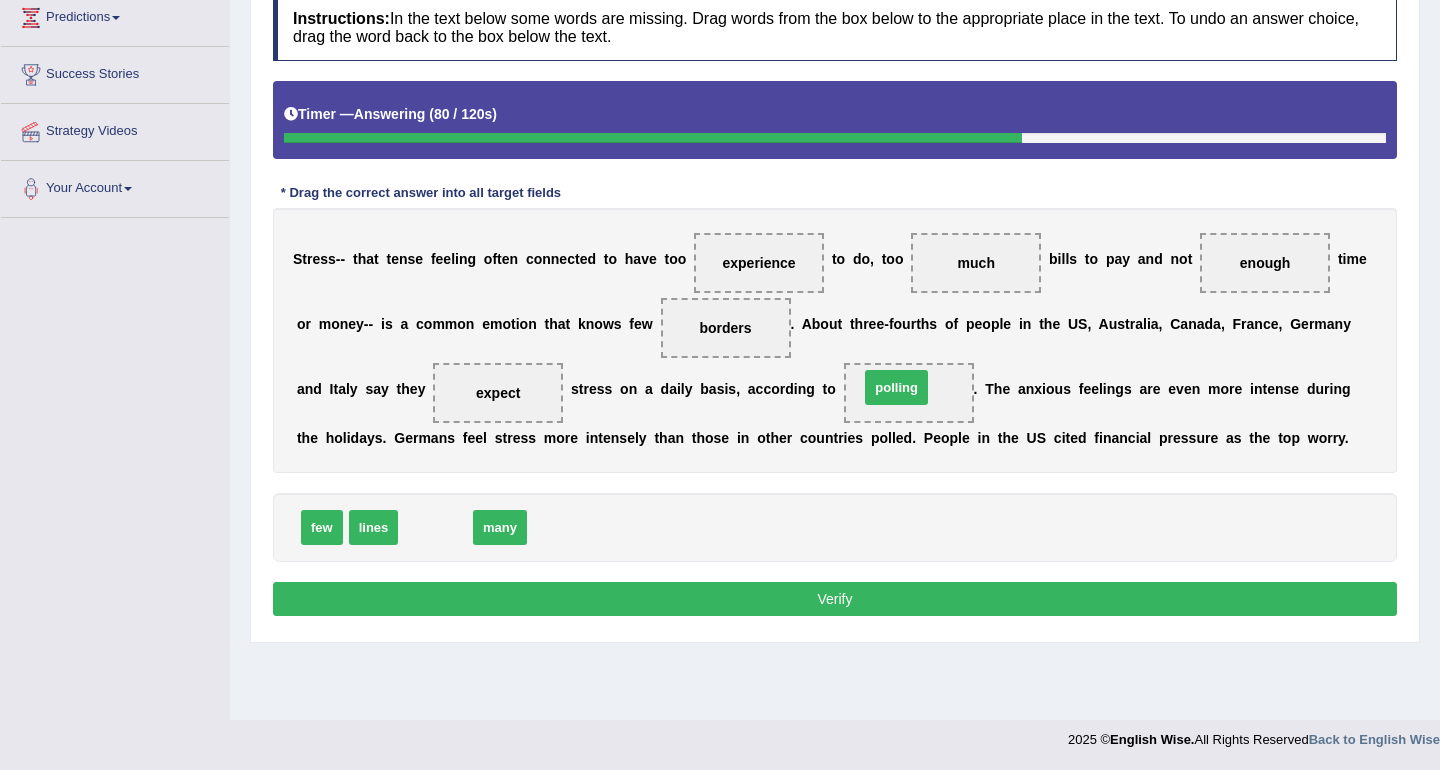 drag, startPoint x: 452, startPoint y: 524, endPoint x: 920, endPoint y: 385, distance: 488.2059 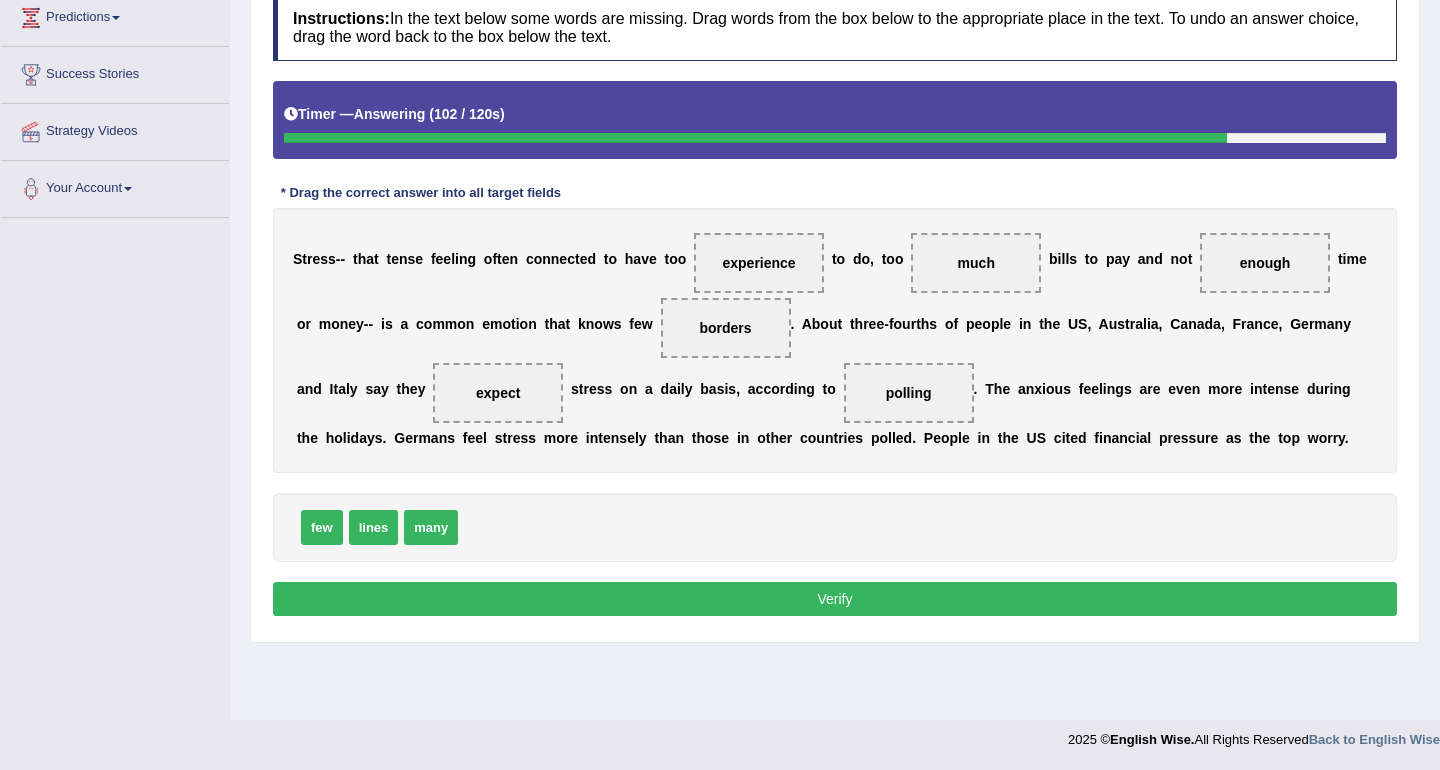 drag, startPoint x: 950, startPoint y: 260, endPoint x: 732, endPoint y: 259, distance: 218.00229 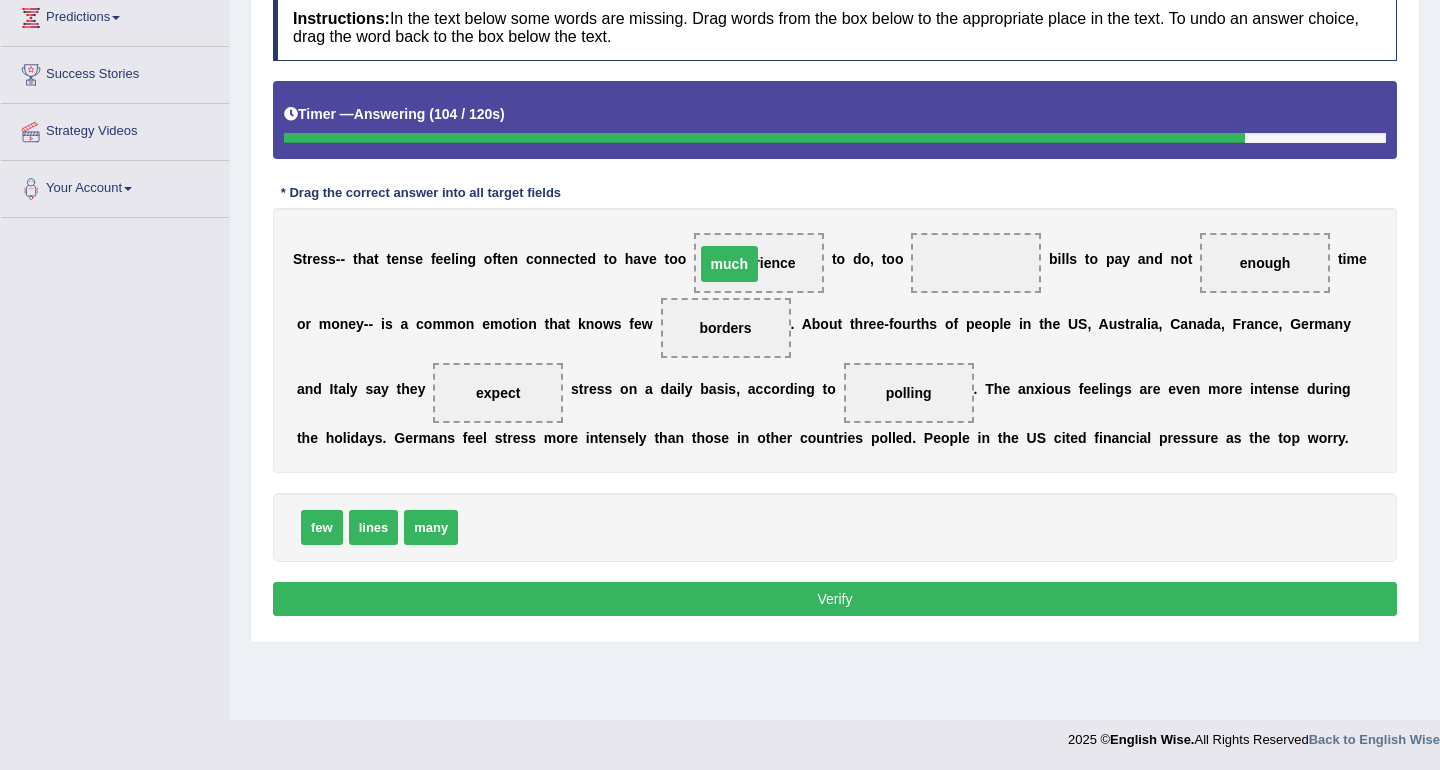 drag, startPoint x: 996, startPoint y: 259, endPoint x: 749, endPoint y: 259, distance: 247 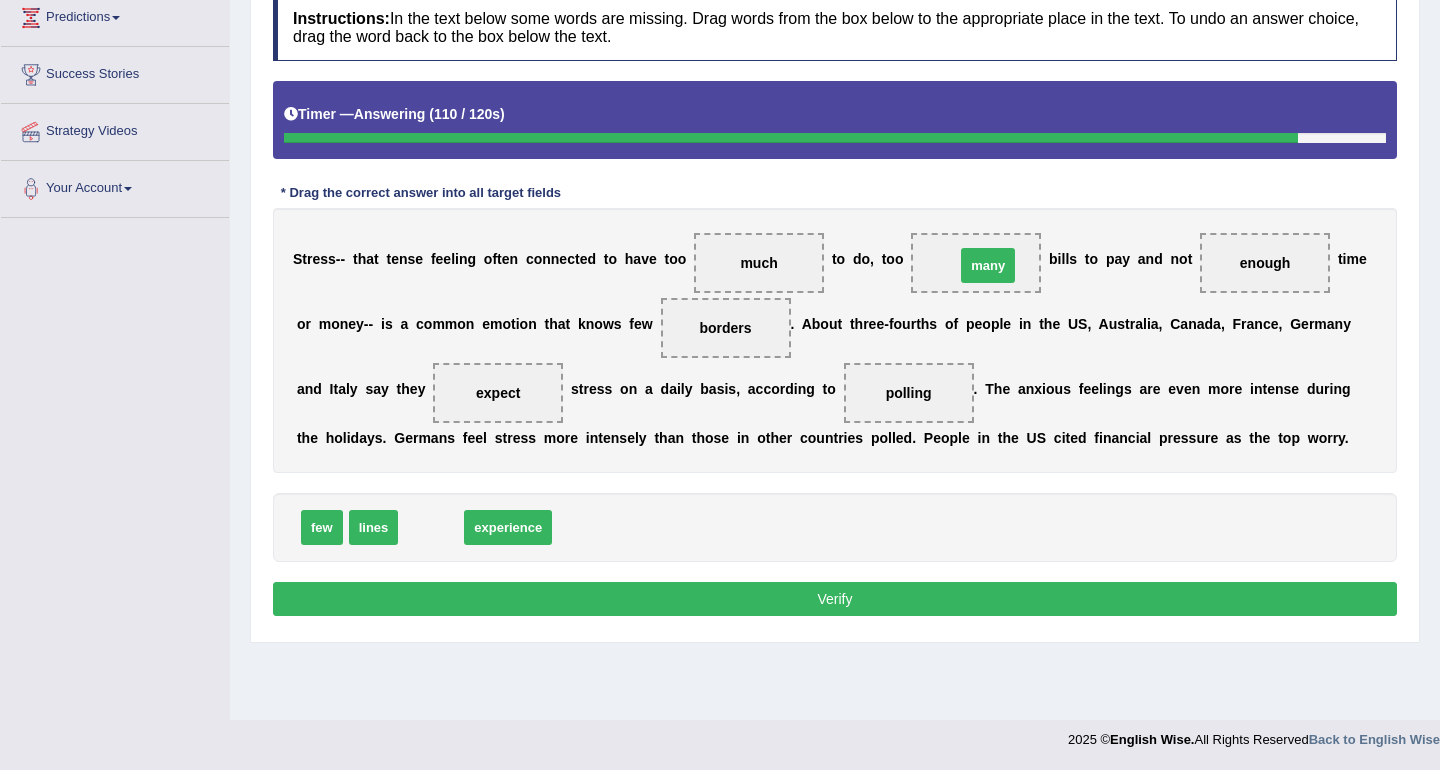drag, startPoint x: 432, startPoint y: 527, endPoint x: 987, endPoint y: 262, distance: 615.0203 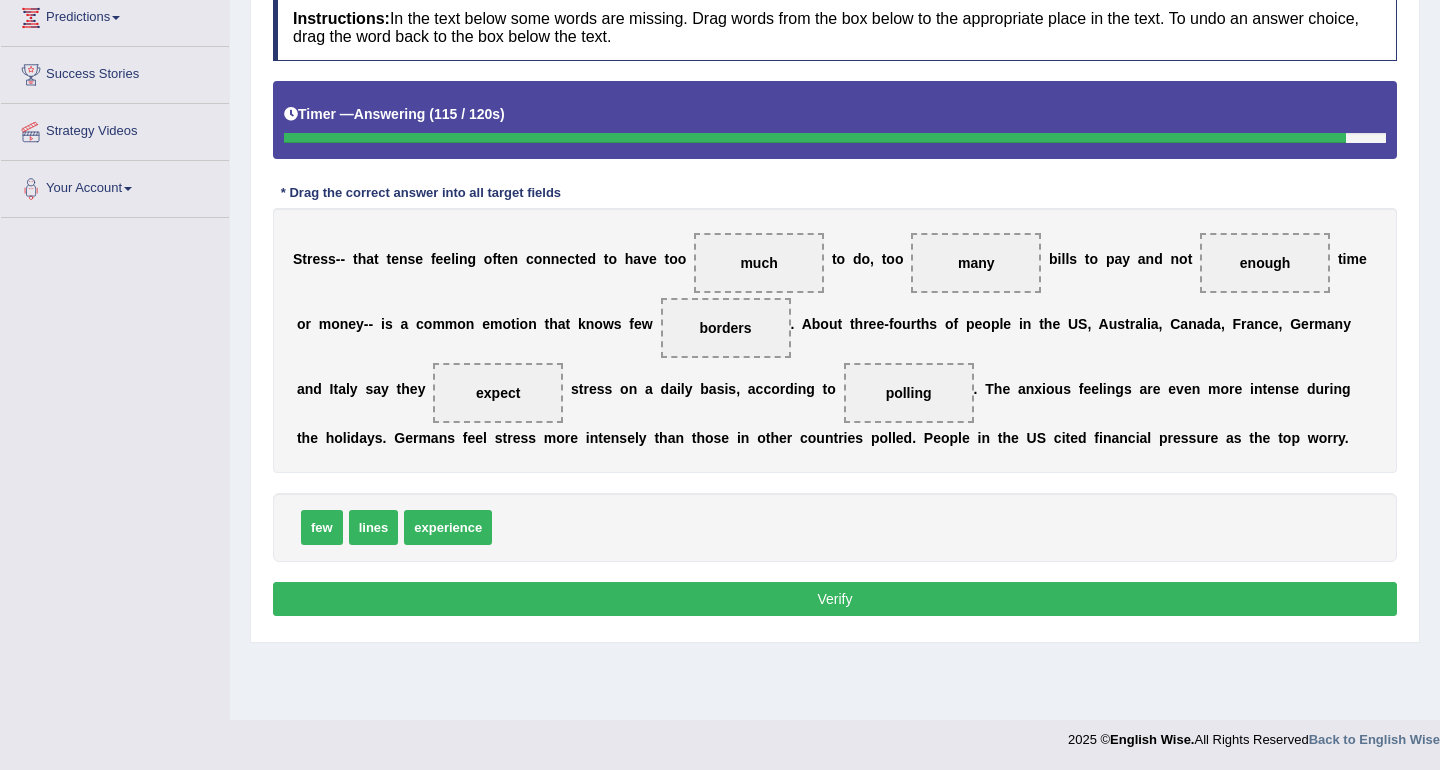 click on "Verify" at bounding box center (835, 599) 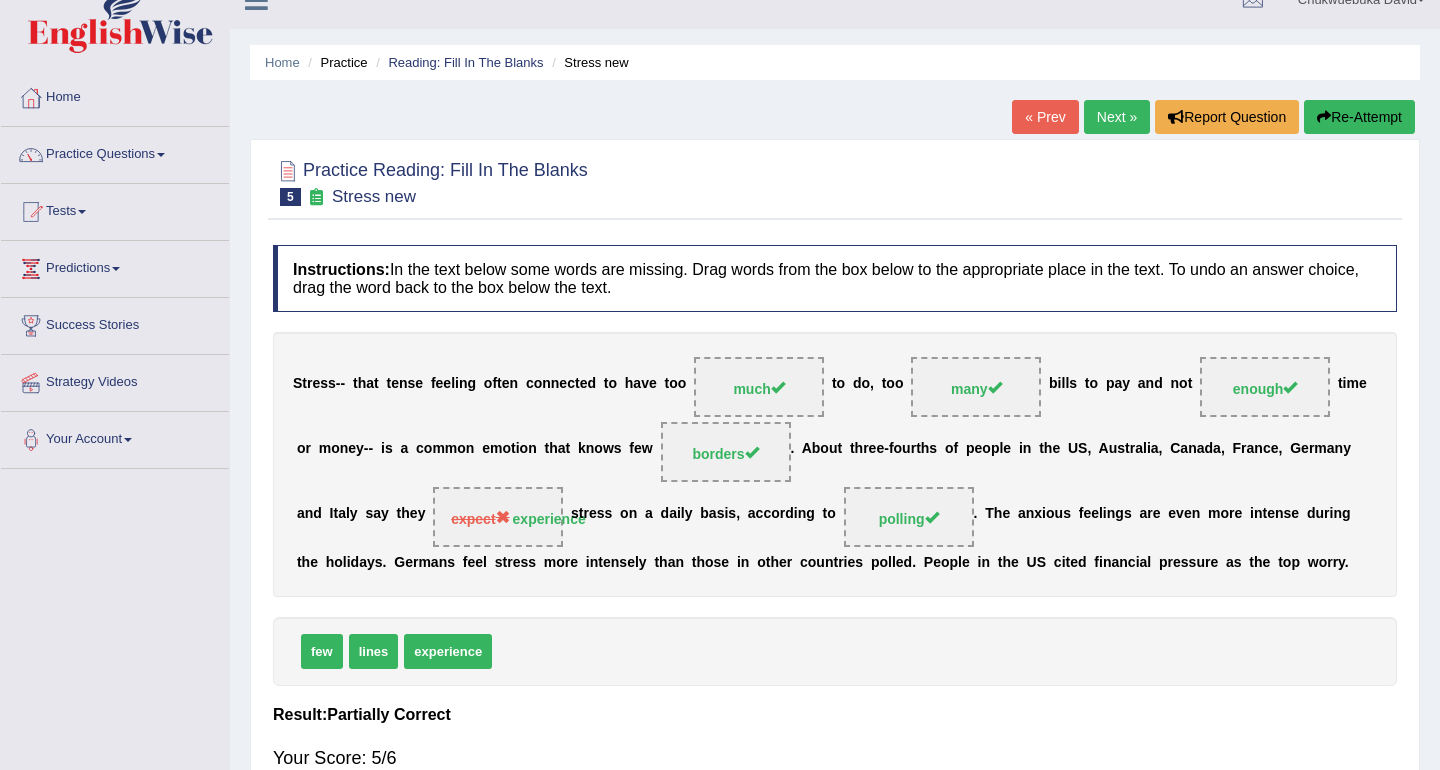 scroll, scrollTop: 2, scrollLeft: 0, axis: vertical 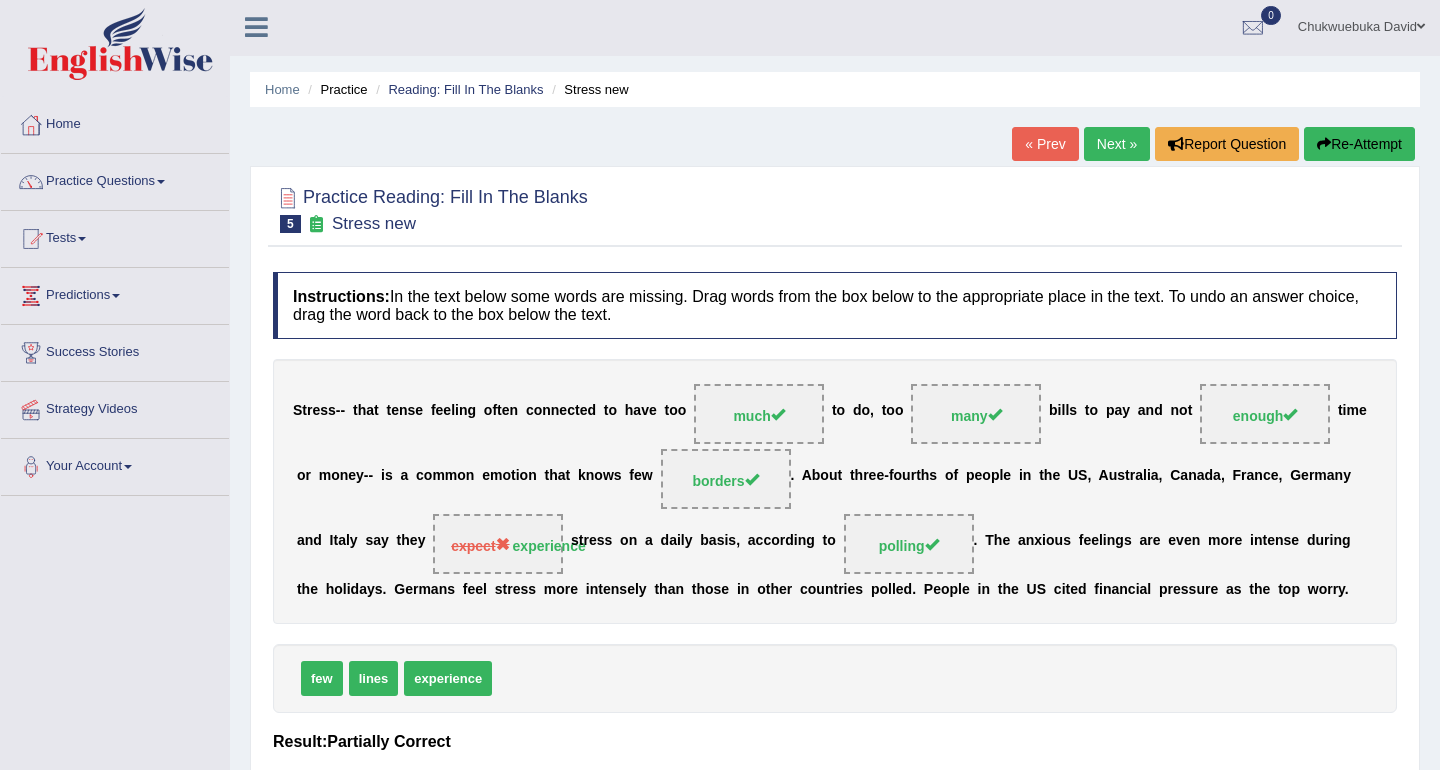 click on "Next »" at bounding box center [1117, 144] 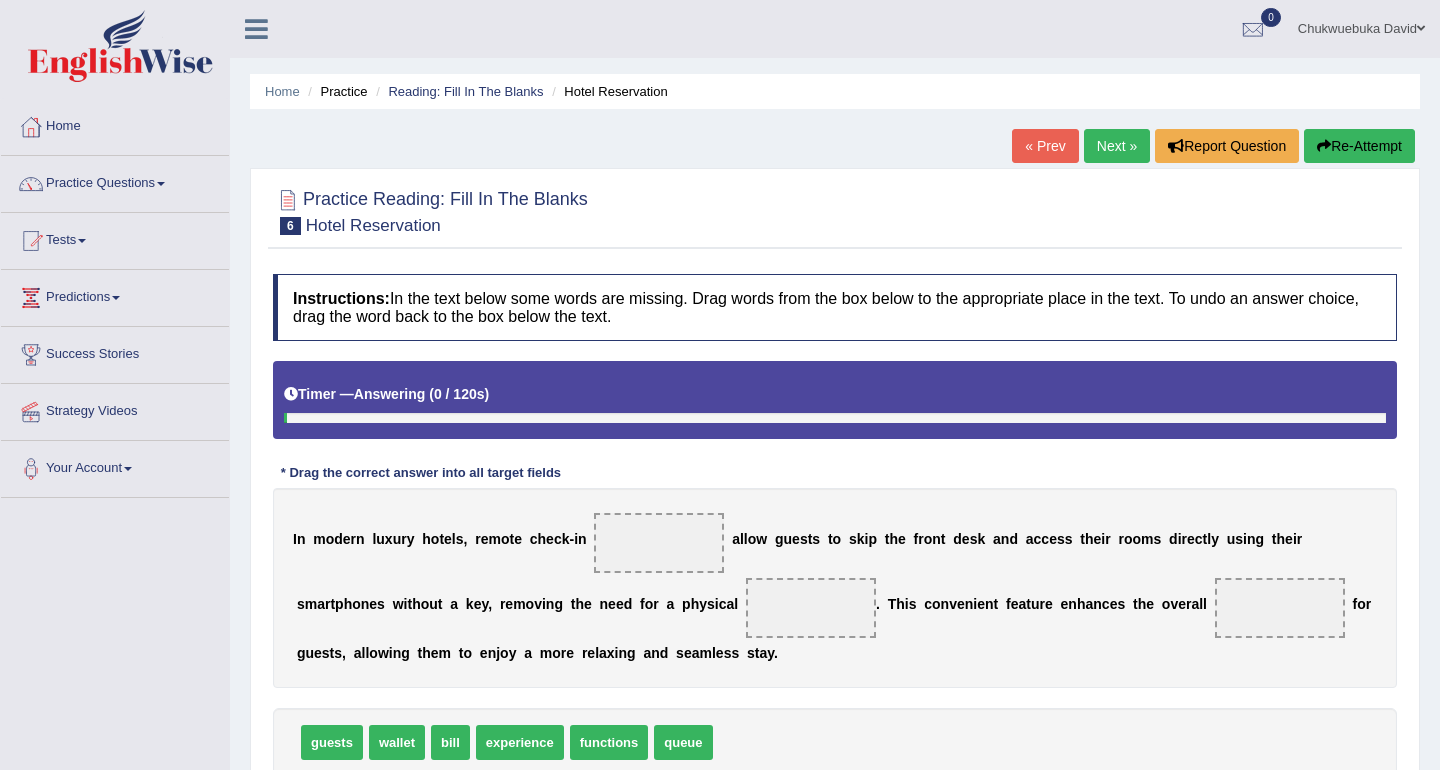 scroll, scrollTop: 0, scrollLeft: 0, axis: both 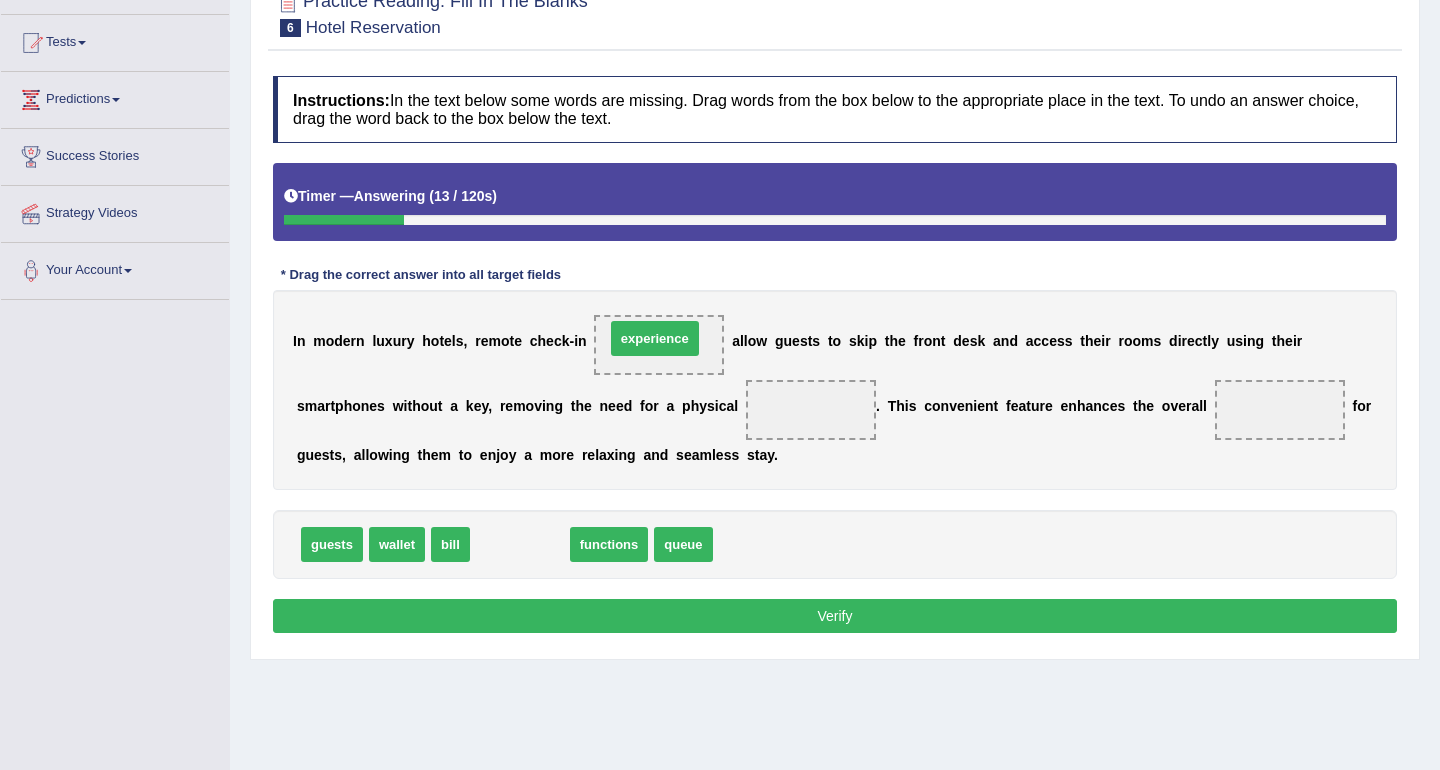 drag, startPoint x: 541, startPoint y: 548, endPoint x: 676, endPoint y: 342, distance: 246.29454 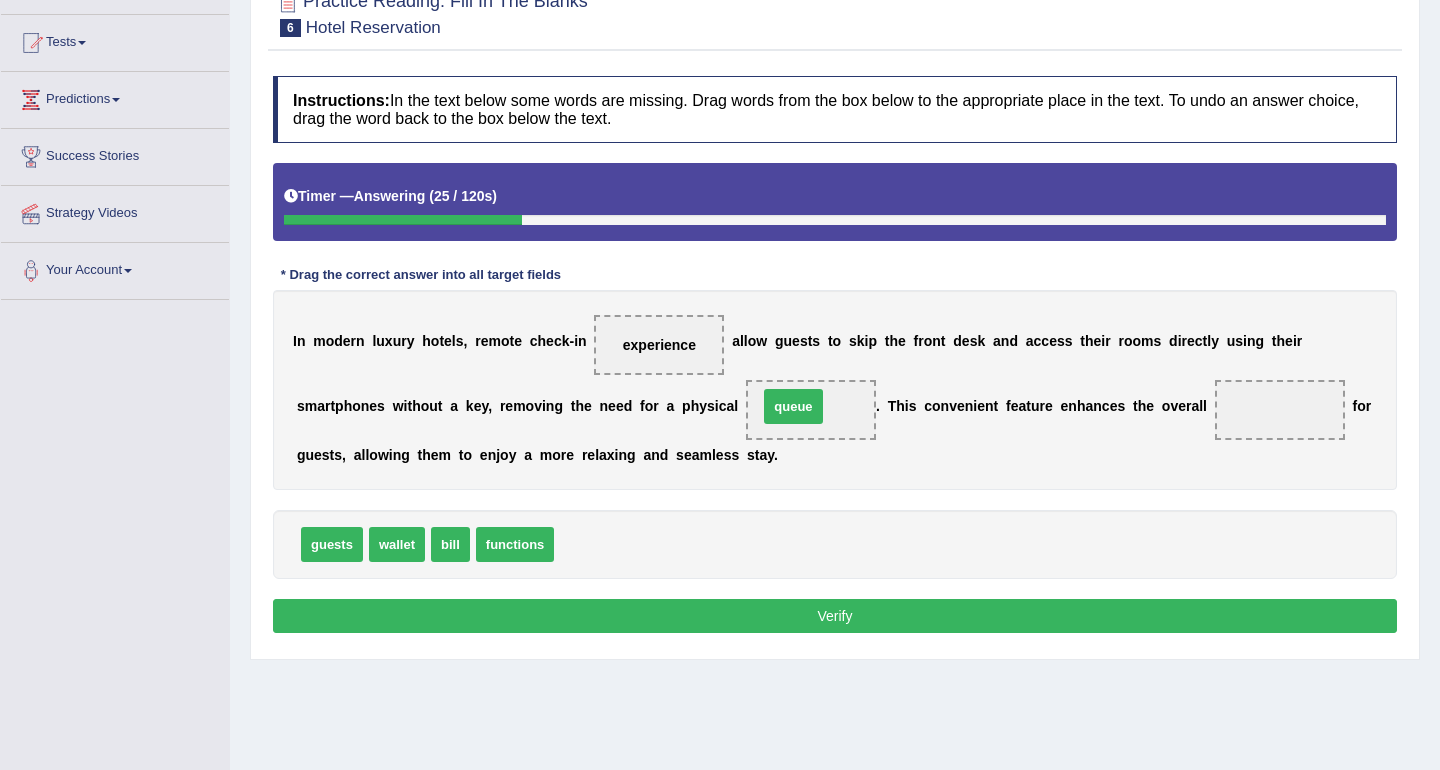 drag, startPoint x: 592, startPoint y: 543, endPoint x: 809, endPoint y: 406, distance: 256.62814 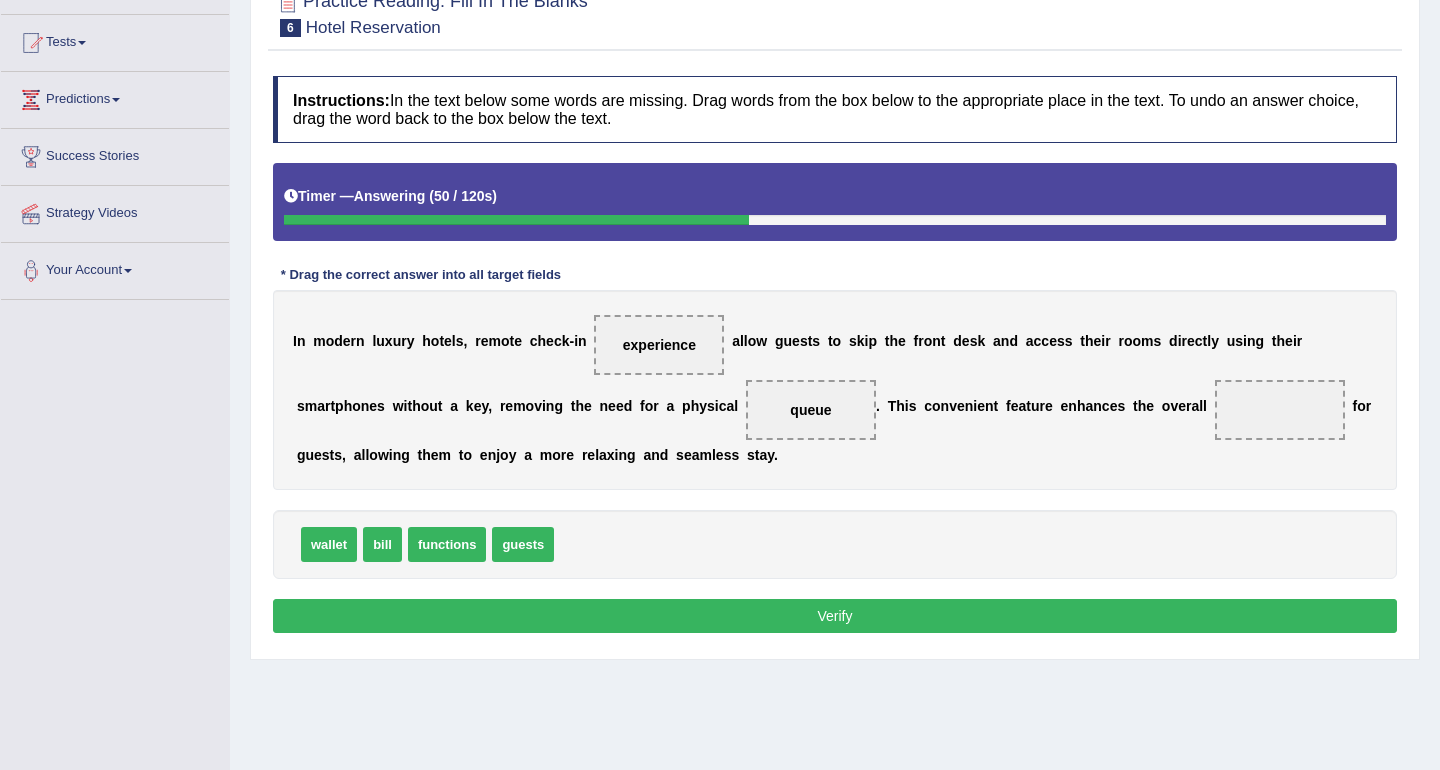 drag, startPoint x: 669, startPoint y: 328, endPoint x: 1177, endPoint y: 385, distance: 511.18784 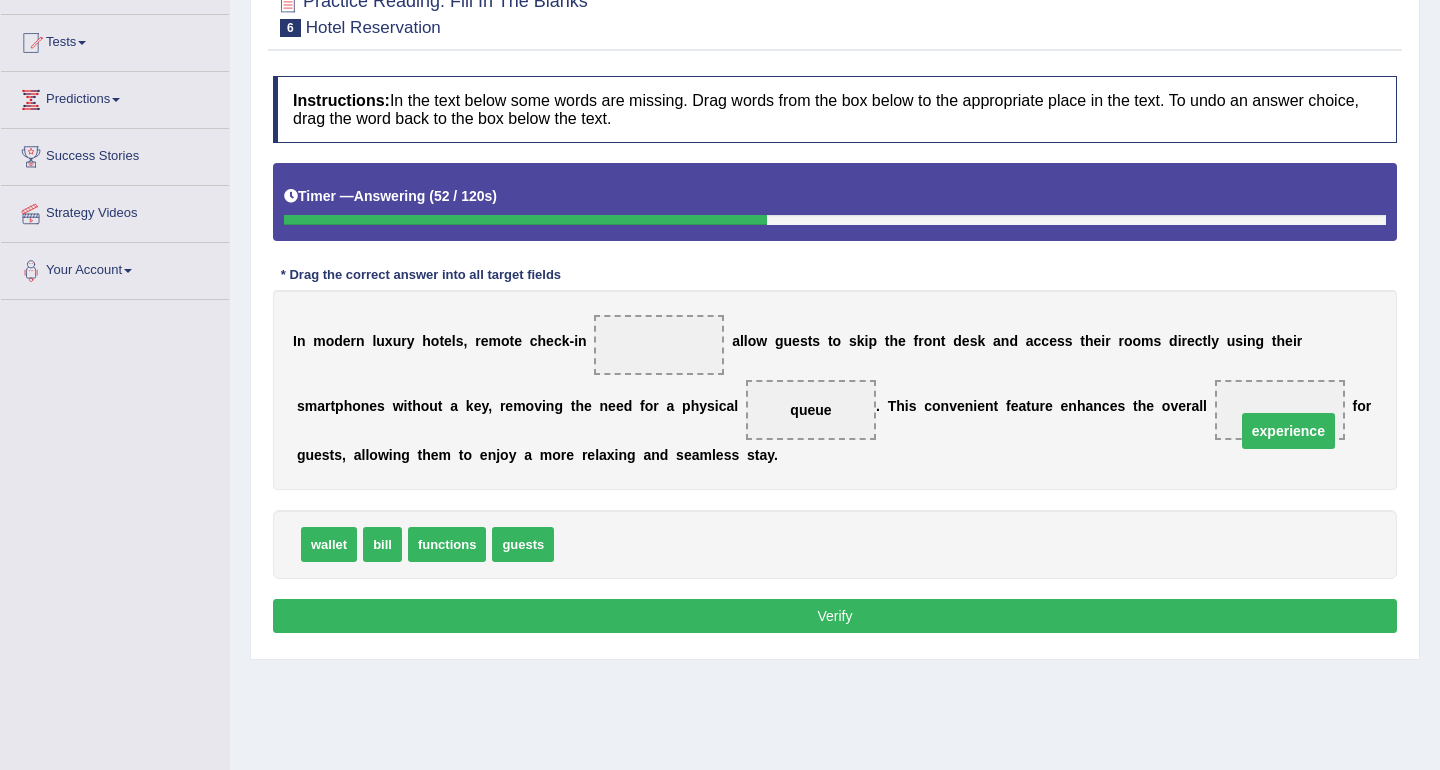 drag, startPoint x: 622, startPoint y: 337, endPoint x: 1252, endPoint y: 415, distance: 634.8102 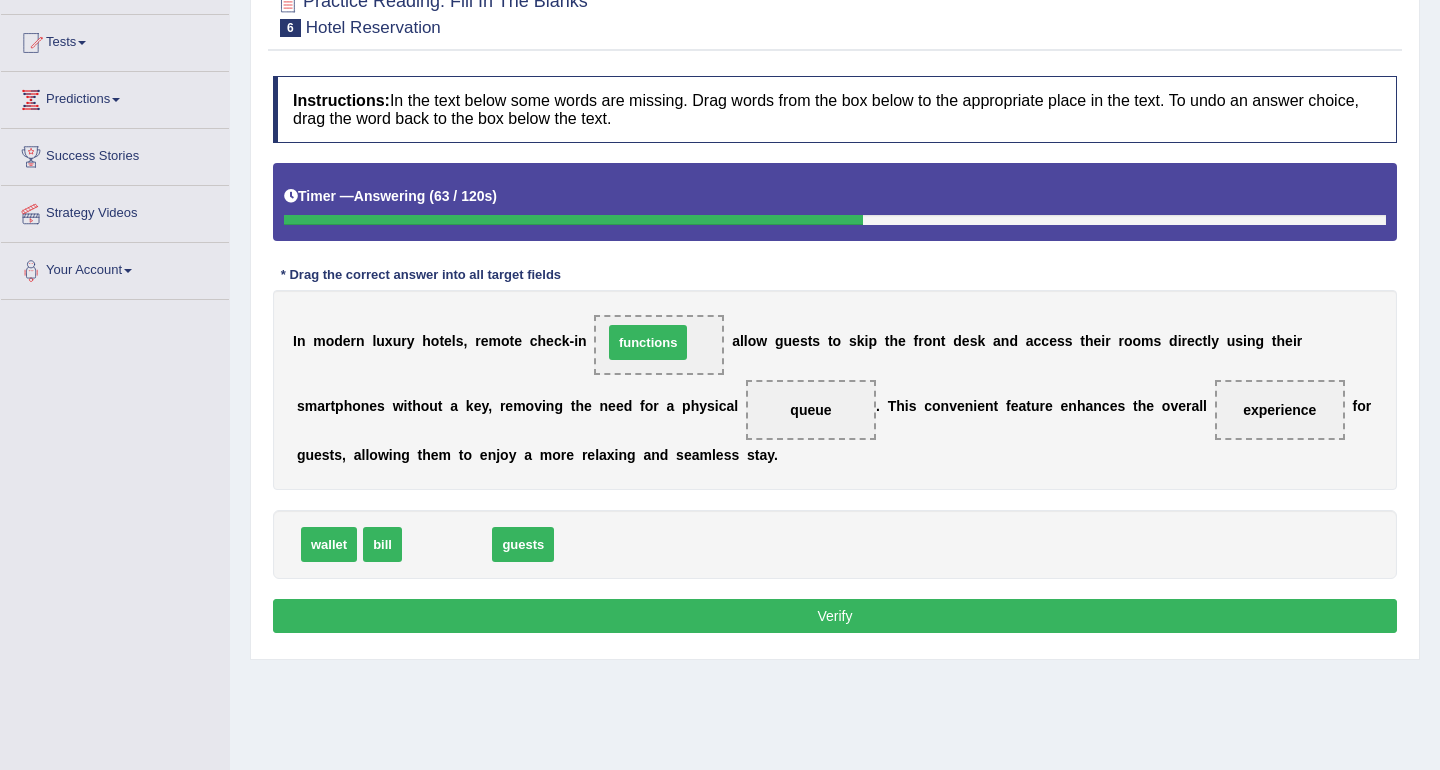 drag, startPoint x: 450, startPoint y: 553, endPoint x: 652, endPoint y: 351, distance: 285.67114 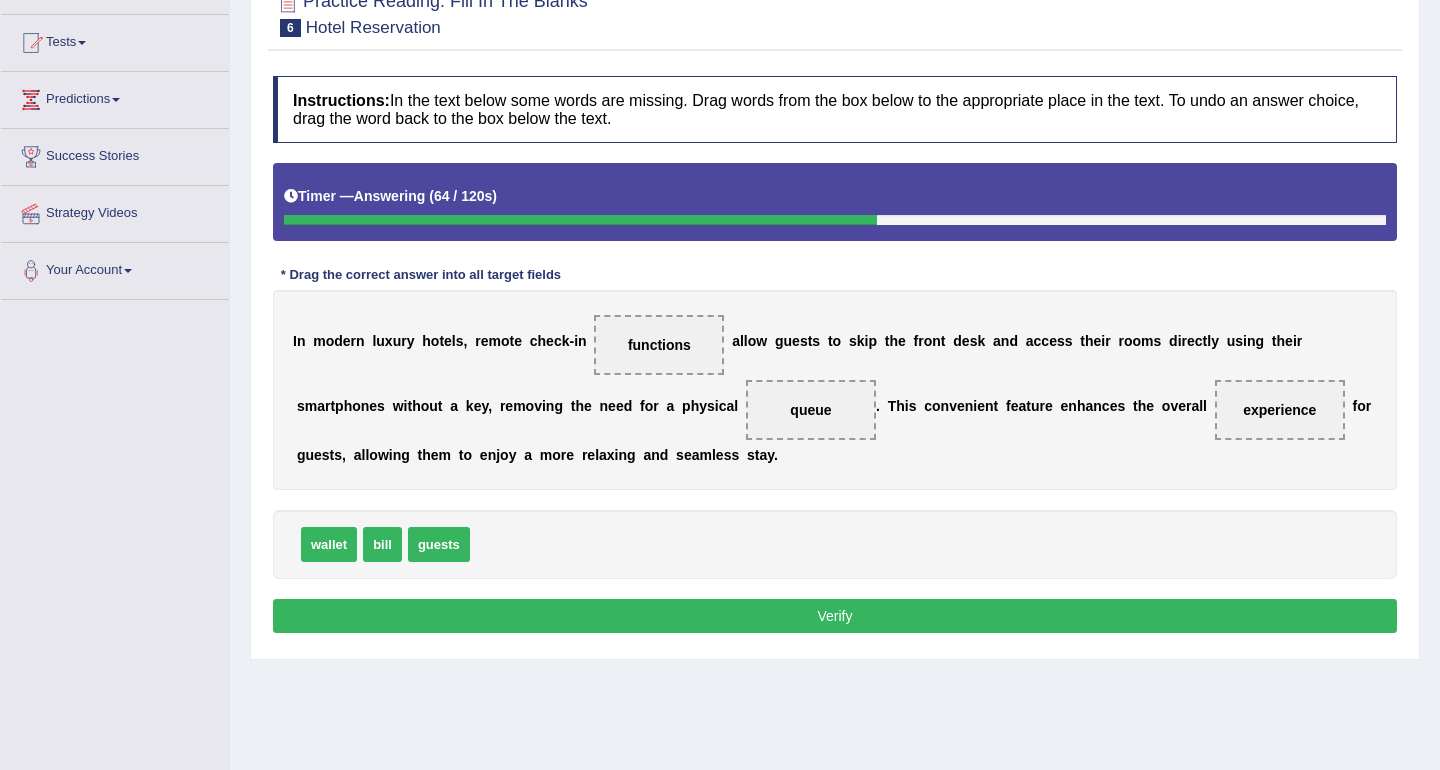 click on "Verify" at bounding box center (835, 616) 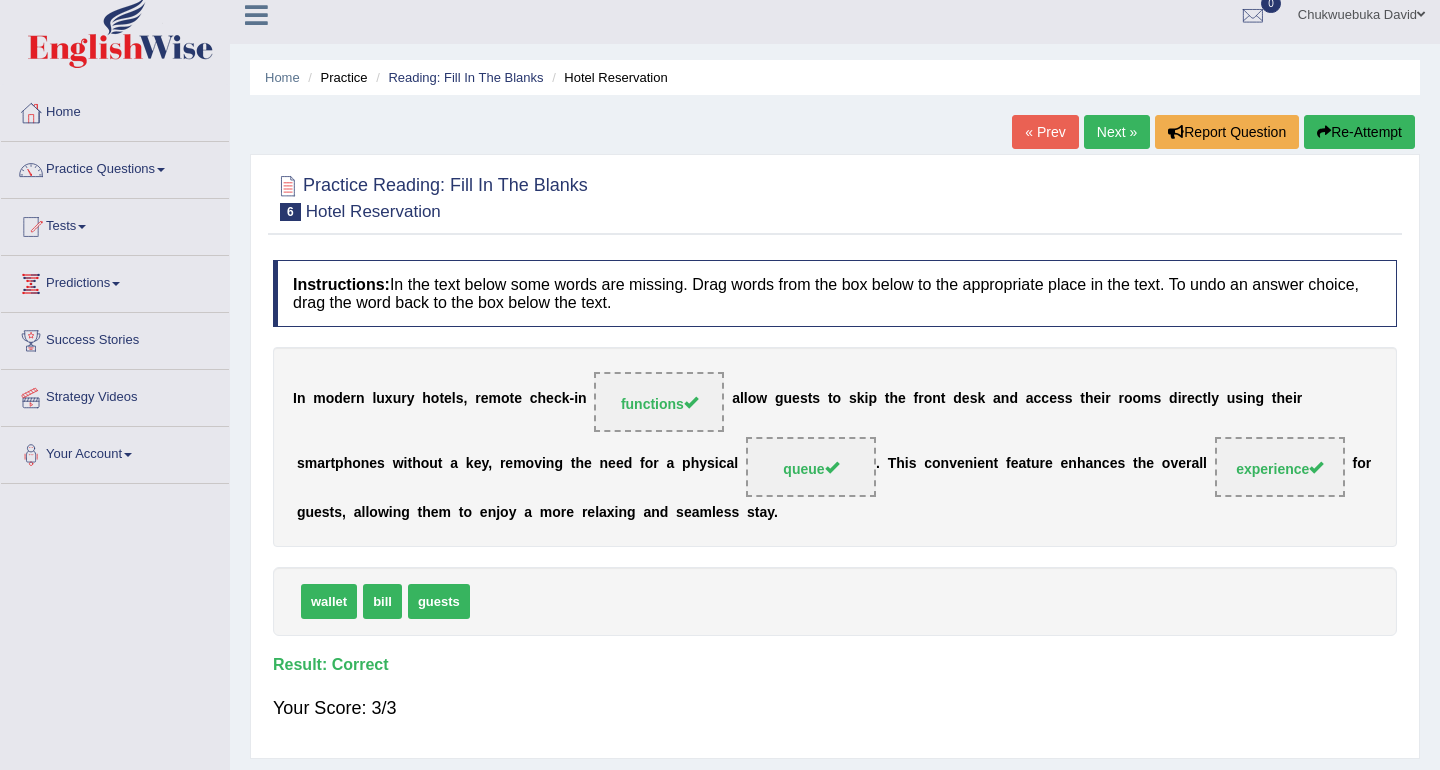 scroll, scrollTop: 0, scrollLeft: 0, axis: both 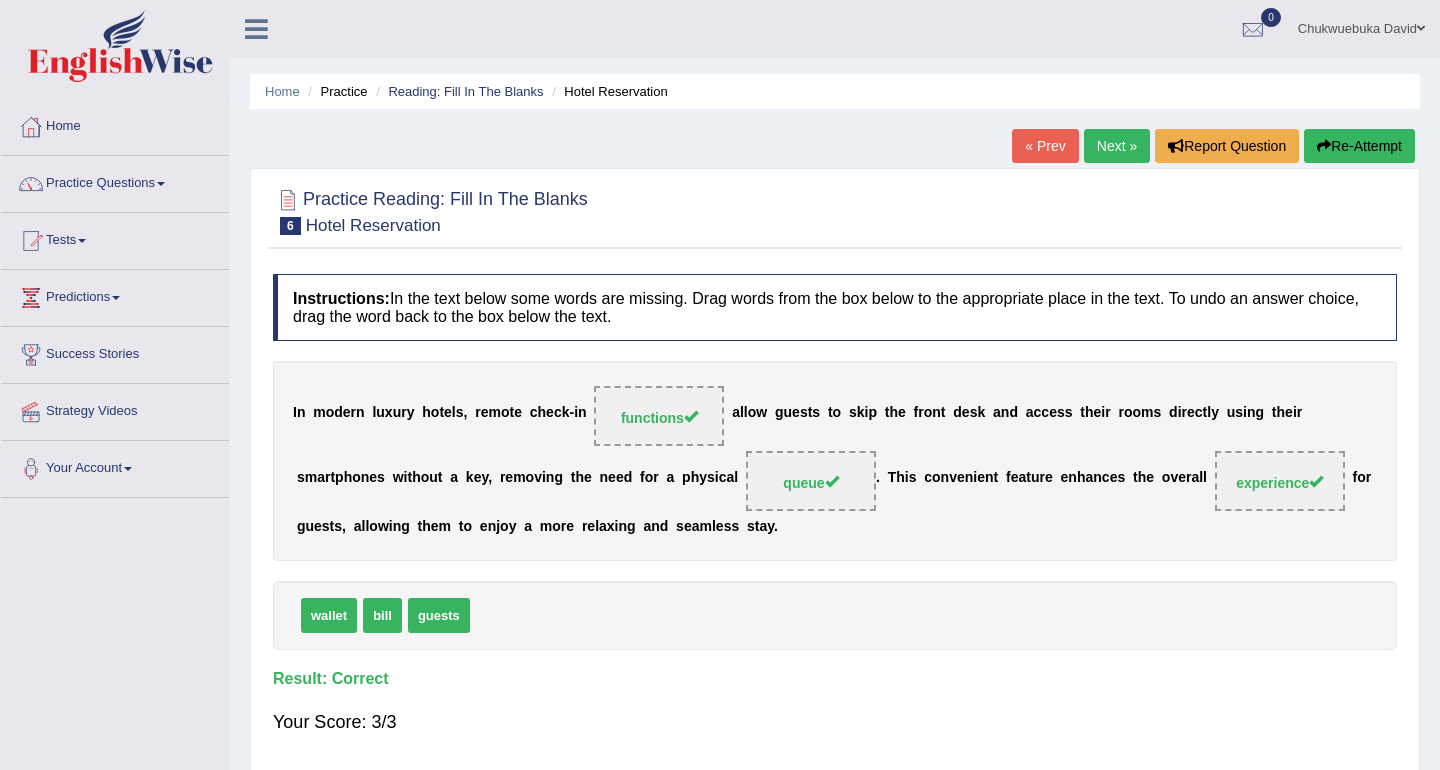 click on "Next »" at bounding box center [1117, 146] 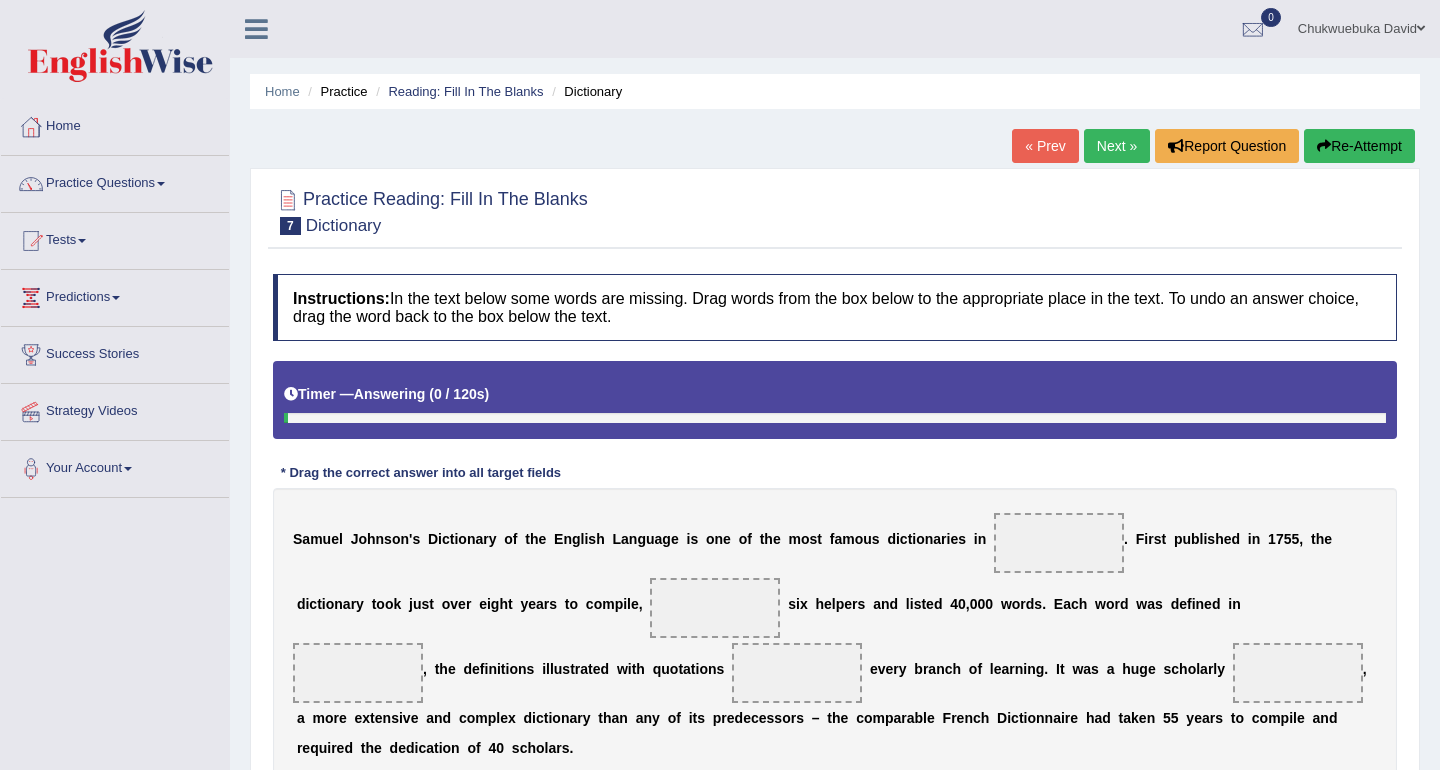 scroll, scrollTop: 0, scrollLeft: 0, axis: both 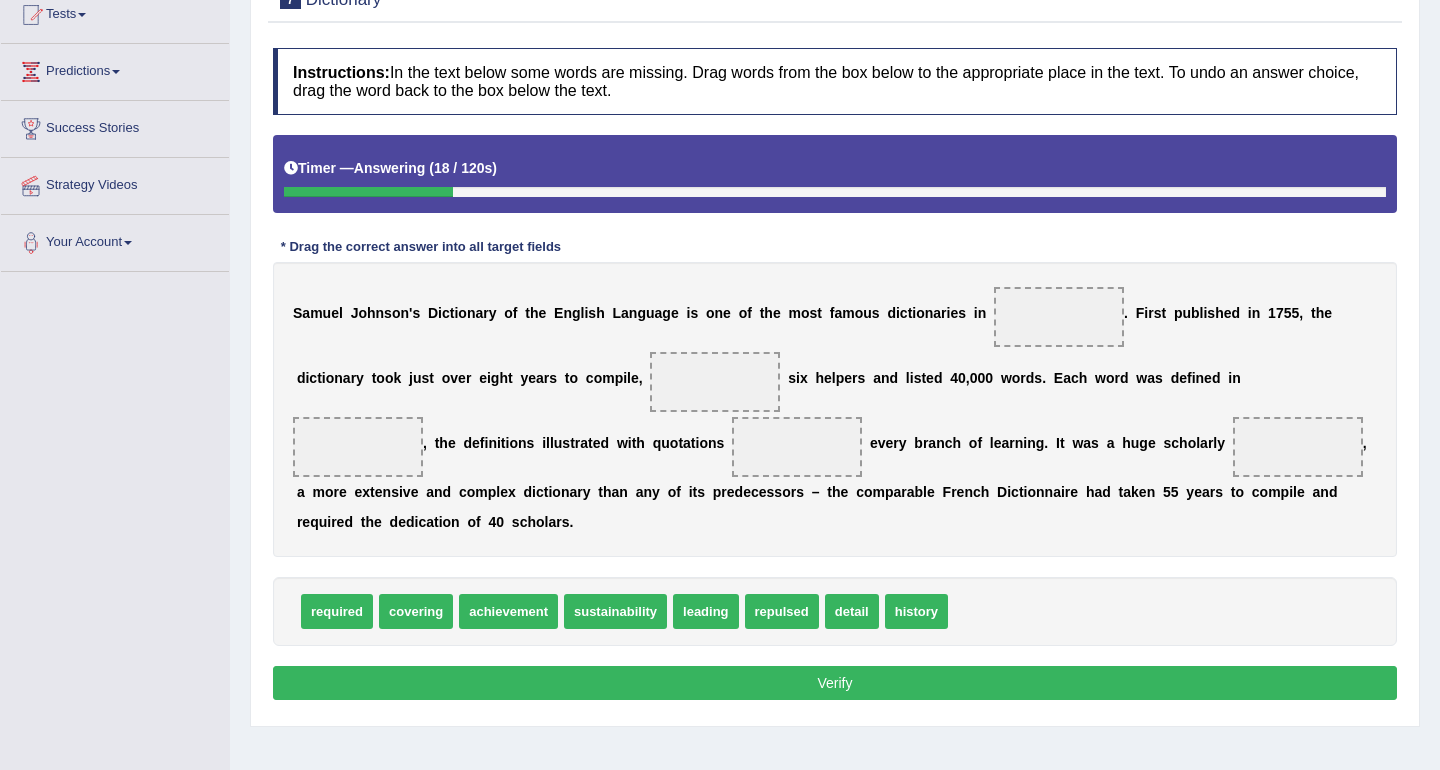 click on "history" at bounding box center (916, 611) 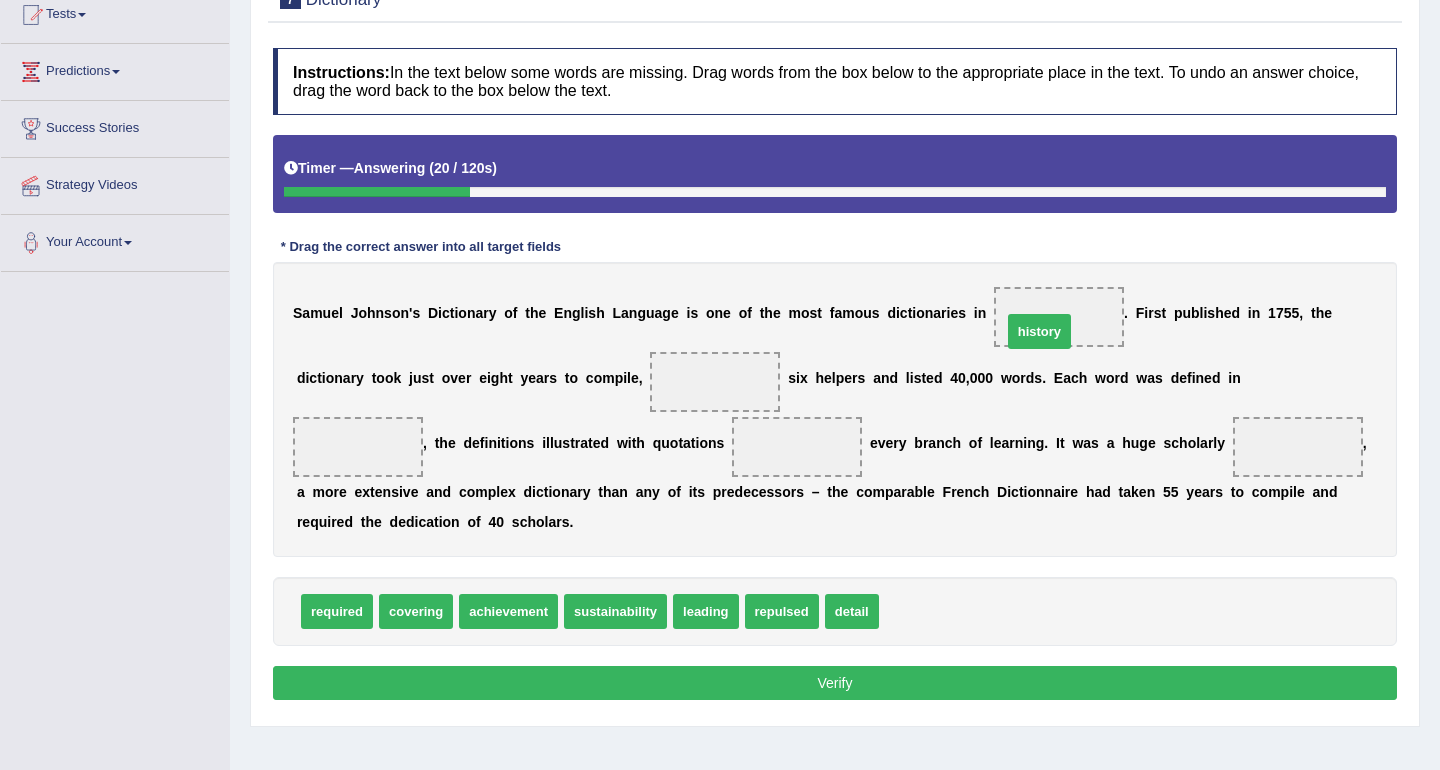 drag, startPoint x: 893, startPoint y: 612, endPoint x: 1016, endPoint y: 330, distance: 307.6573 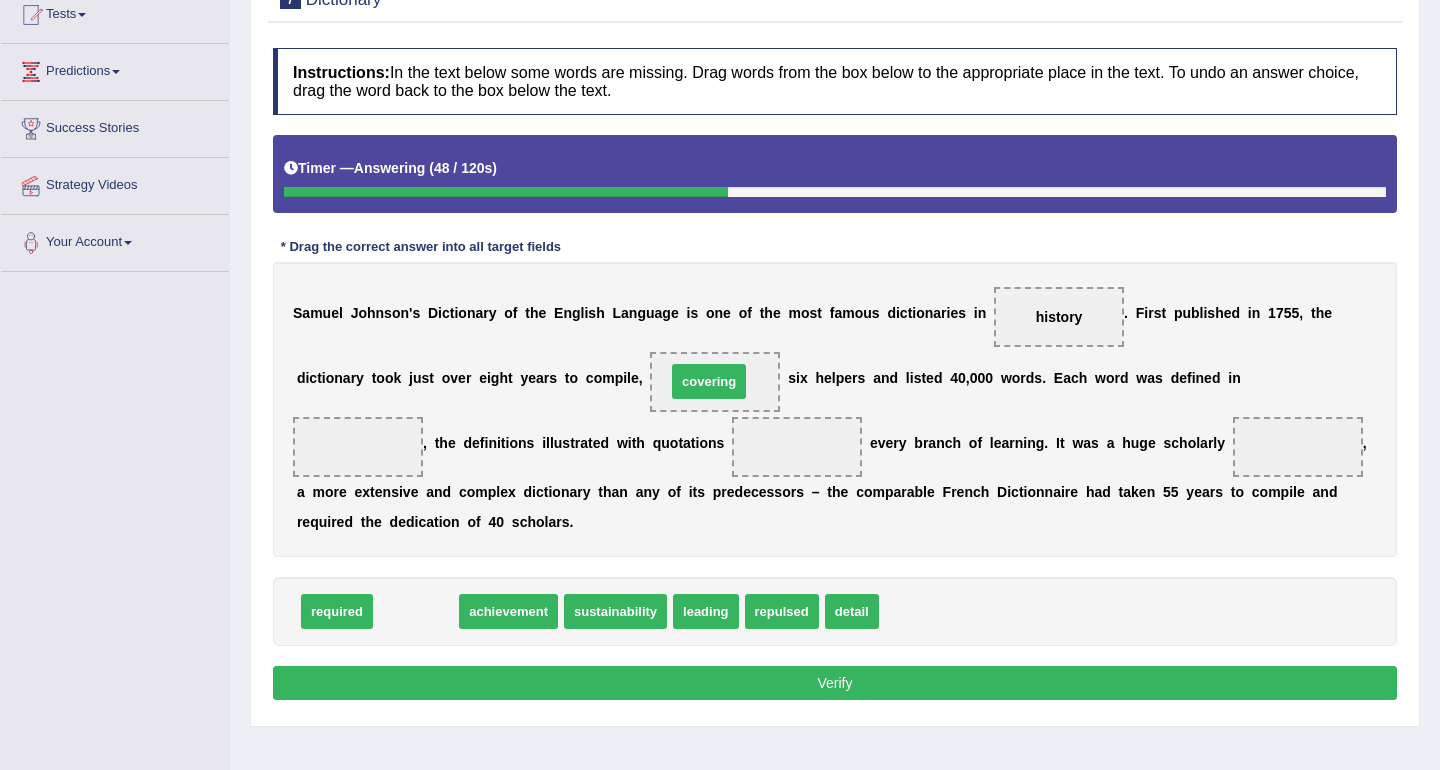 drag, startPoint x: 429, startPoint y: 615, endPoint x: 720, endPoint y: 384, distance: 371.54004 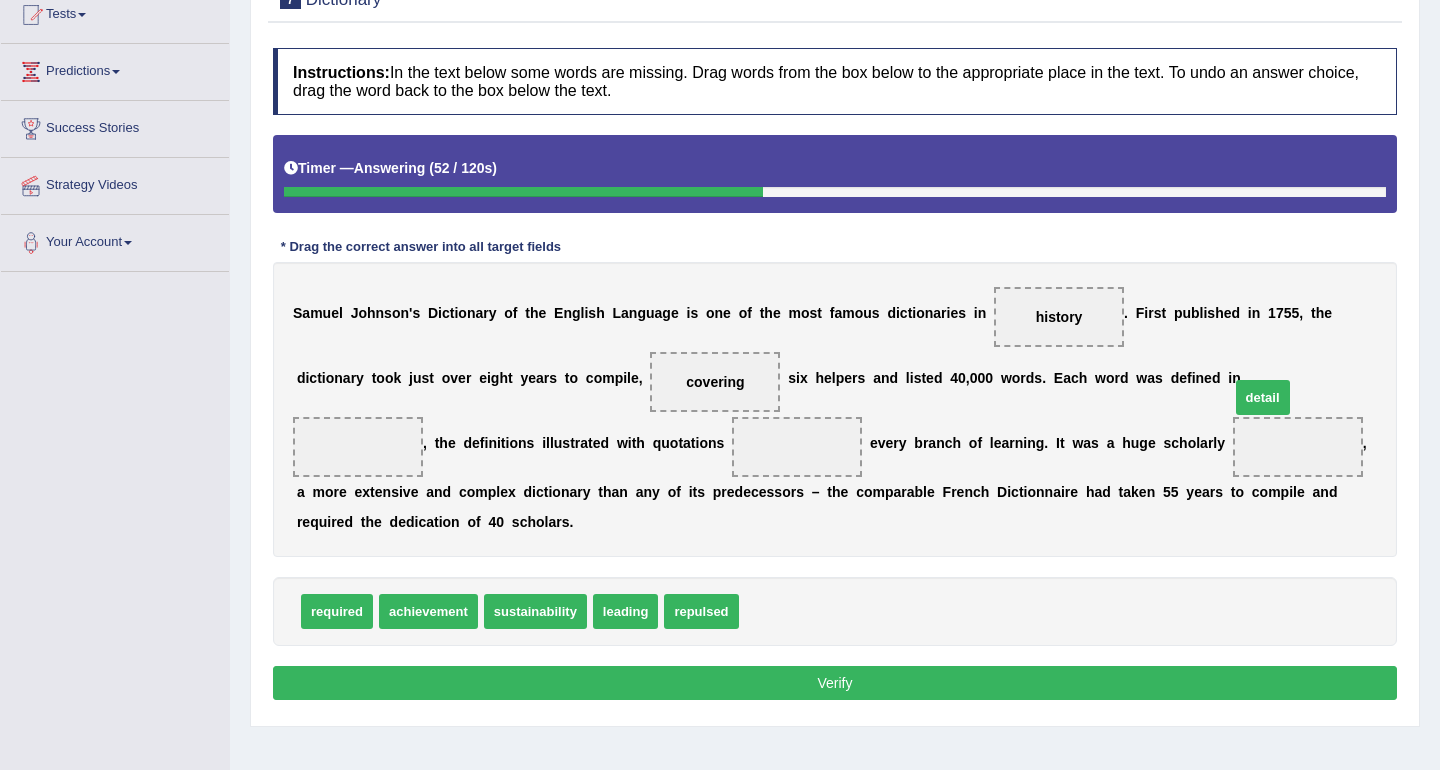 drag, startPoint x: 784, startPoint y: 618, endPoint x: 1277, endPoint y: 389, distance: 543.5899 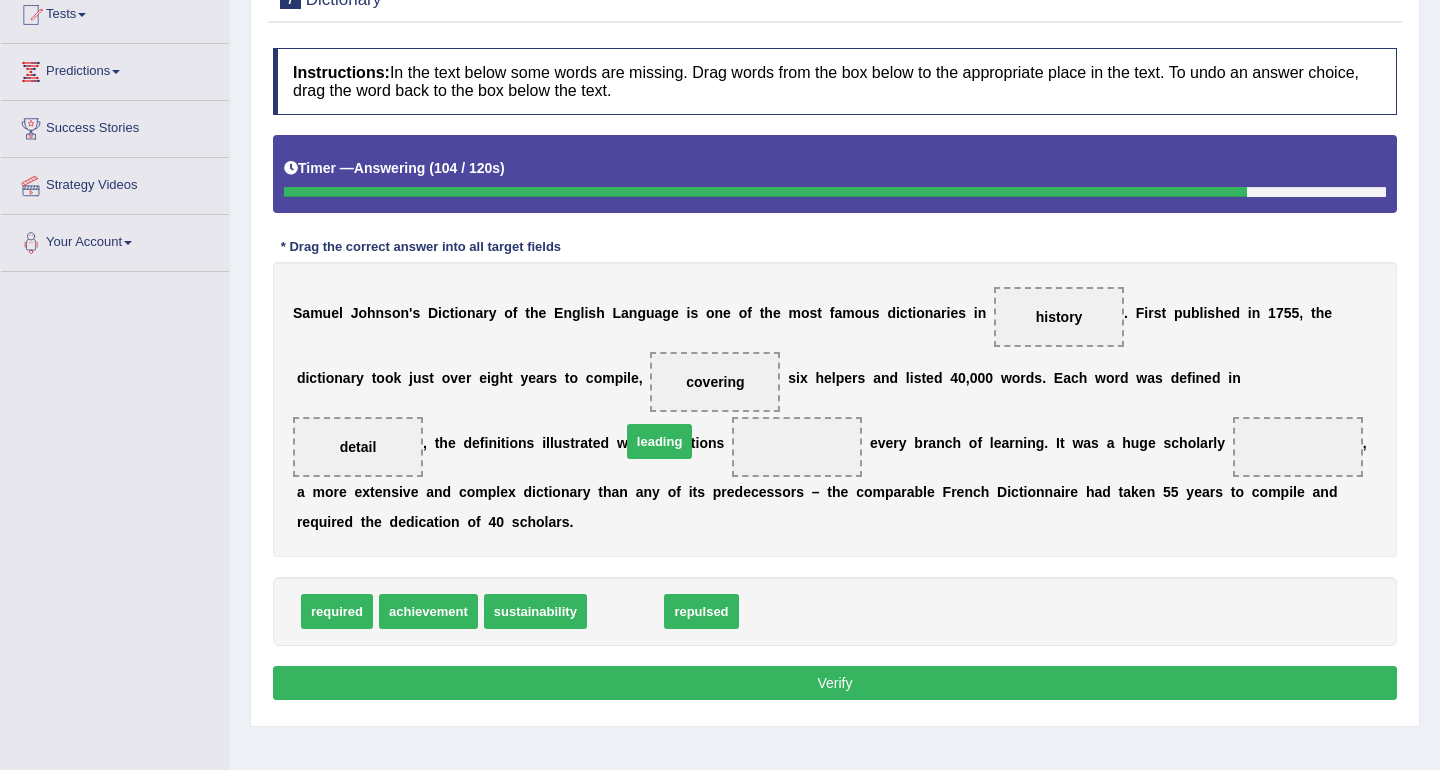 drag, startPoint x: 610, startPoint y: 616, endPoint x: 644, endPoint y: 446, distance: 173.36667 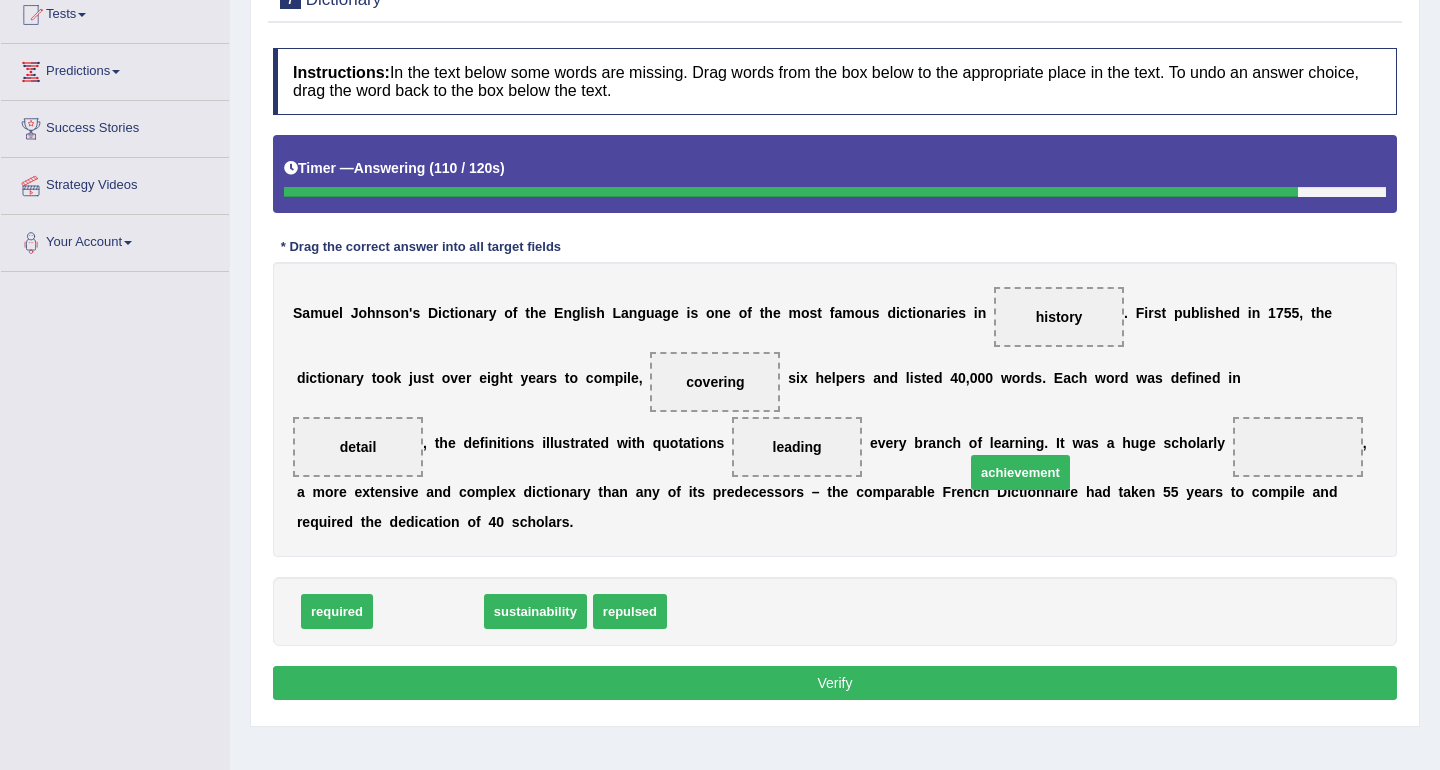 drag, startPoint x: 453, startPoint y: 617, endPoint x: 1035, endPoint y: 487, distance: 596.34216 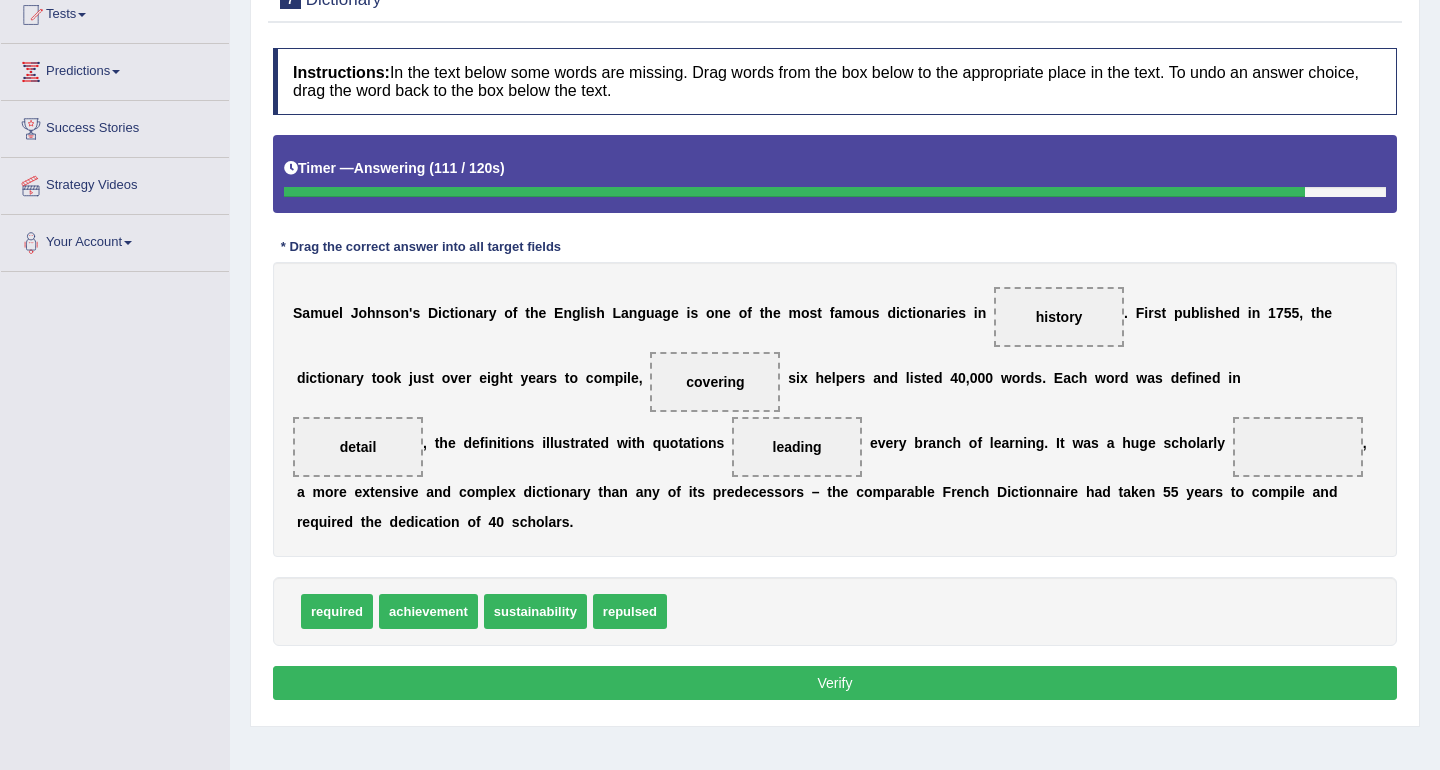 drag, startPoint x: 1035, startPoint y: 487, endPoint x: 1045, endPoint y: 482, distance: 11.18034 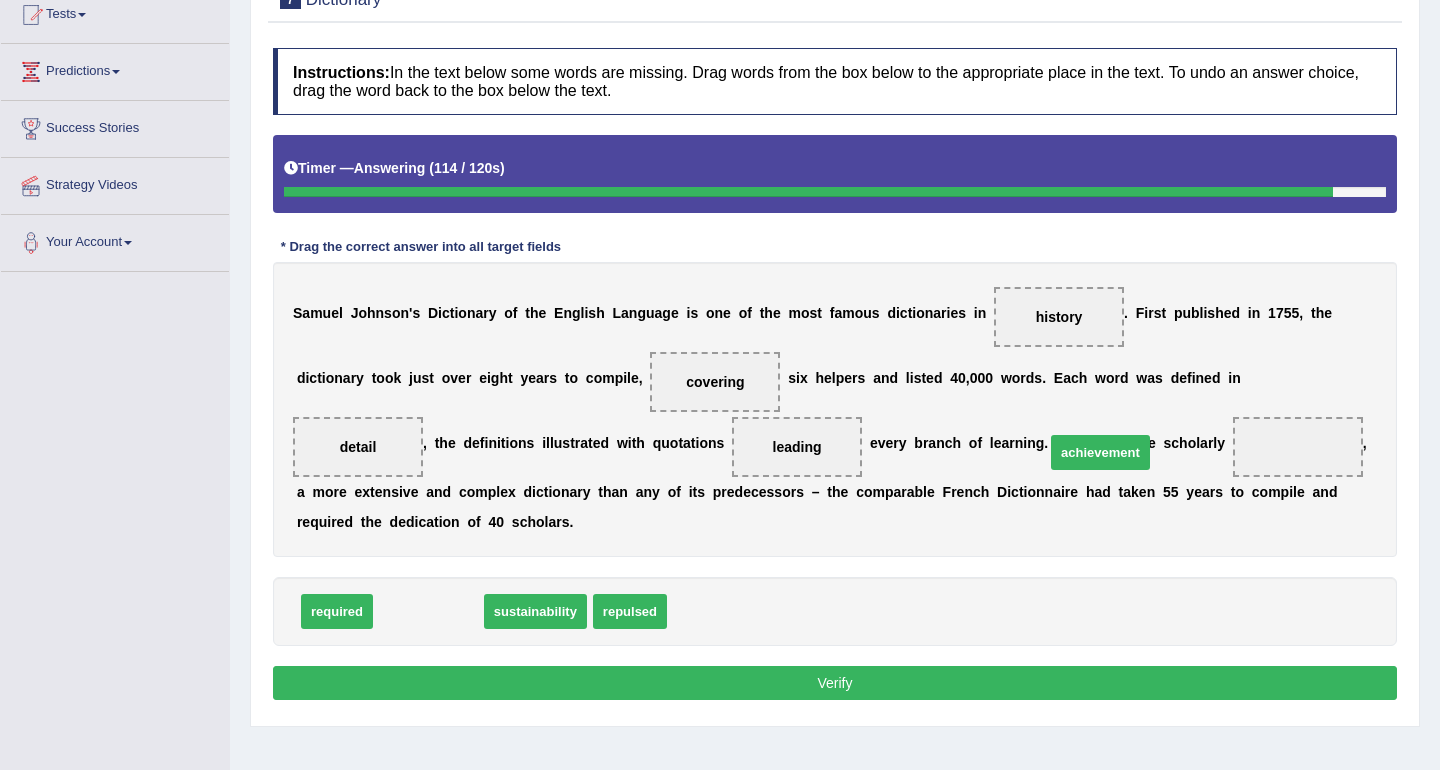 drag, startPoint x: 428, startPoint y: 609, endPoint x: 1100, endPoint y: 446, distance: 691.4861 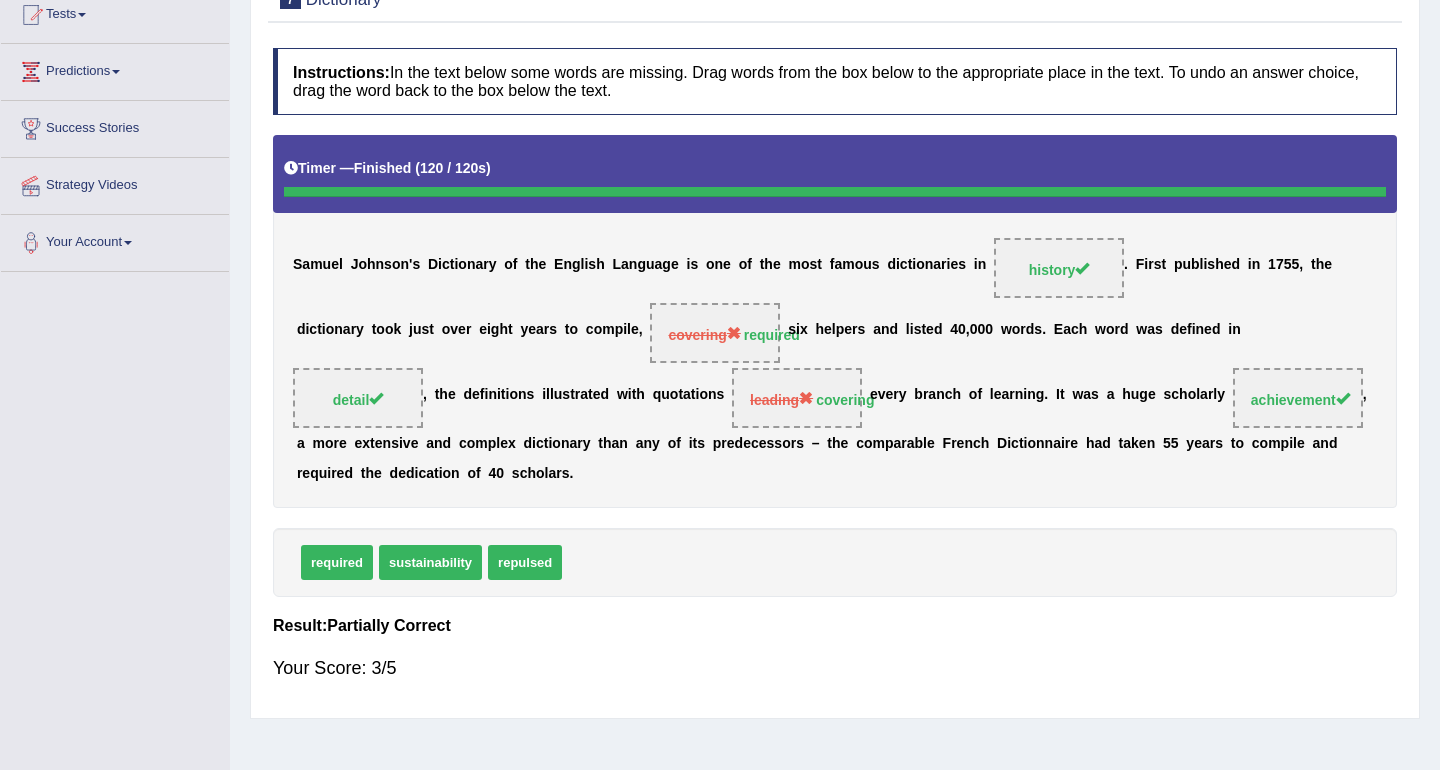 scroll, scrollTop: 0, scrollLeft: 0, axis: both 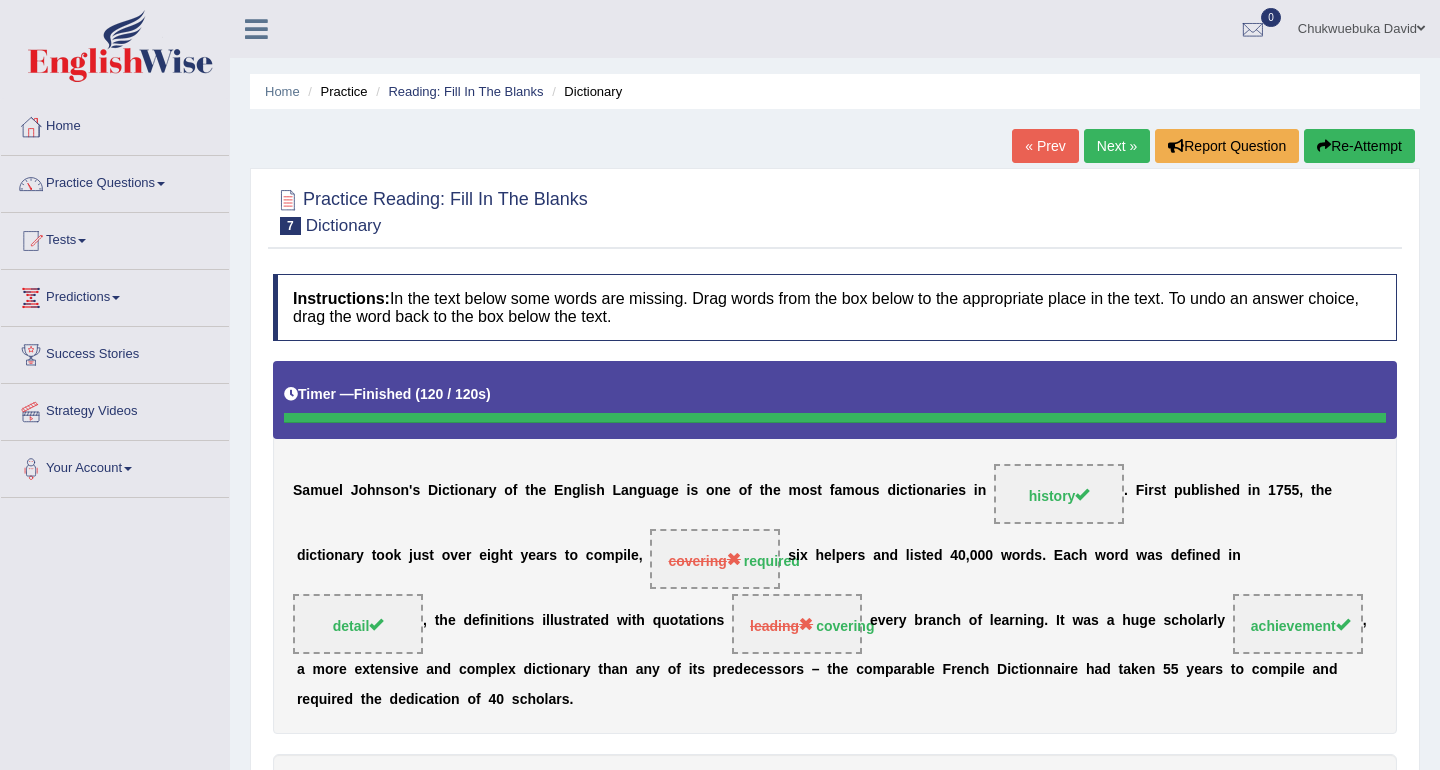 click on "Next »" at bounding box center [1117, 146] 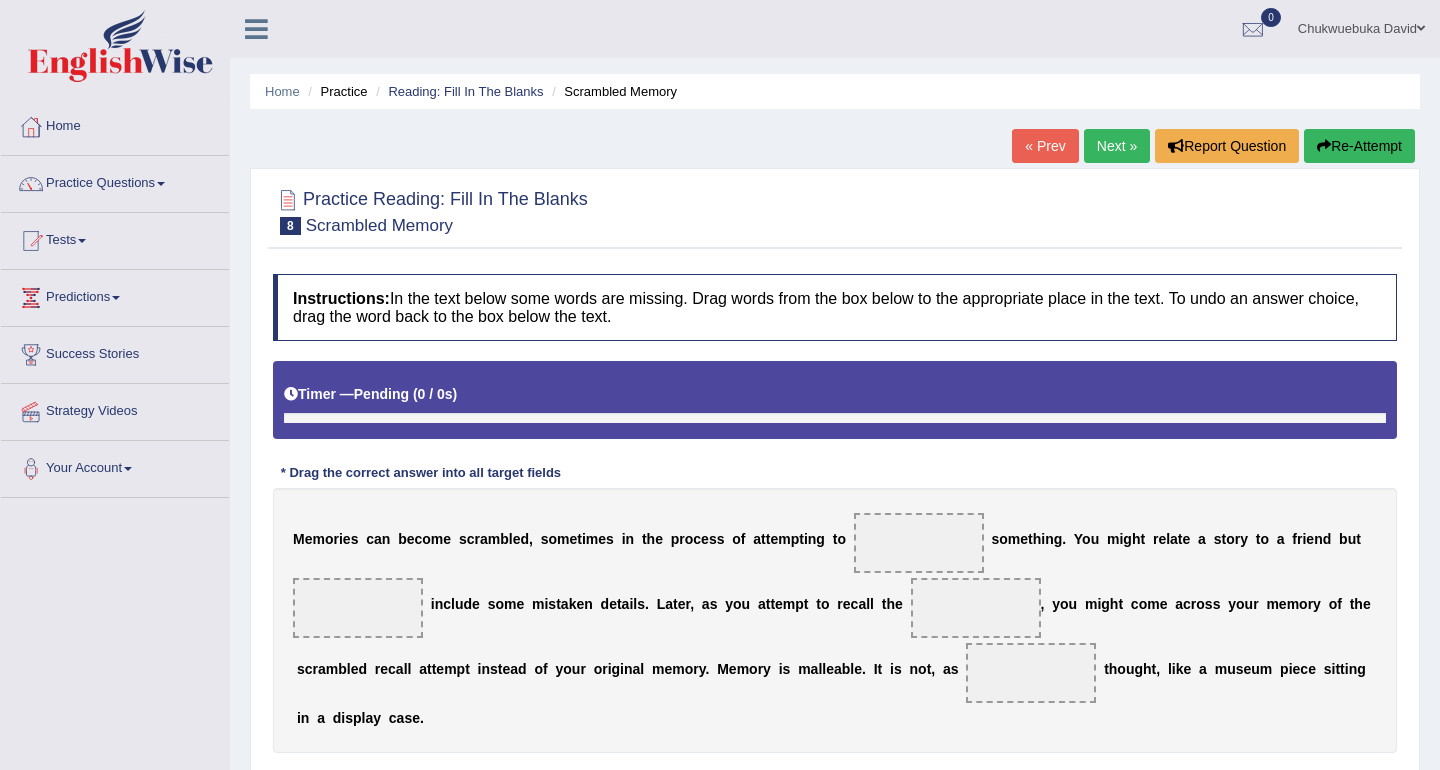scroll, scrollTop: 0, scrollLeft: 0, axis: both 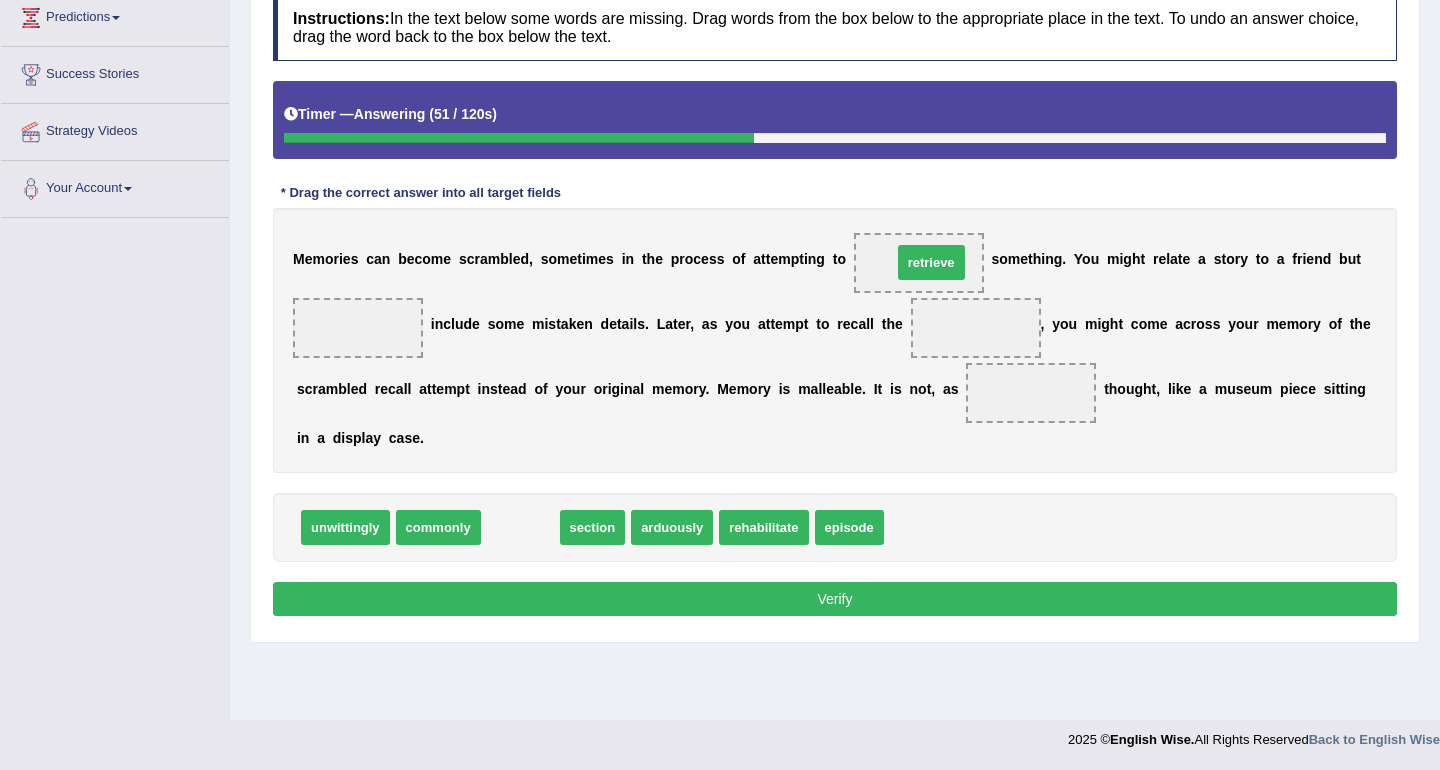 drag, startPoint x: 536, startPoint y: 529, endPoint x: 947, endPoint y: 264, distance: 489.02557 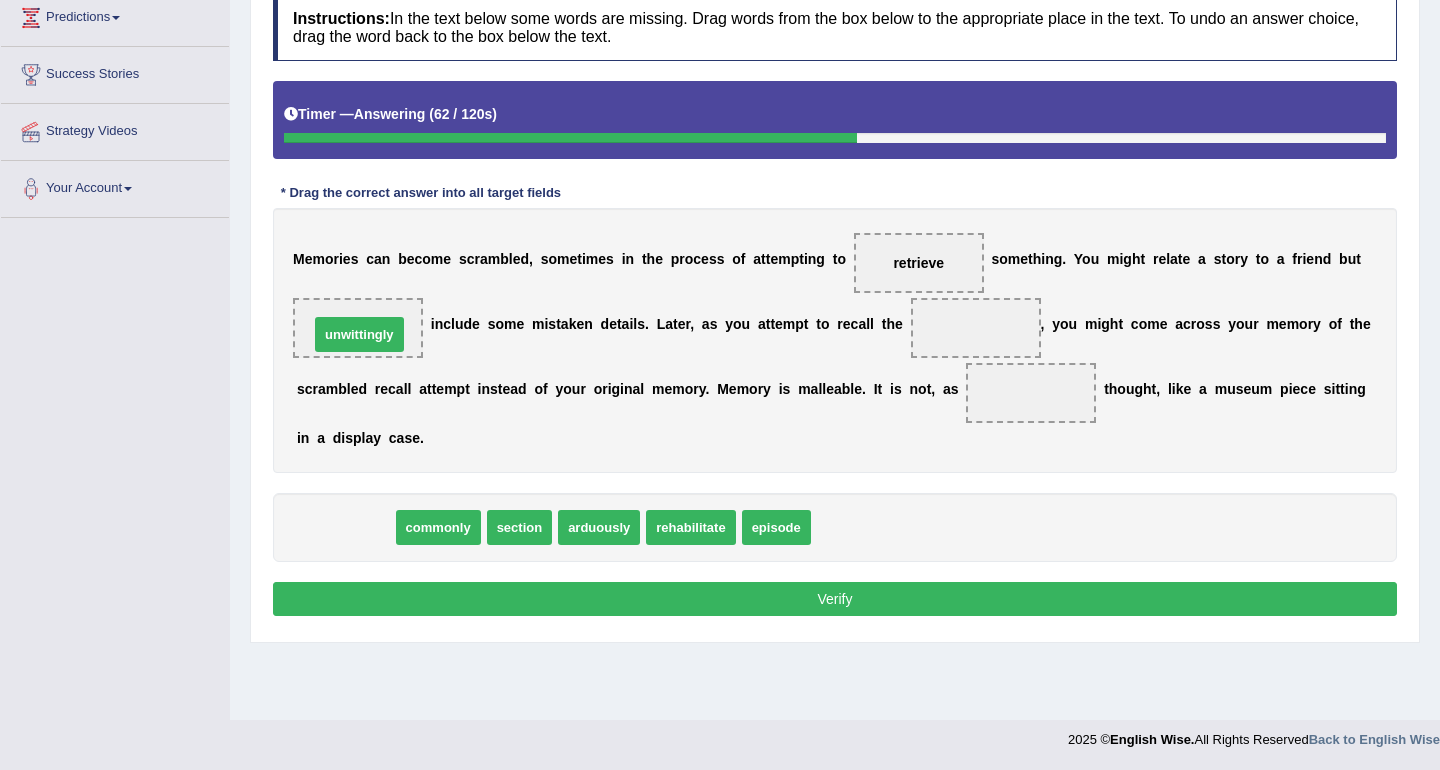 drag, startPoint x: 357, startPoint y: 532, endPoint x: 374, endPoint y: 332, distance: 200.7212 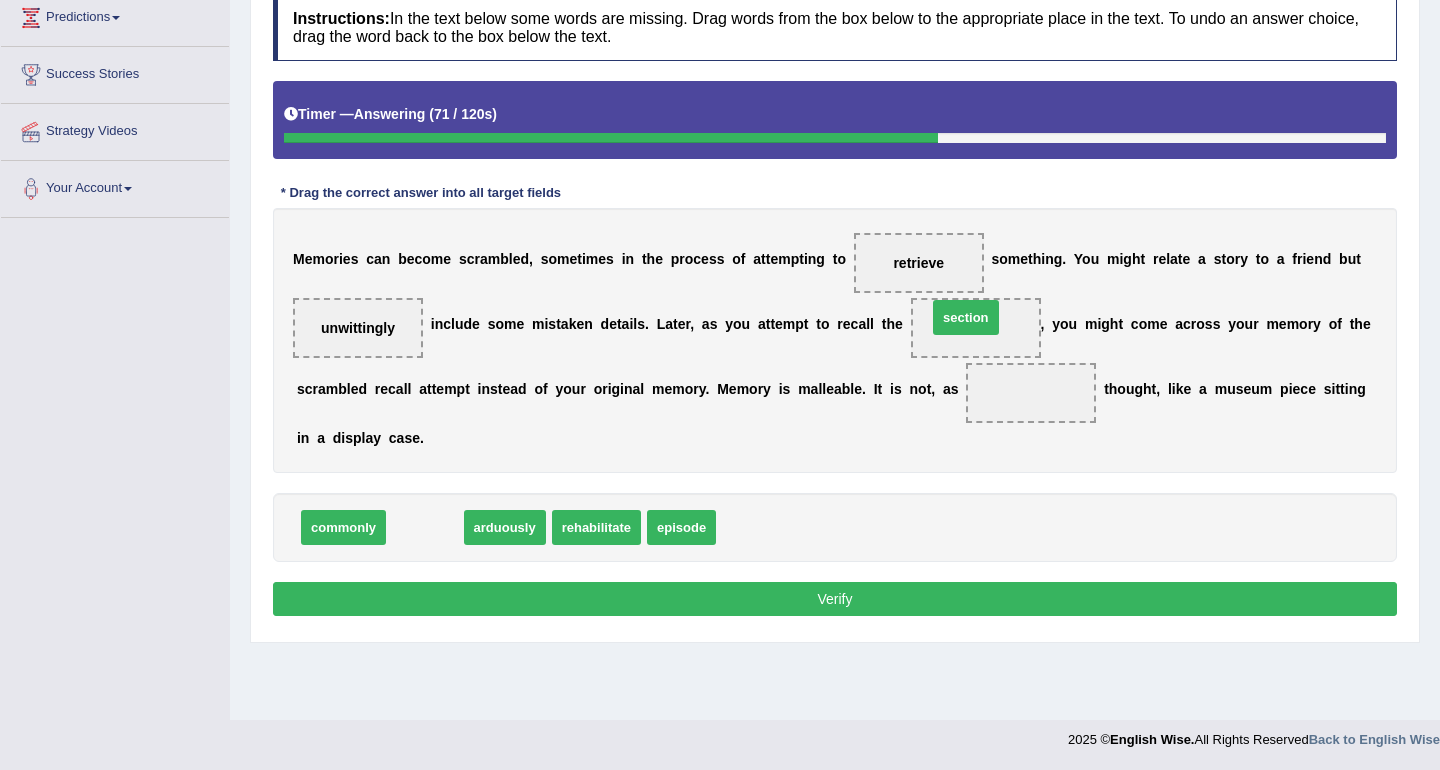 drag, startPoint x: 416, startPoint y: 538, endPoint x: 957, endPoint y: 328, distance: 580.32837 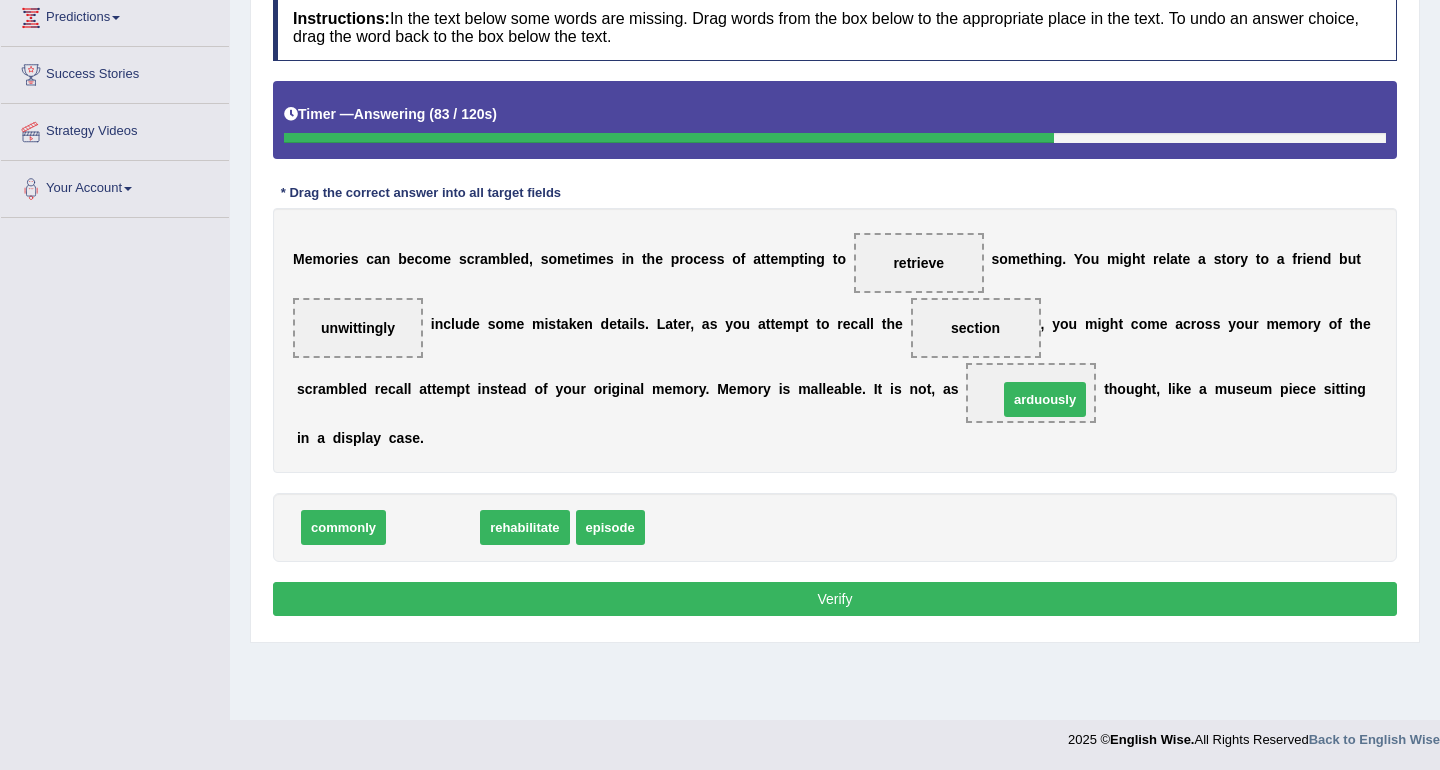drag, startPoint x: 449, startPoint y: 536, endPoint x: 1059, endPoint y: 405, distance: 623.90784 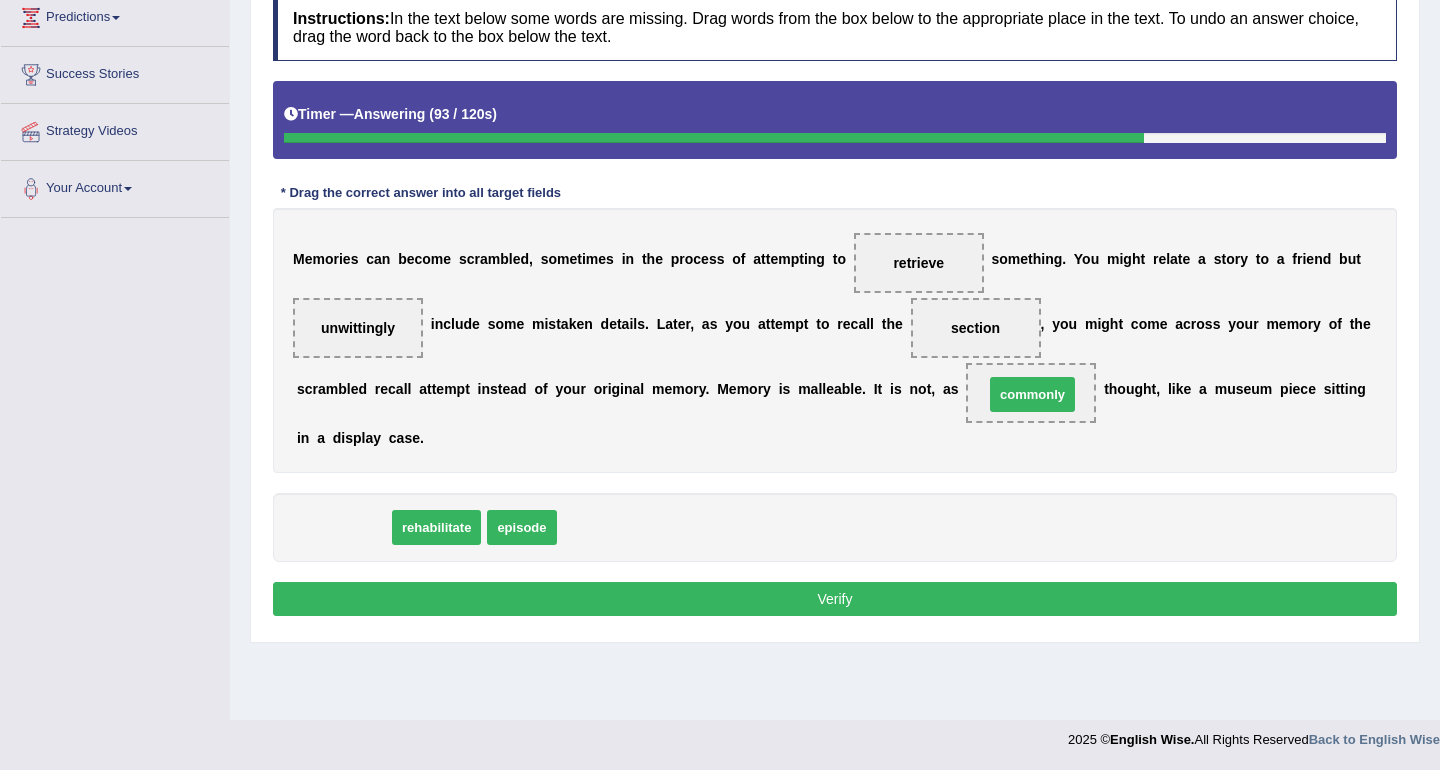 drag, startPoint x: 361, startPoint y: 534, endPoint x: 1050, endPoint y: 400, distance: 701.90955 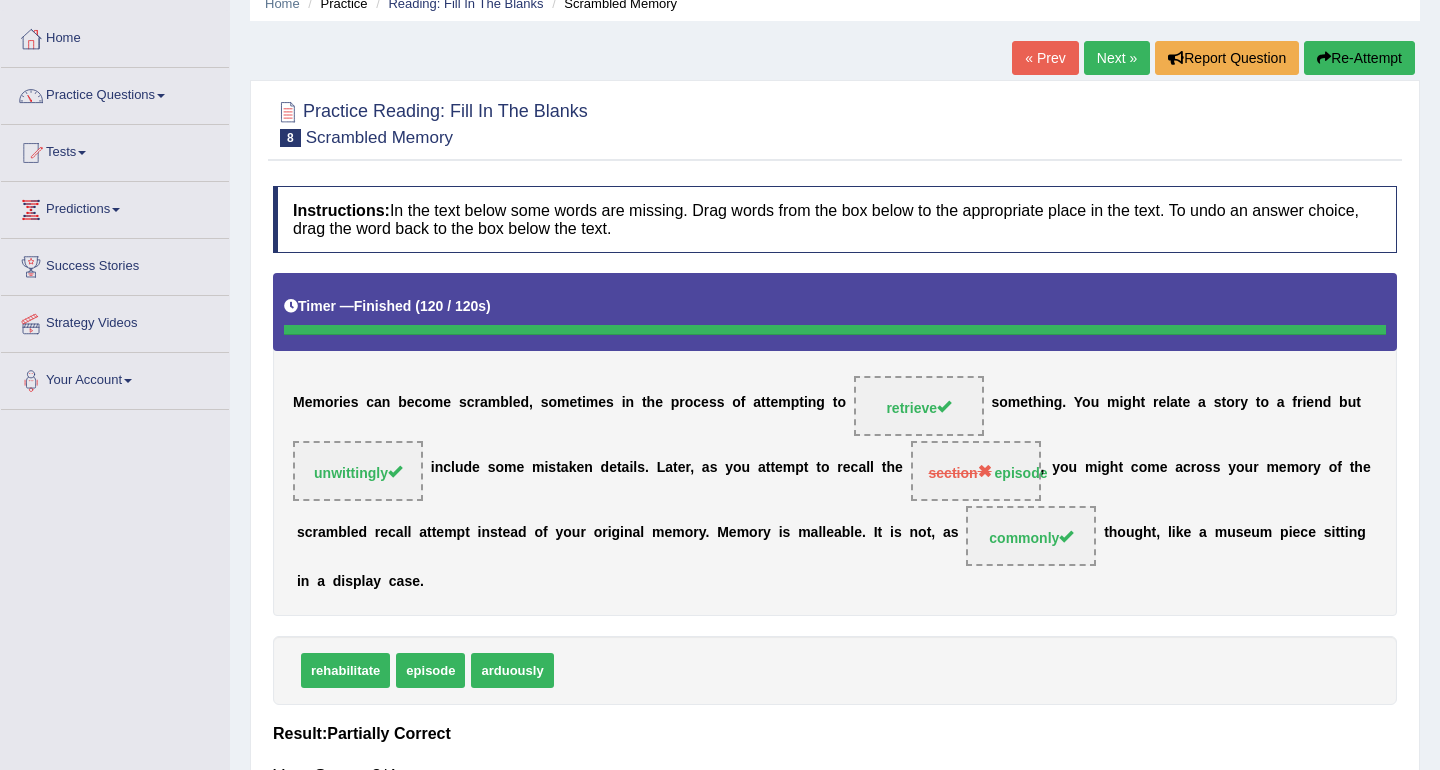 scroll, scrollTop: 0, scrollLeft: 0, axis: both 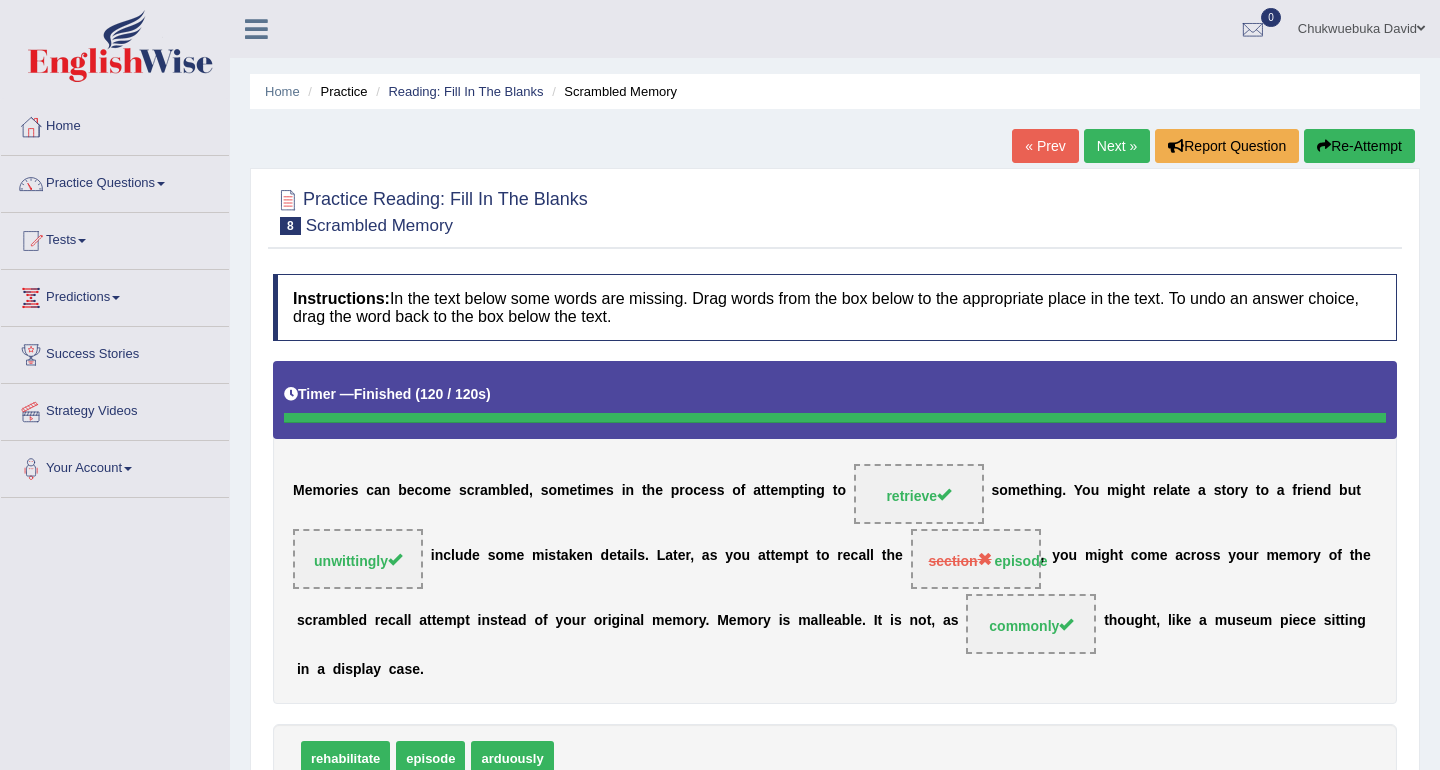 click on "Next »" at bounding box center (1117, 146) 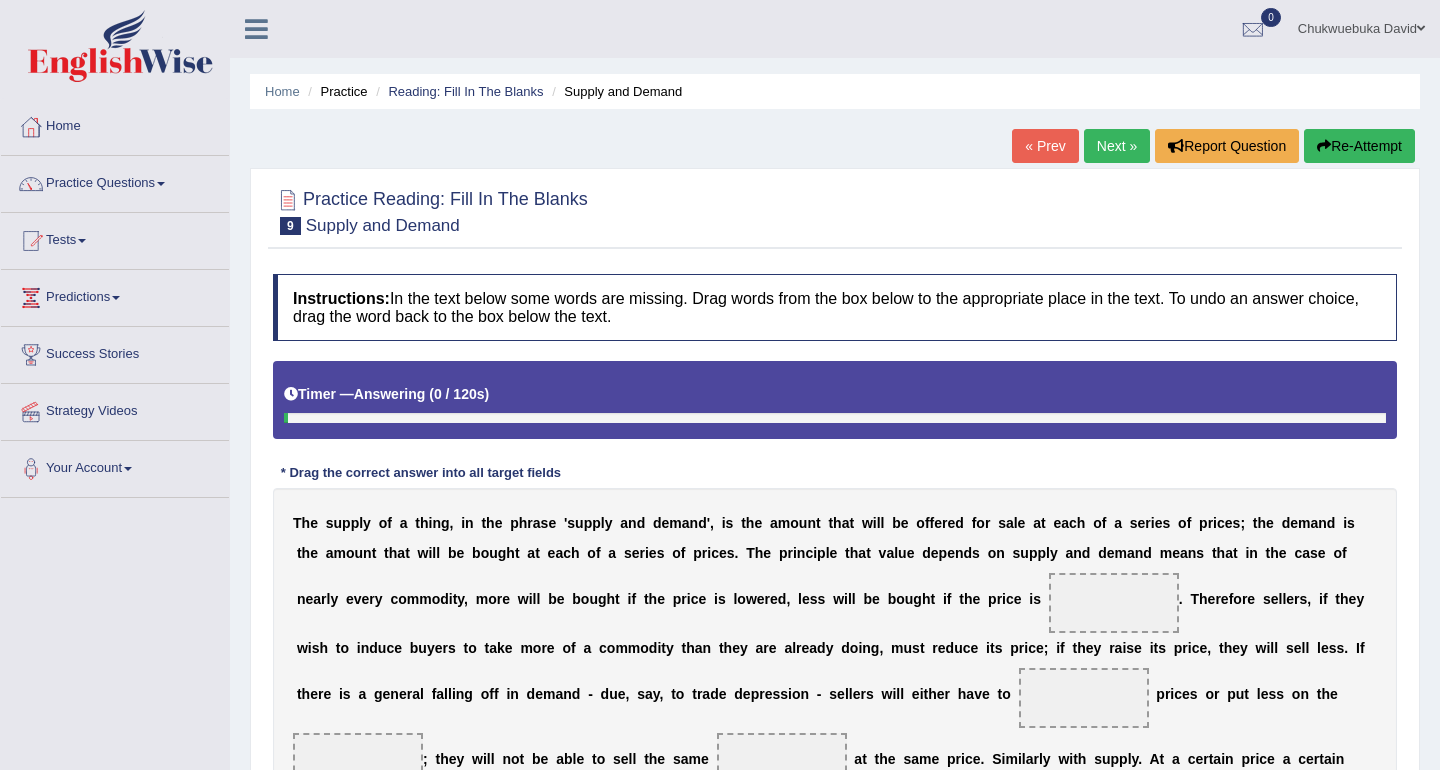 scroll, scrollTop: 0, scrollLeft: 0, axis: both 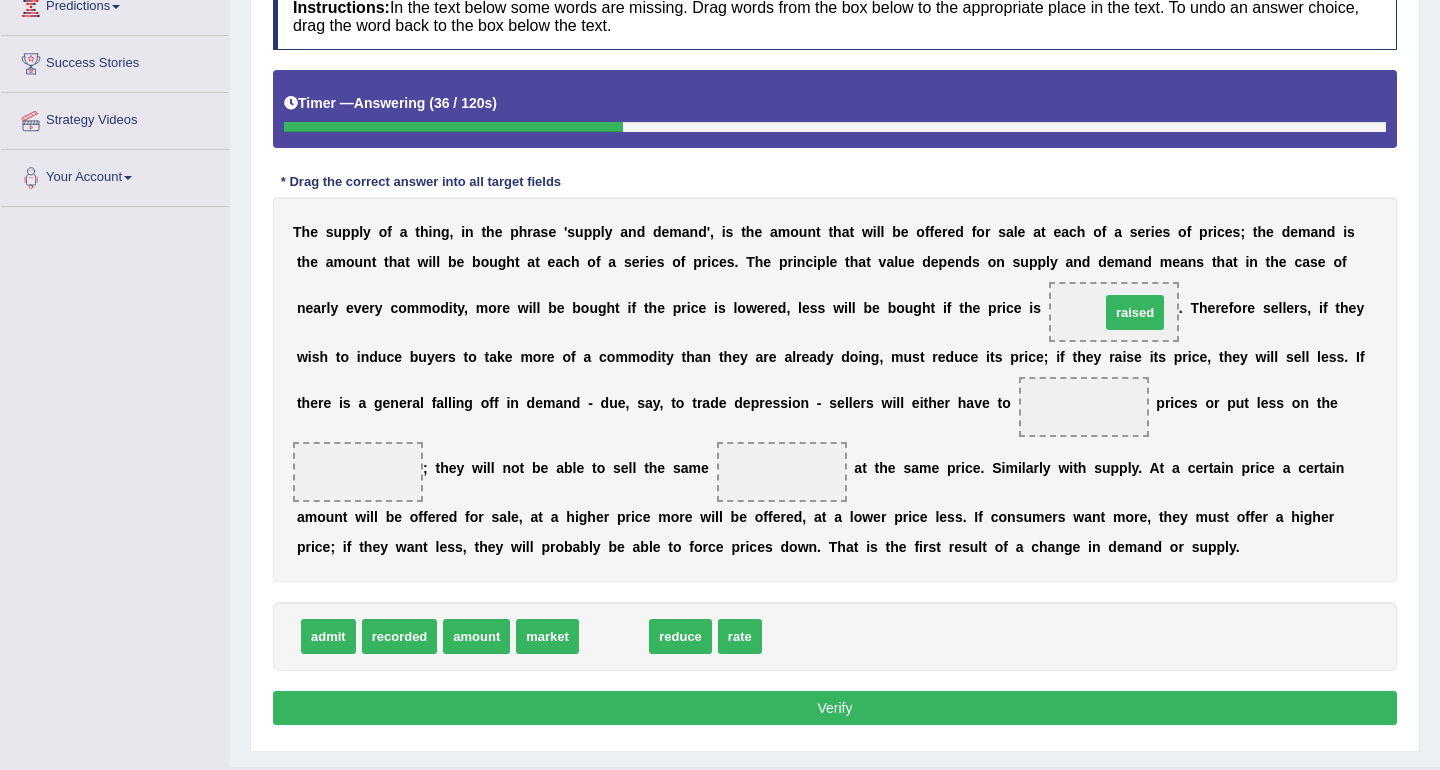 drag, startPoint x: 624, startPoint y: 636, endPoint x: 1114, endPoint y: 319, distance: 583.60004 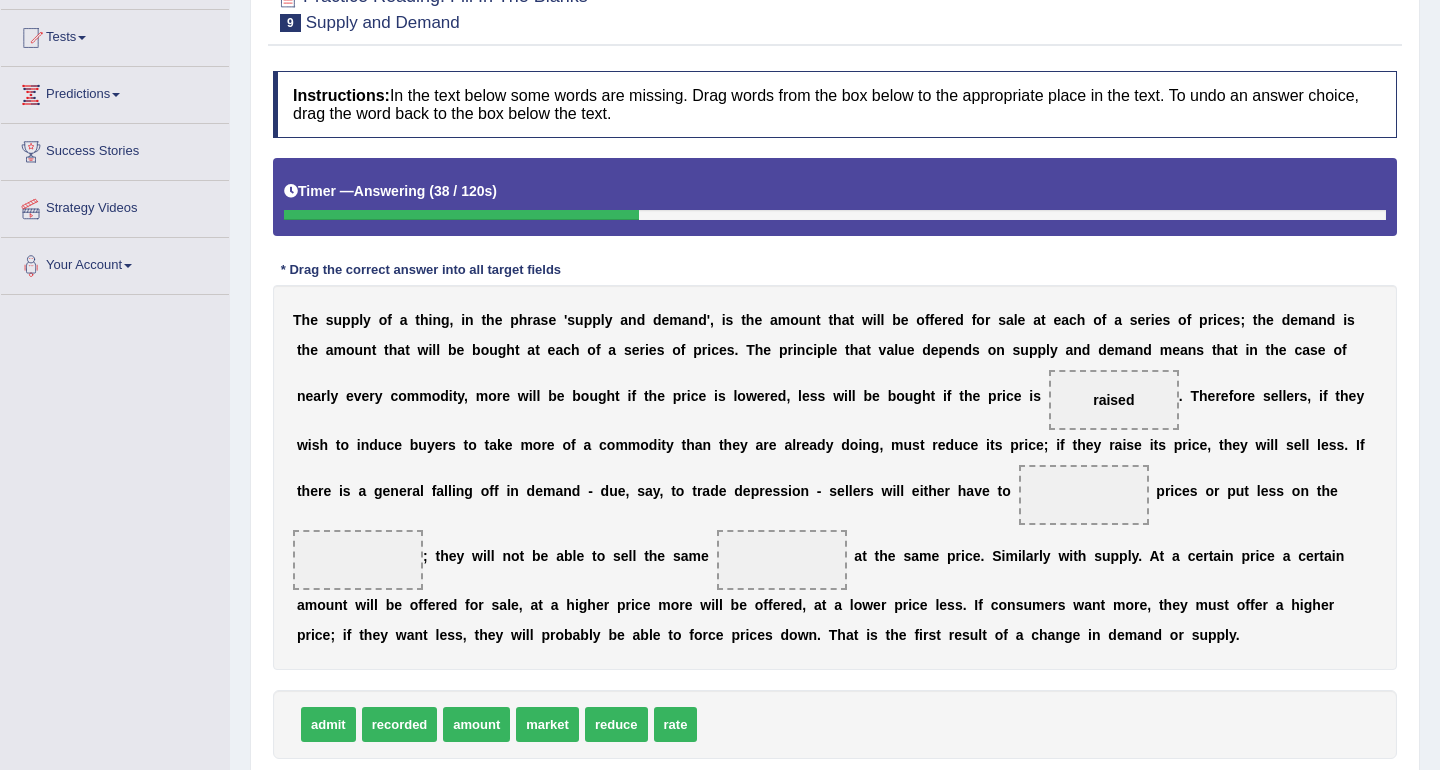 scroll, scrollTop: 0, scrollLeft: 0, axis: both 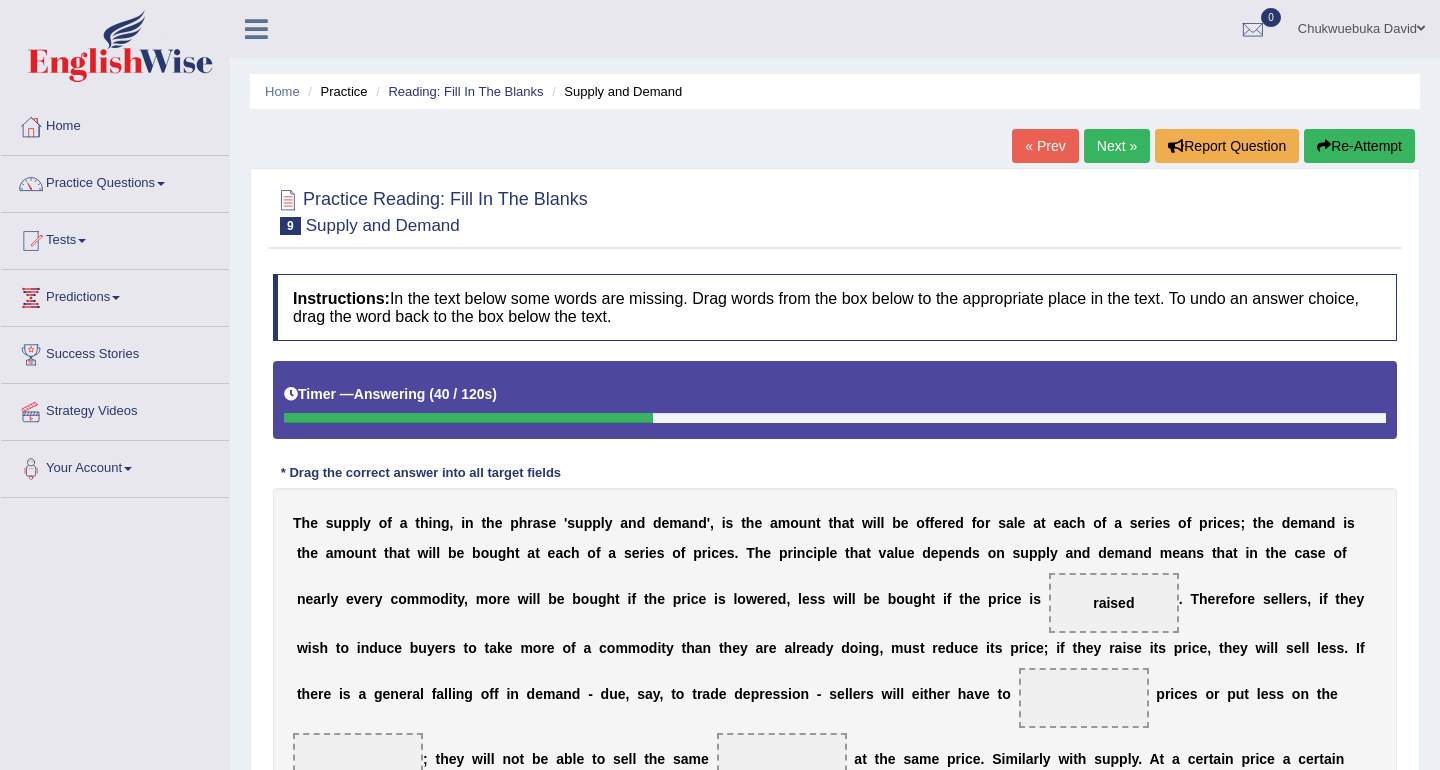 click on "Next »" at bounding box center (1117, 146) 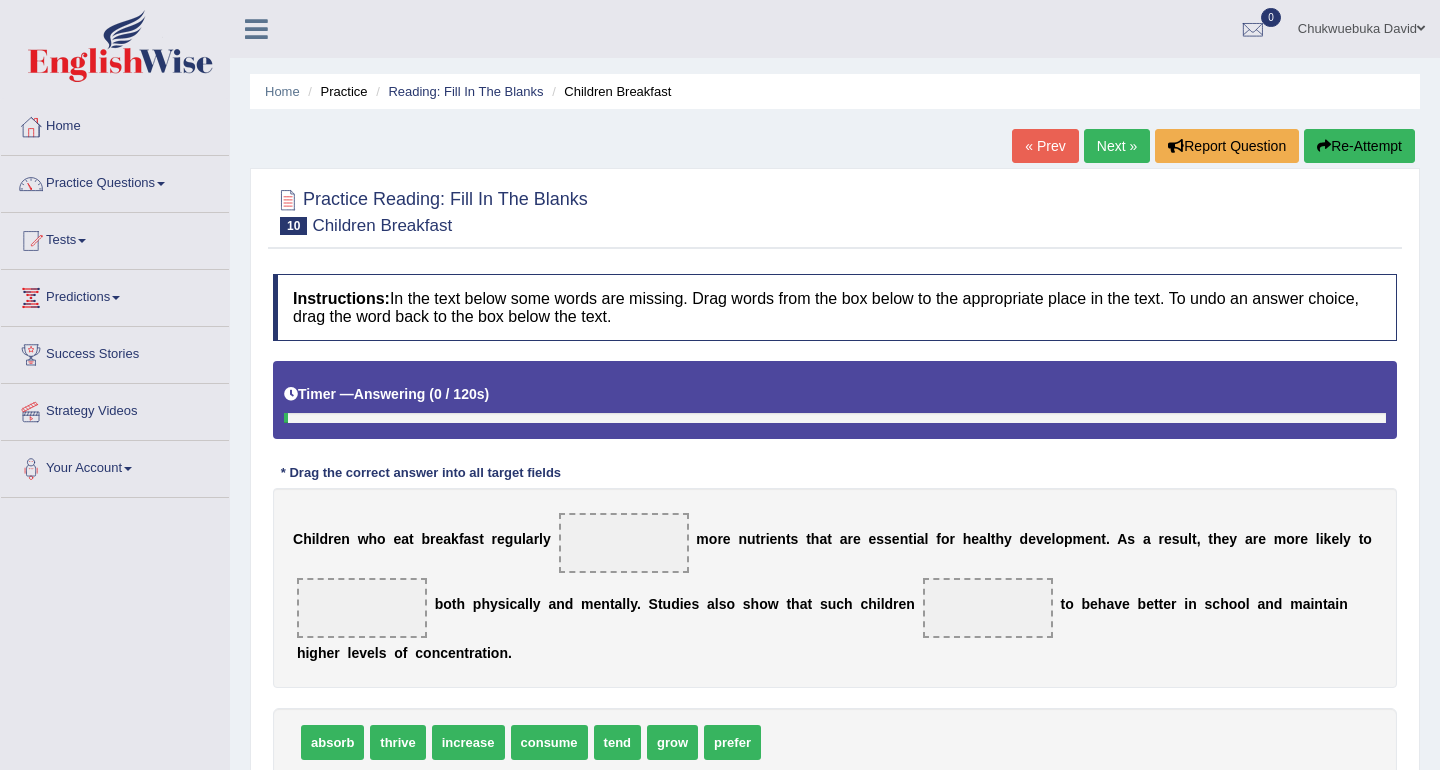 scroll, scrollTop: 0, scrollLeft: 0, axis: both 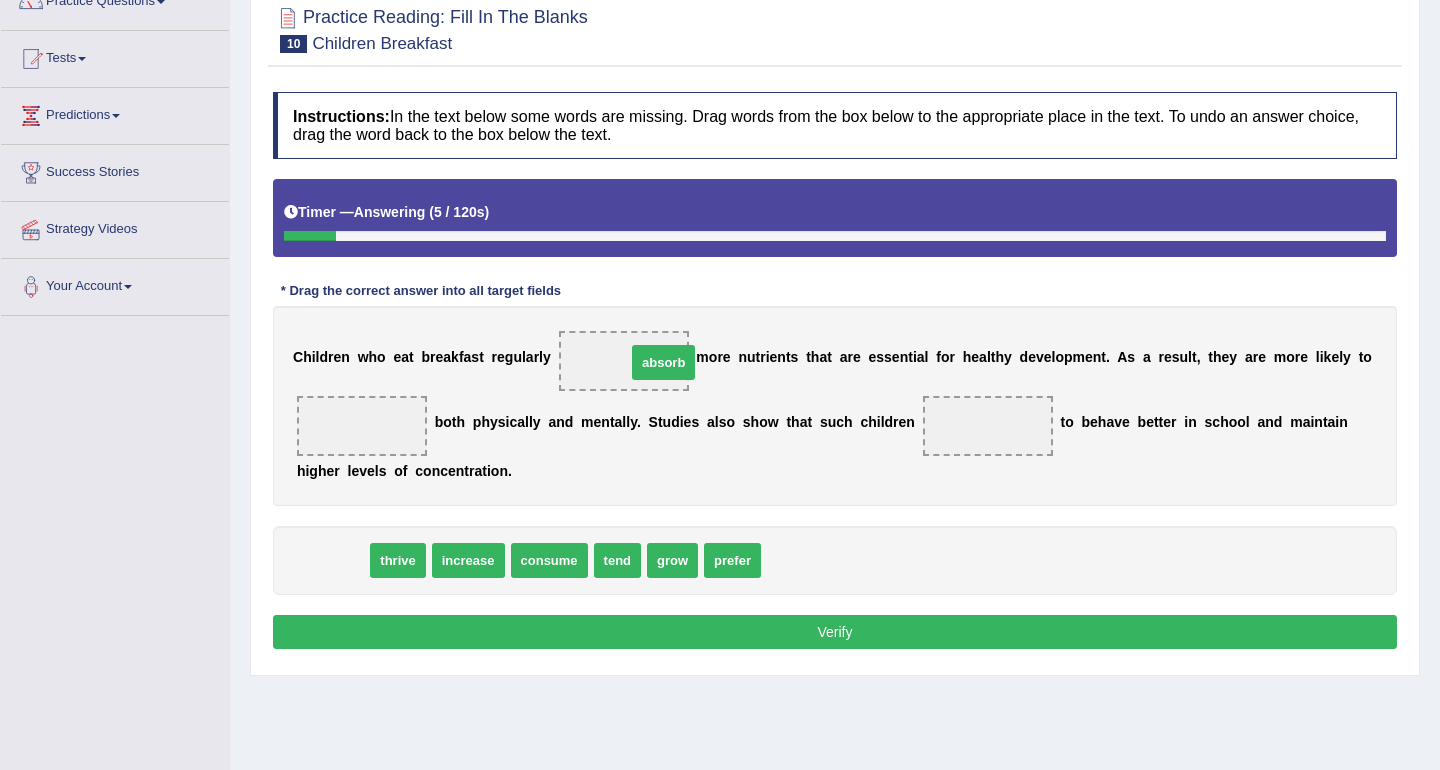 drag, startPoint x: 314, startPoint y: 568, endPoint x: 645, endPoint y: 370, distance: 385.70065 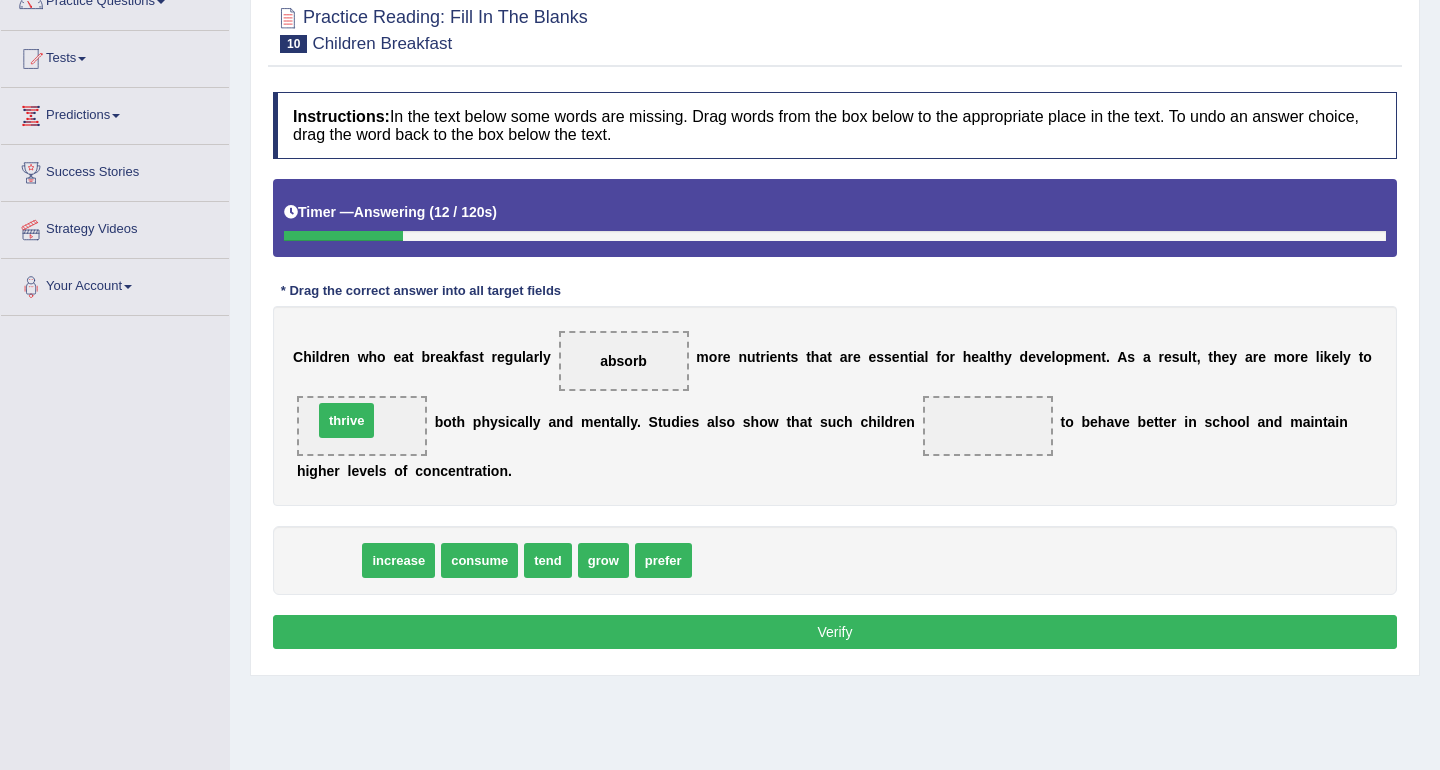 drag, startPoint x: 339, startPoint y: 566, endPoint x: 357, endPoint y: 426, distance: 141.1524 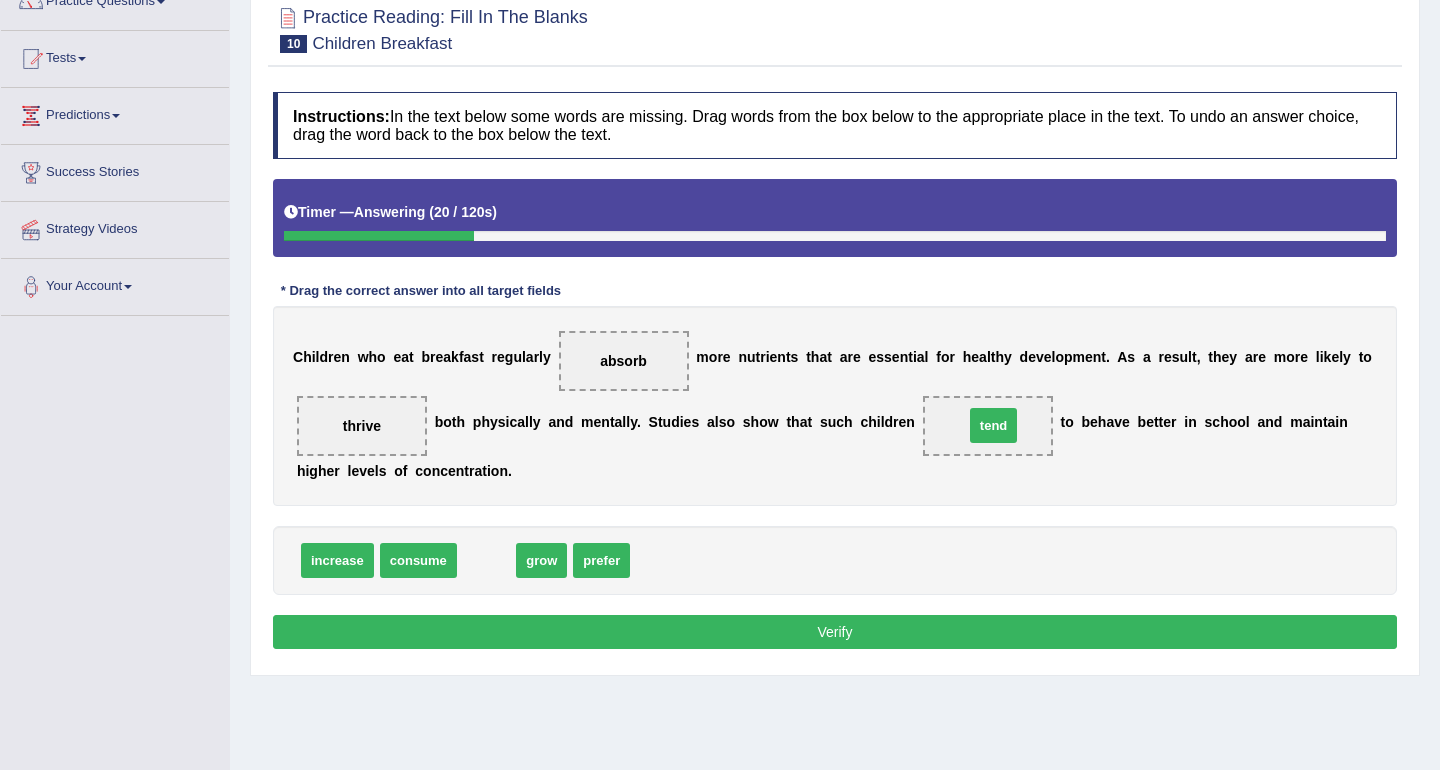 drag, startPoint x: 497, startPoint y: 563, endPoint x: 1001, endPoint y: 428, distance: 521.7672 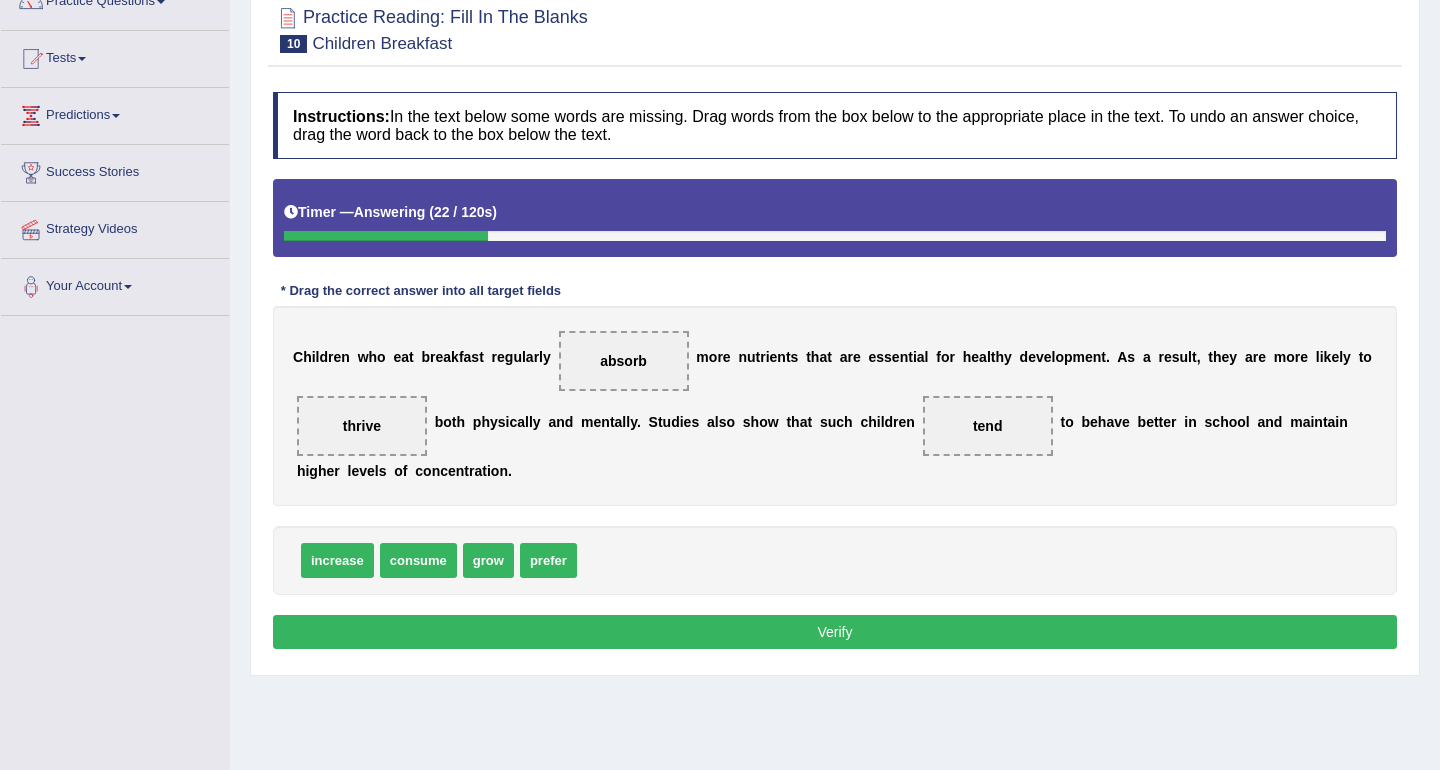 click on "Verify" at bounding box center (835, 632) 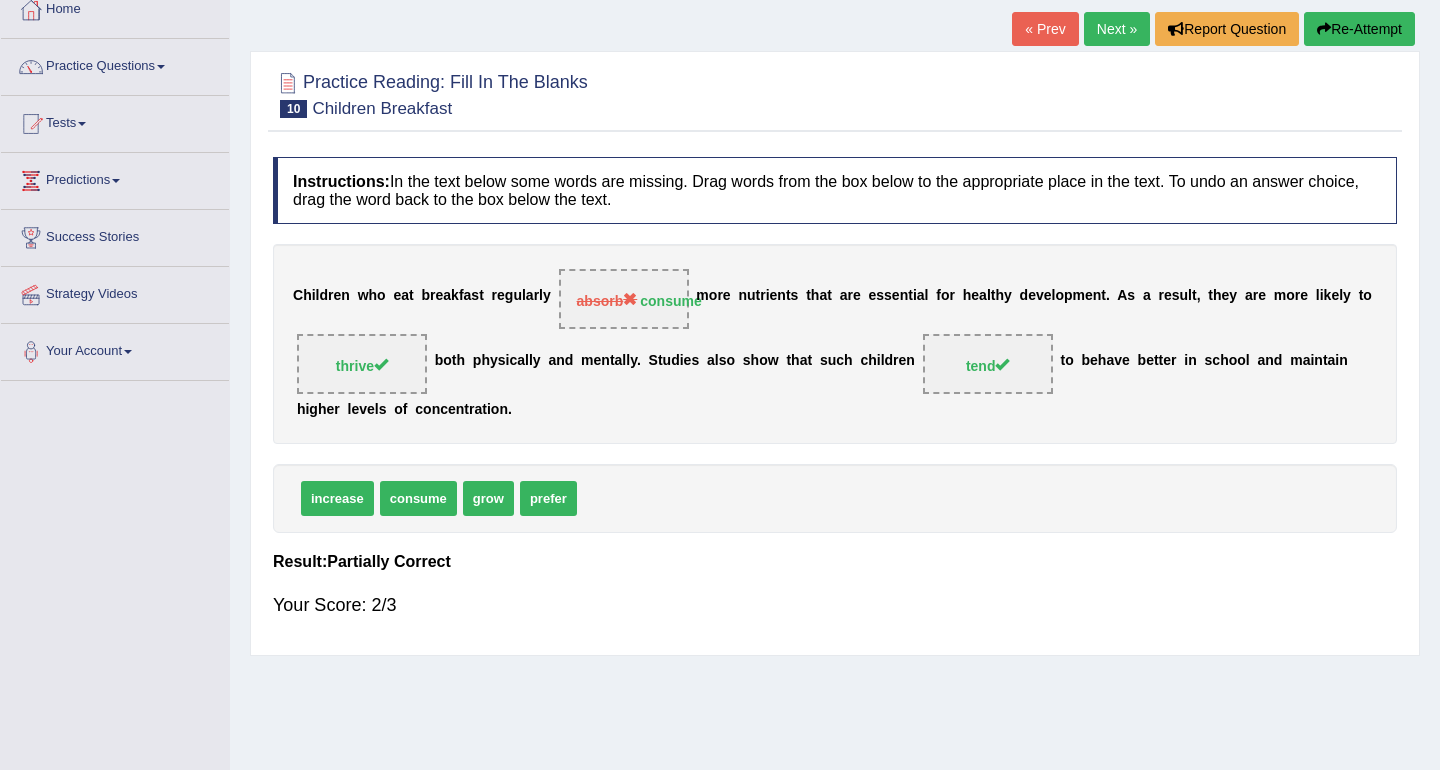 scroll, scrollTop: 0, scrollLeft: 0, axis: both 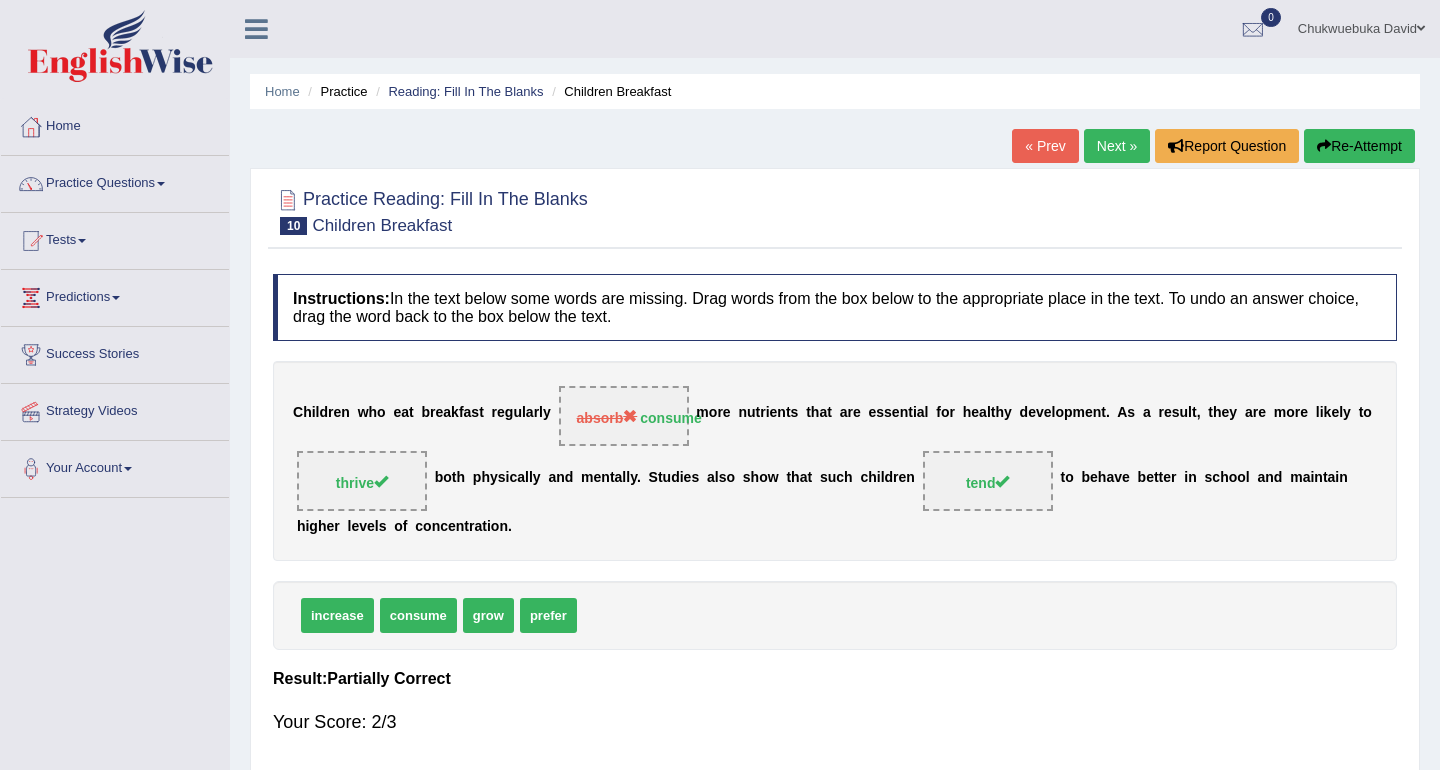 click on "Next »" at bounding box center [1117, 146] 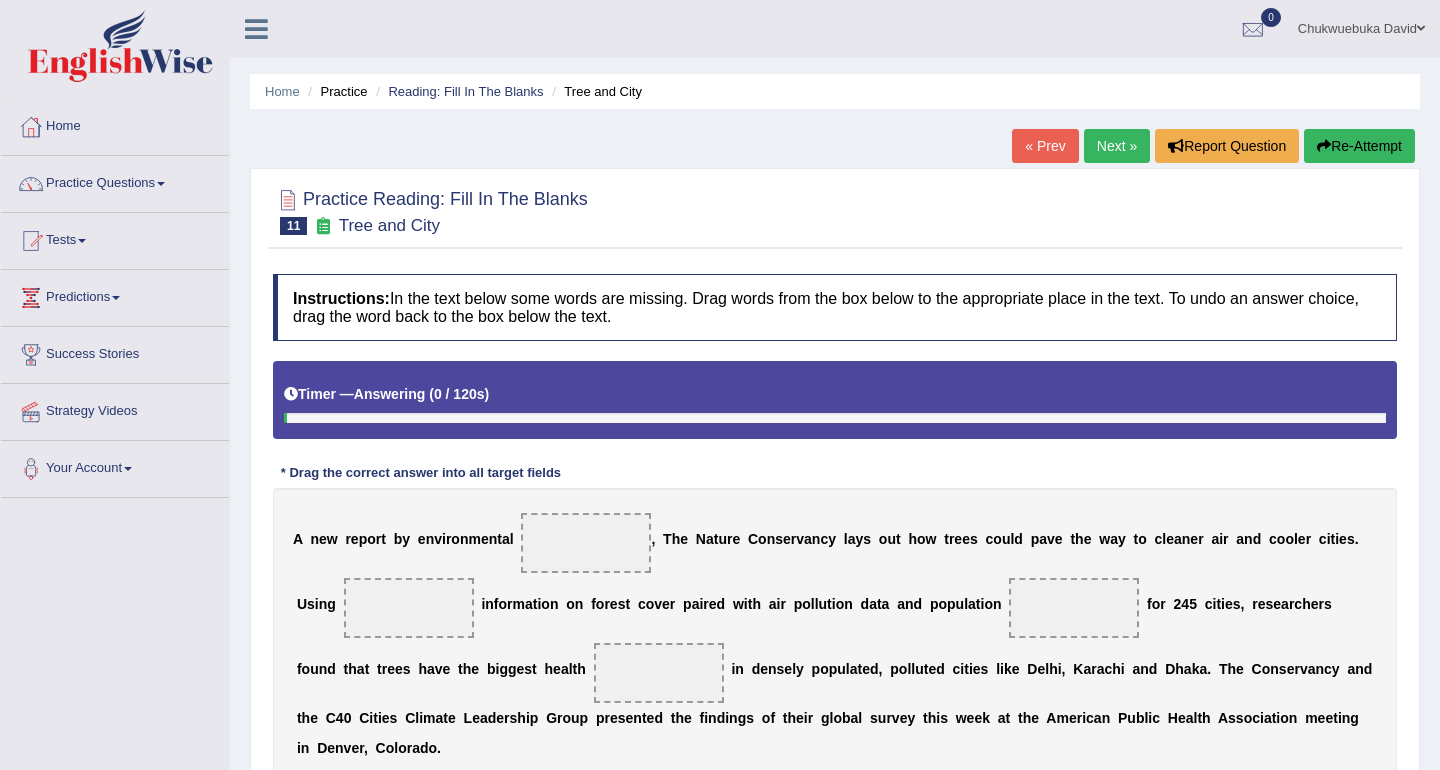 scroll, scrollTop: 0, scrollLeft: 0, axis: both 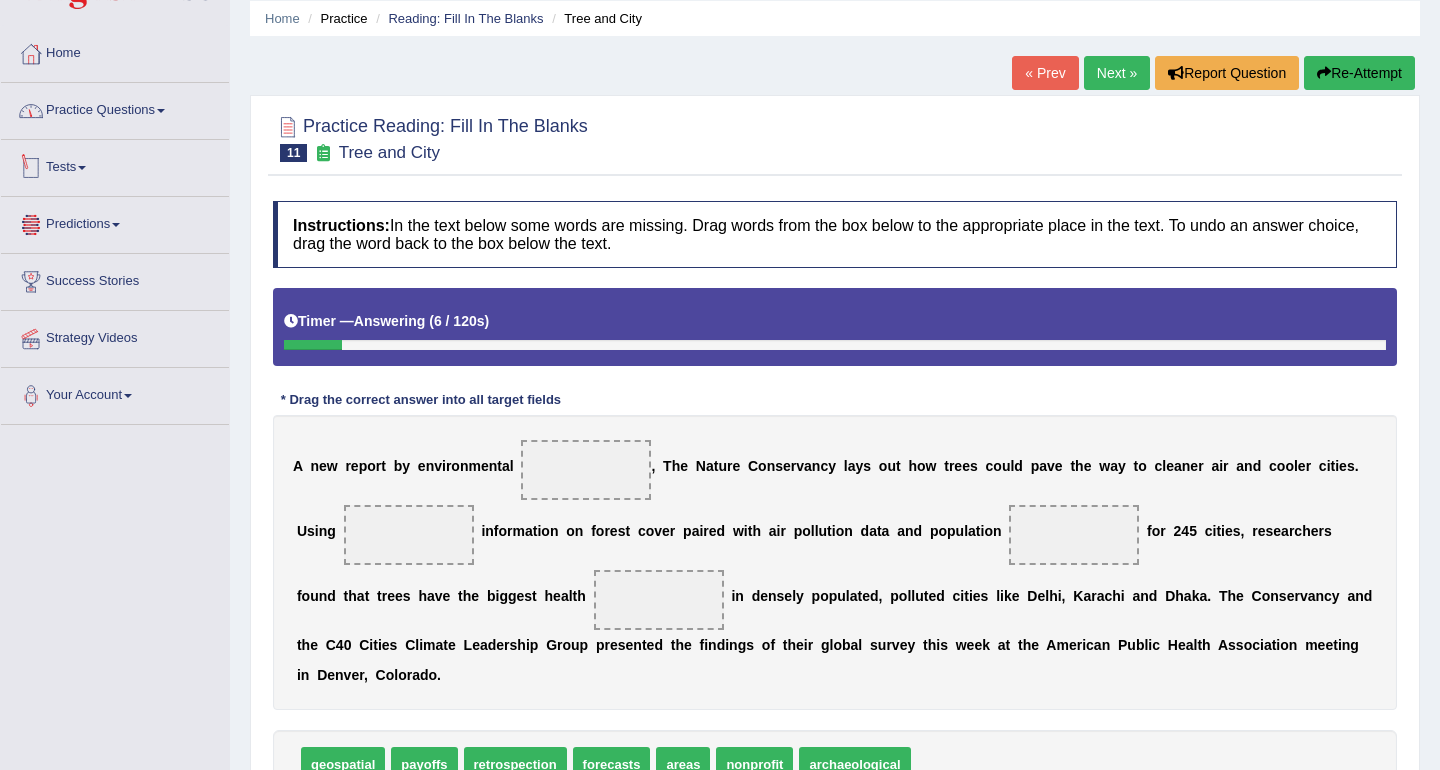 click on "Practice Questions" at bounding box center [115, 108] 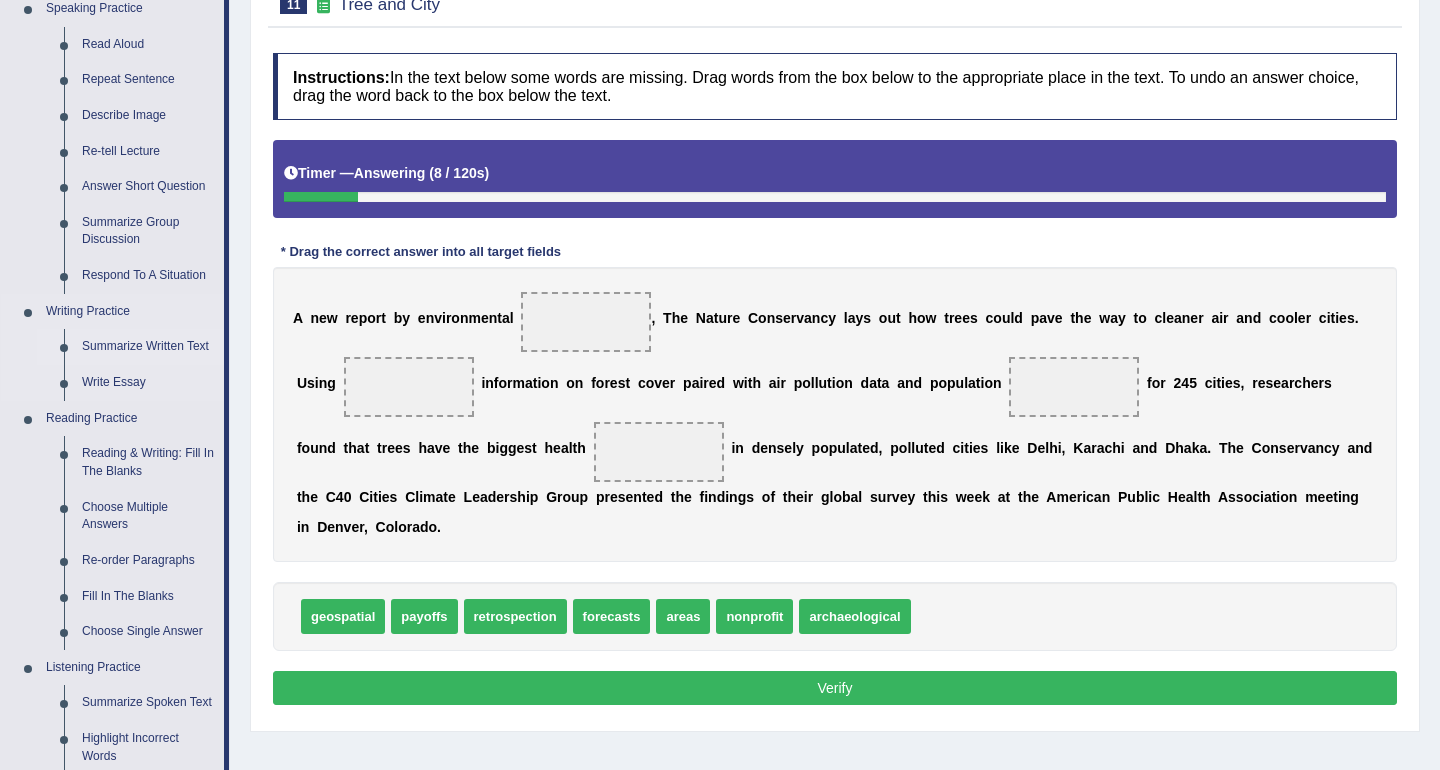 scroll, scrollTop: 225, scrollLeft: 0, axis: vertical 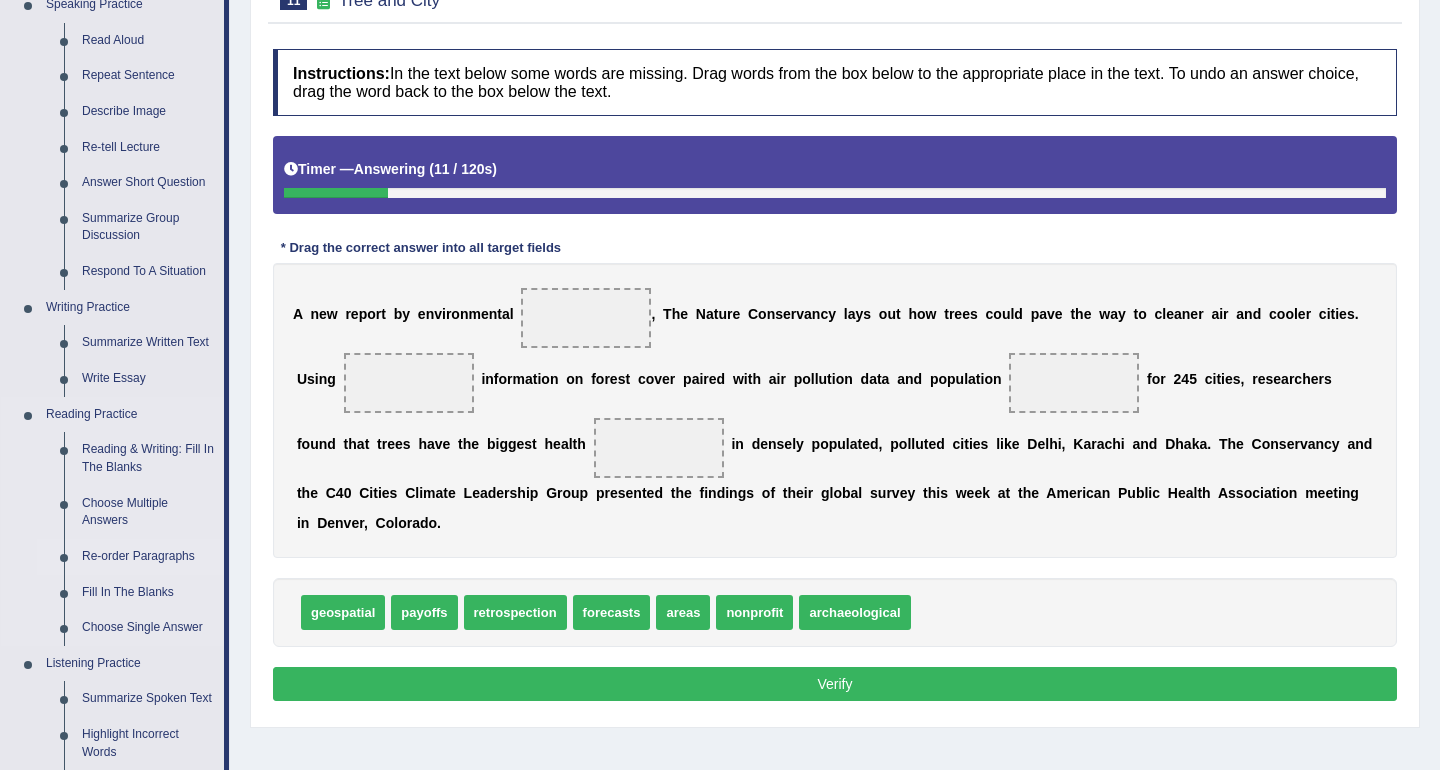 click on "Re-order Paragraphs" at bounding box center (148, 557) 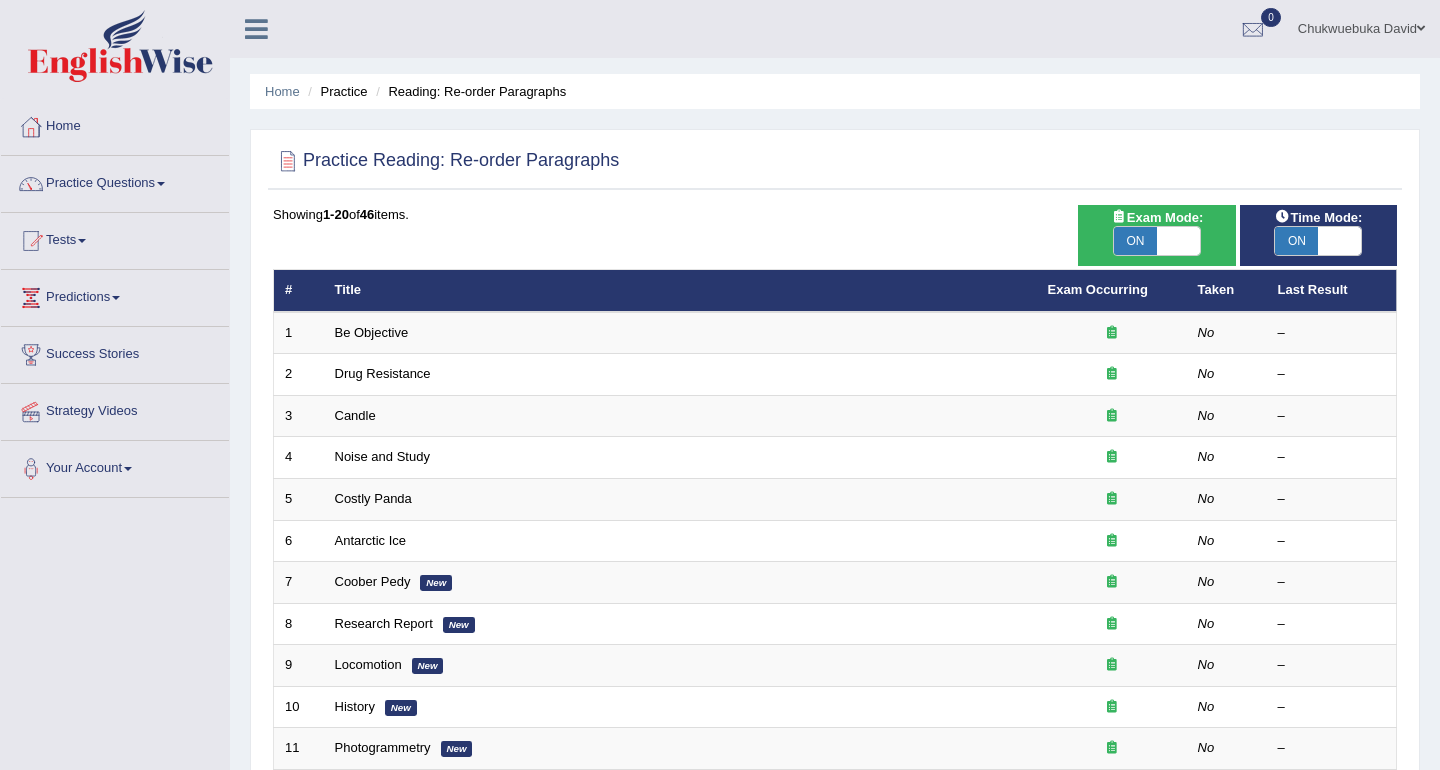 scroll, scrollTop: 0, scrollLeft: 0, axis: both 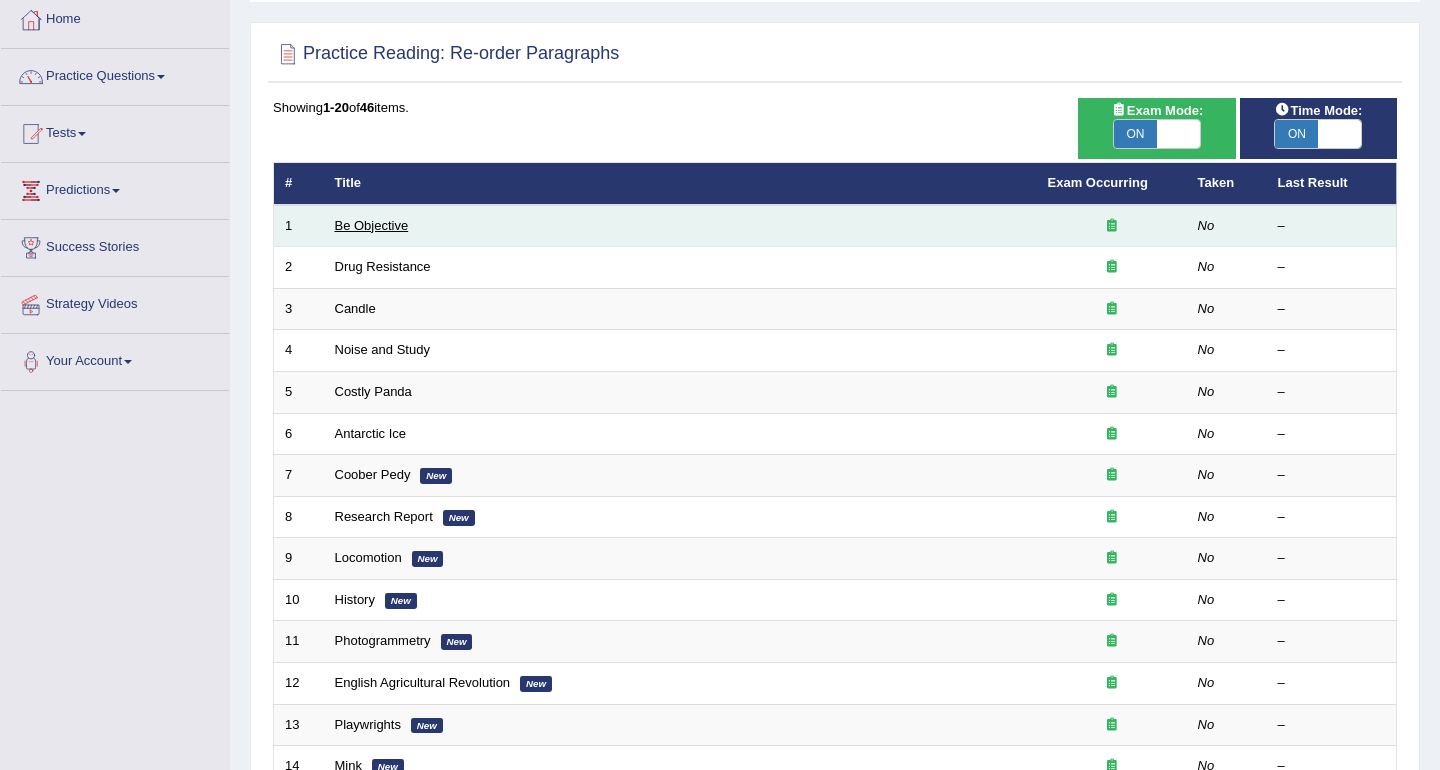 click on "Be Objective" at bounding box center (372, 225) 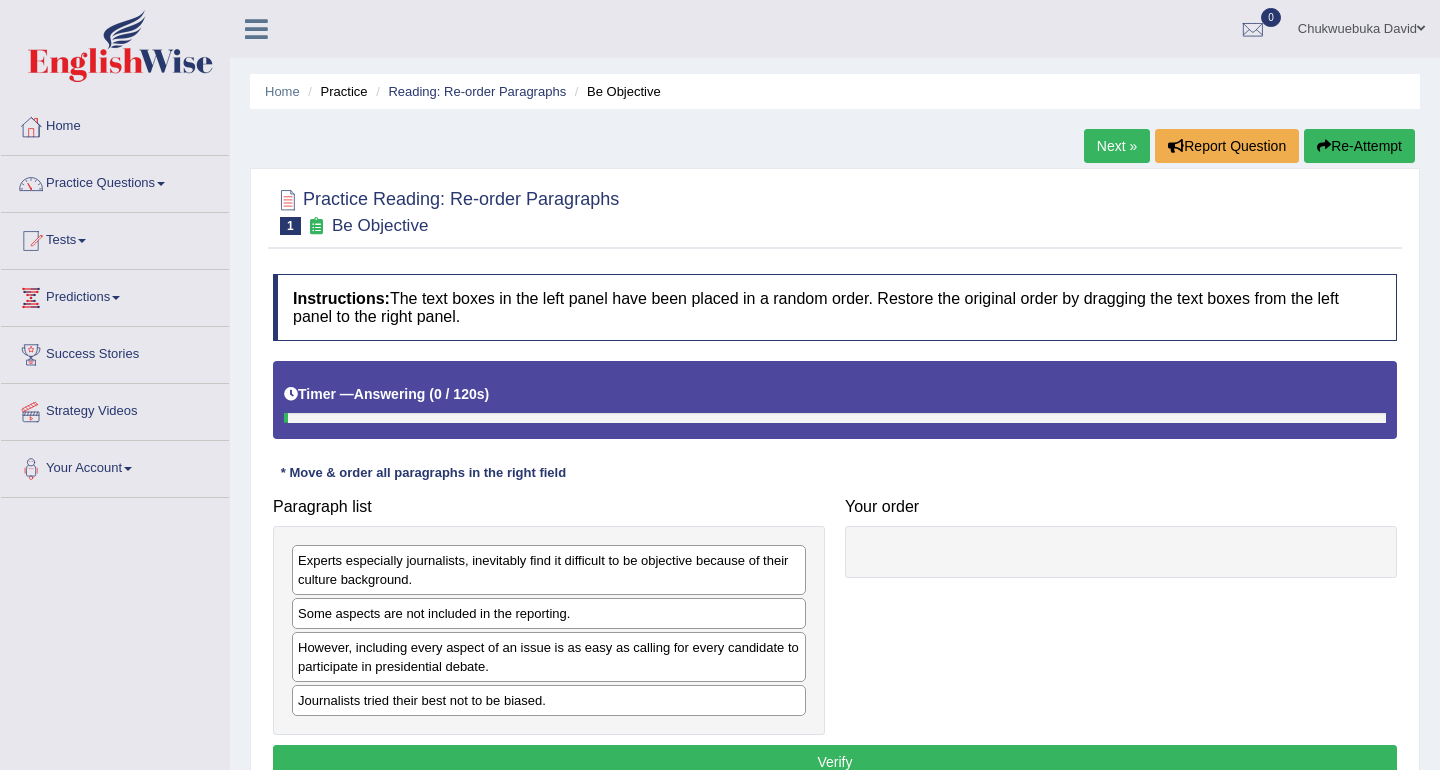 scroll, scrollTop: 0, scrollLeft: 0, axis: both 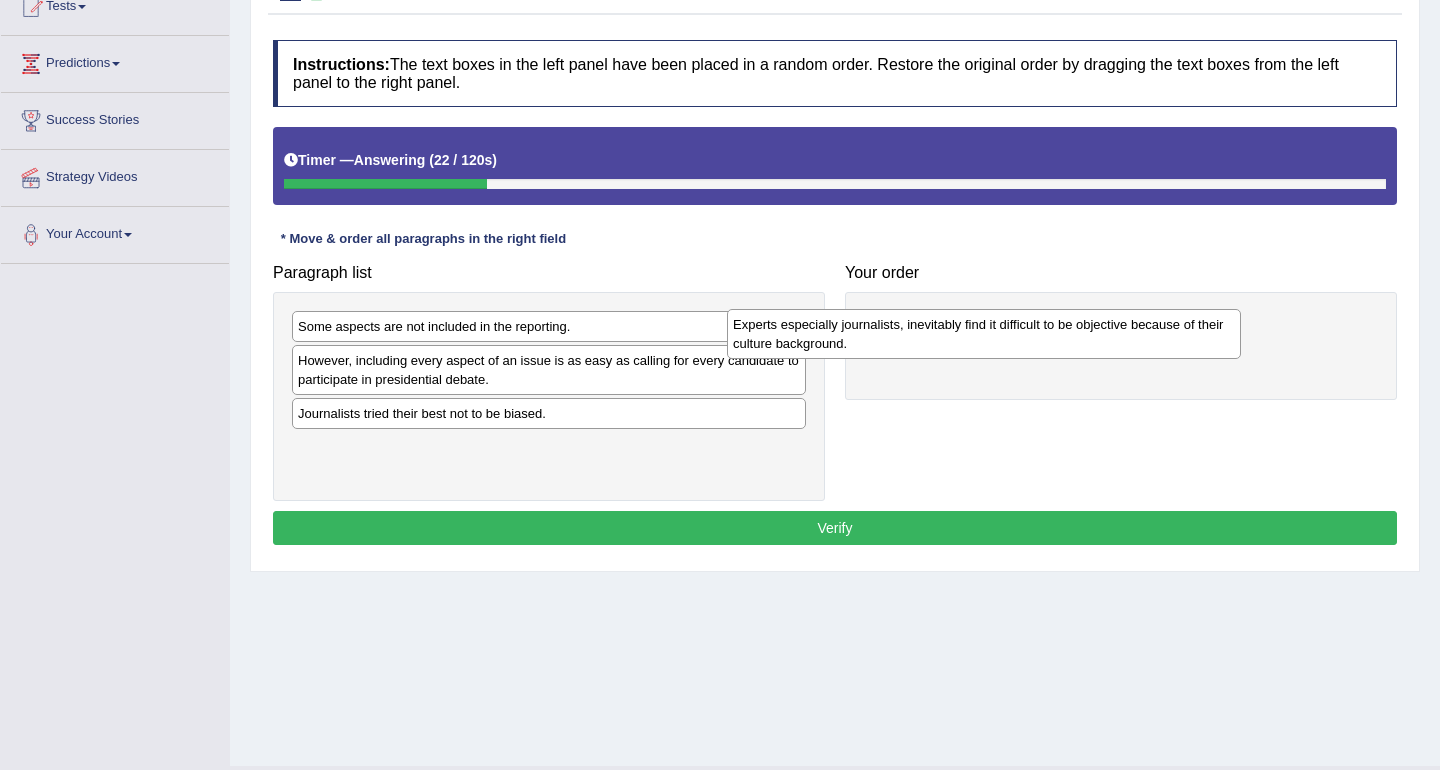 drag, startPoint x: 404, startPoint y: 343, endPoint x: 840, endPoint y: 341, distance: 436.00458 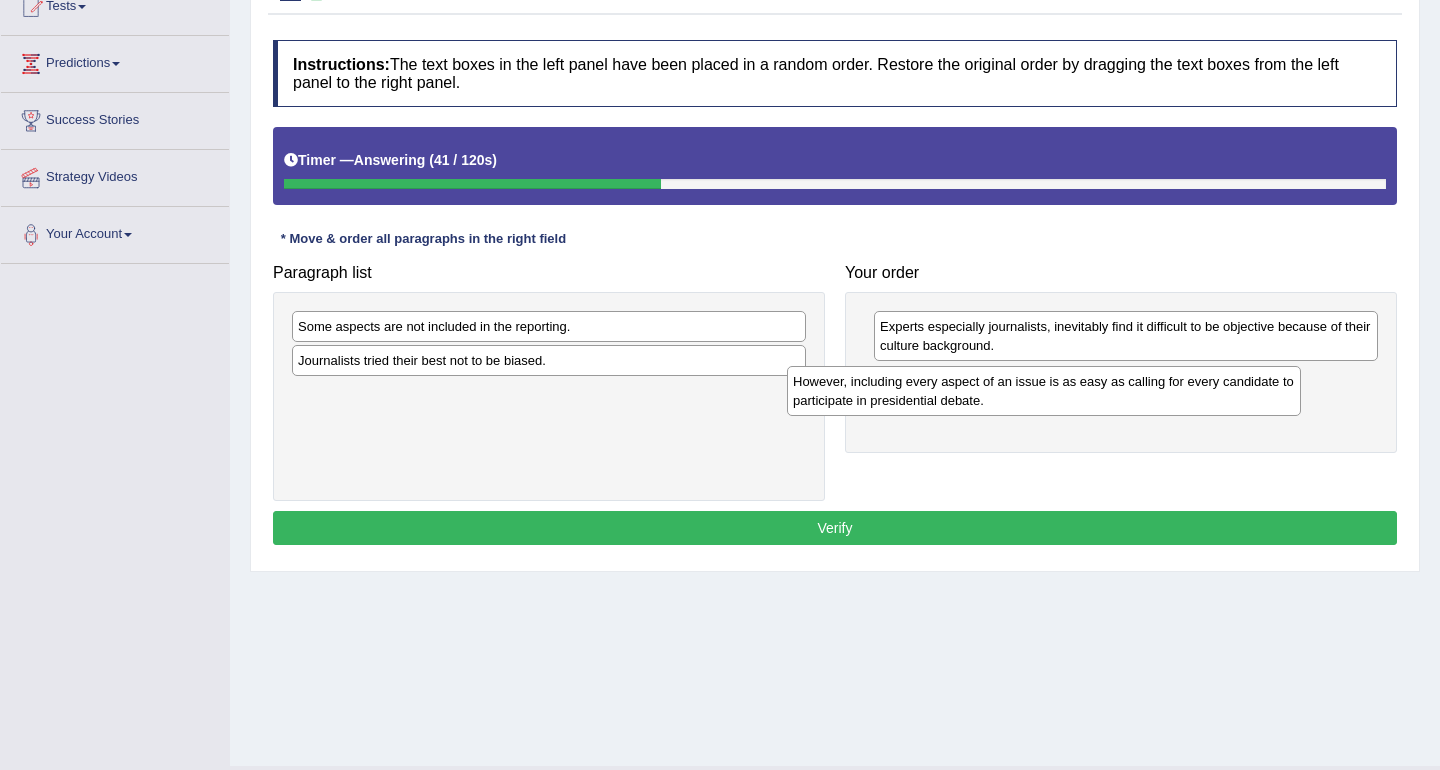 drag, startPoint x: 563, startPoint y: 381, endPoint x: 1085, endPoint y: 398, distance: 522.27673 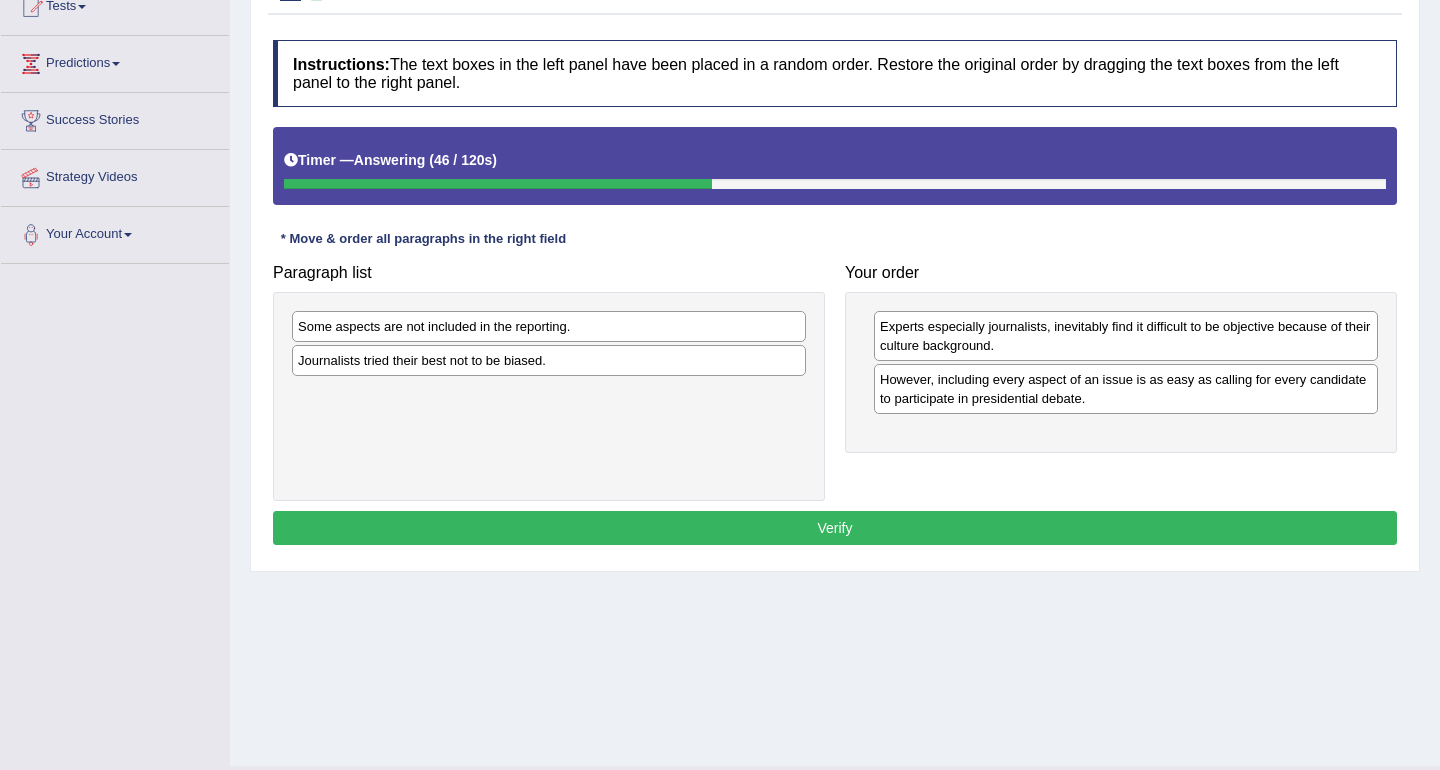 click on "Some aspects are not included in the reporting." at bounding box center [549, 326] 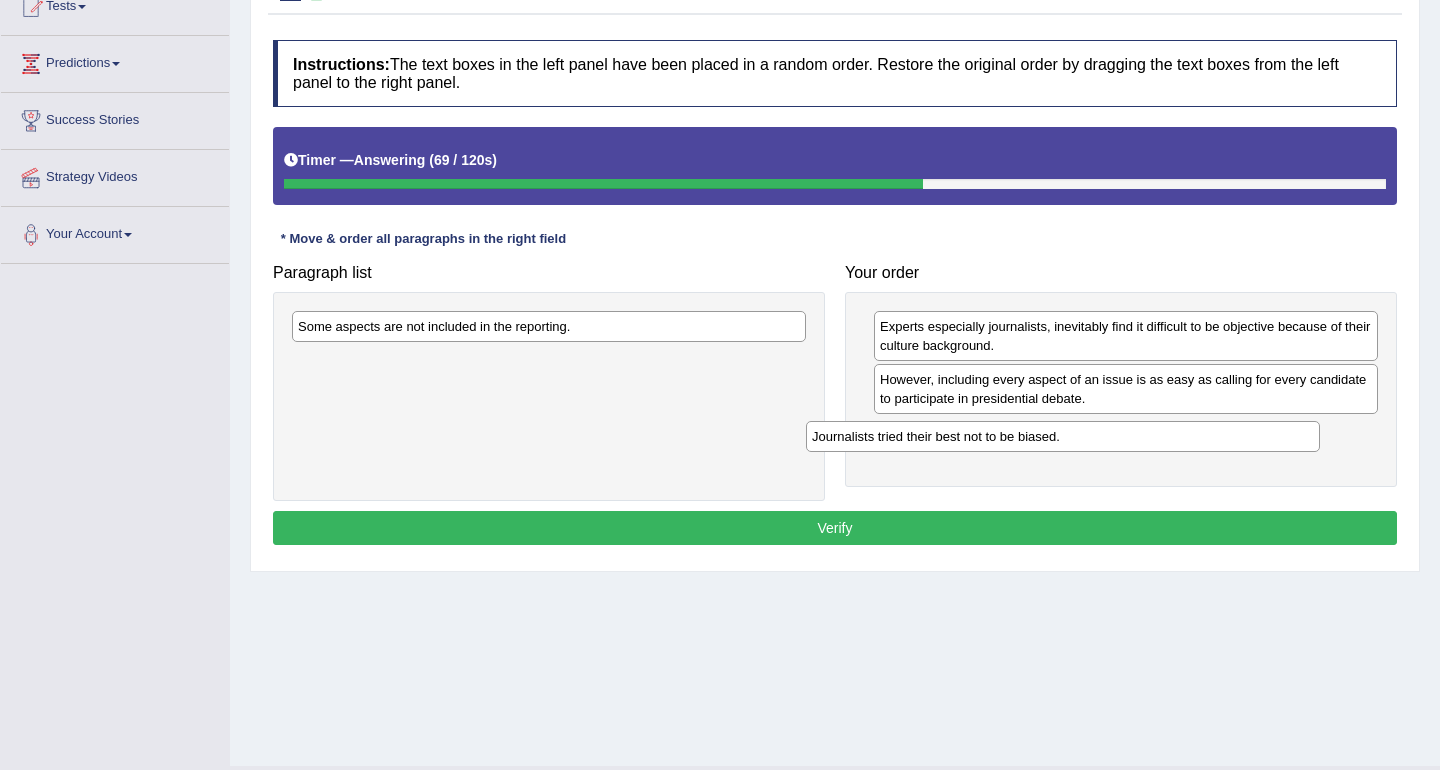 drag, startPoint x: 494, startPoint y: 360, endPoint x: 1009, endPoint y: 431, distance: 519.87115 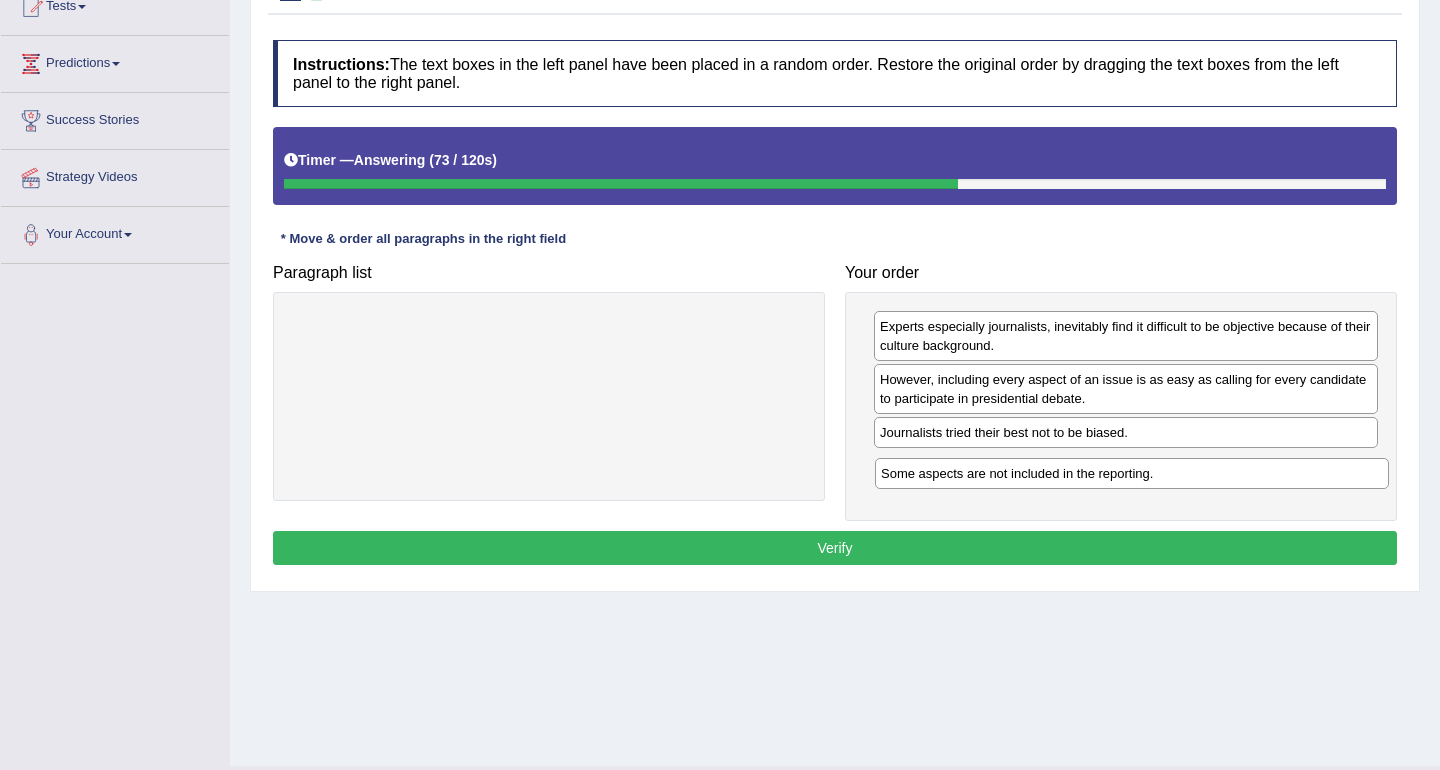 drag, startPoint x: 463, startPoint y: 320, endPoint x: 1043, endPoint y: 465, distance: 597.85034 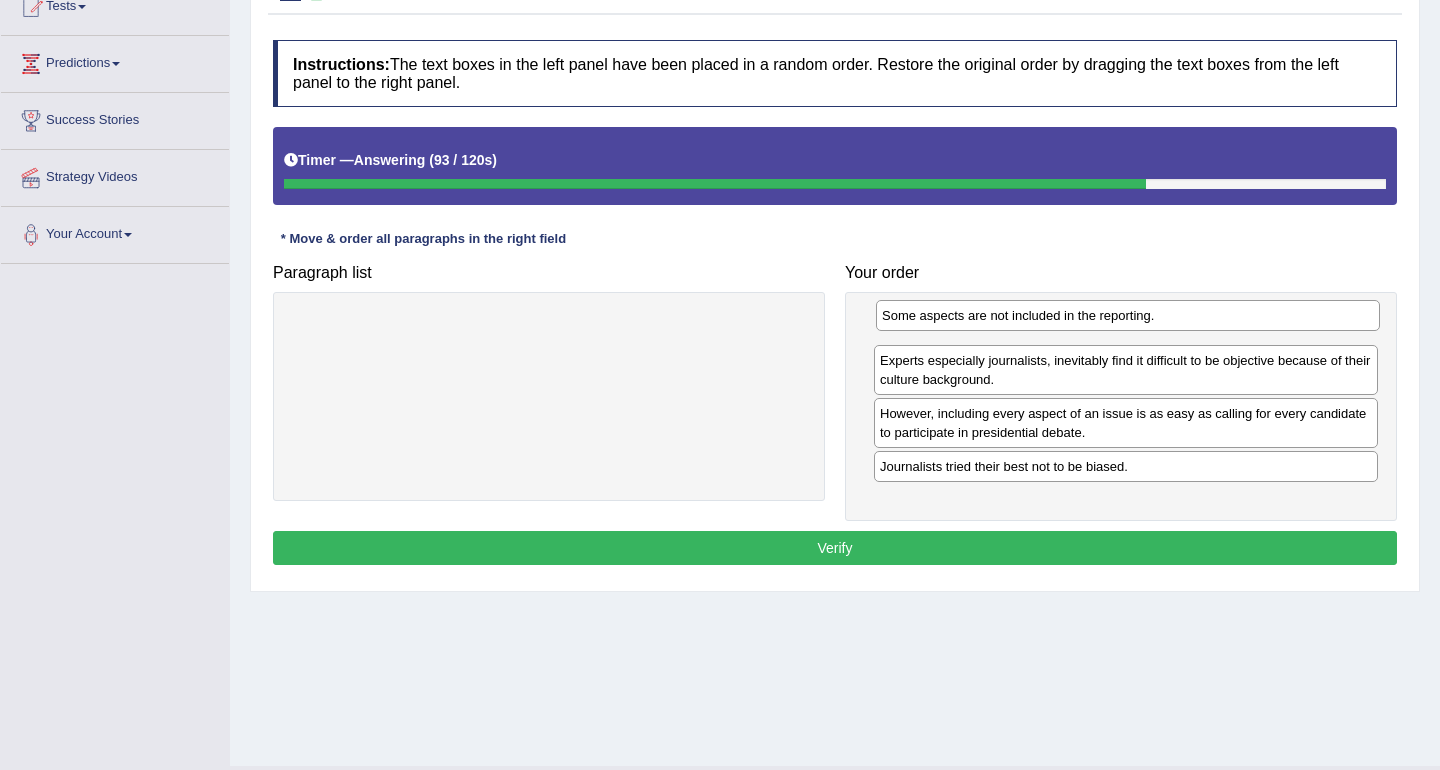 drag, startPoint x: 970, startPoint y: 478, endPoint x: 972, endPoint y: 327, distance: 151.01324 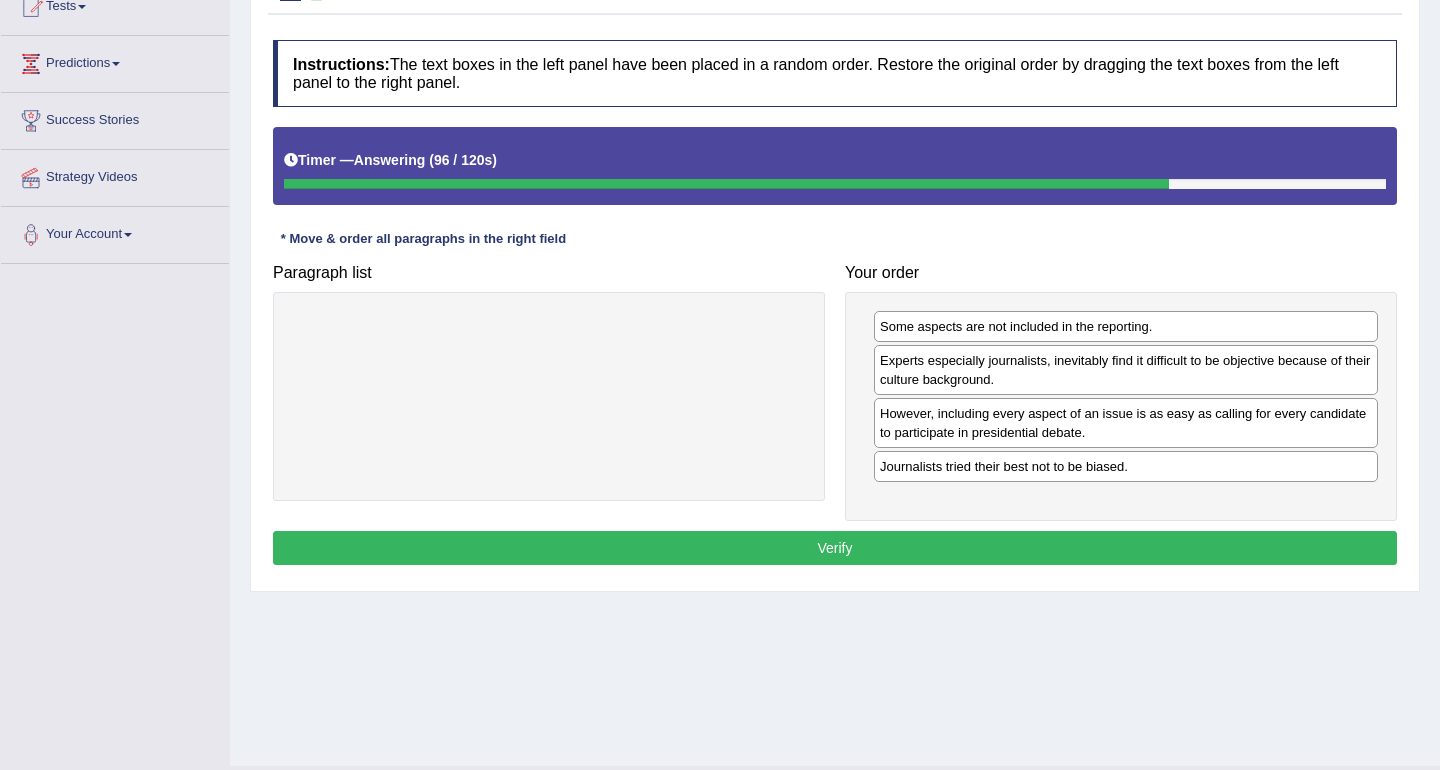 click on "Verify" at bounding box center (835, 548) 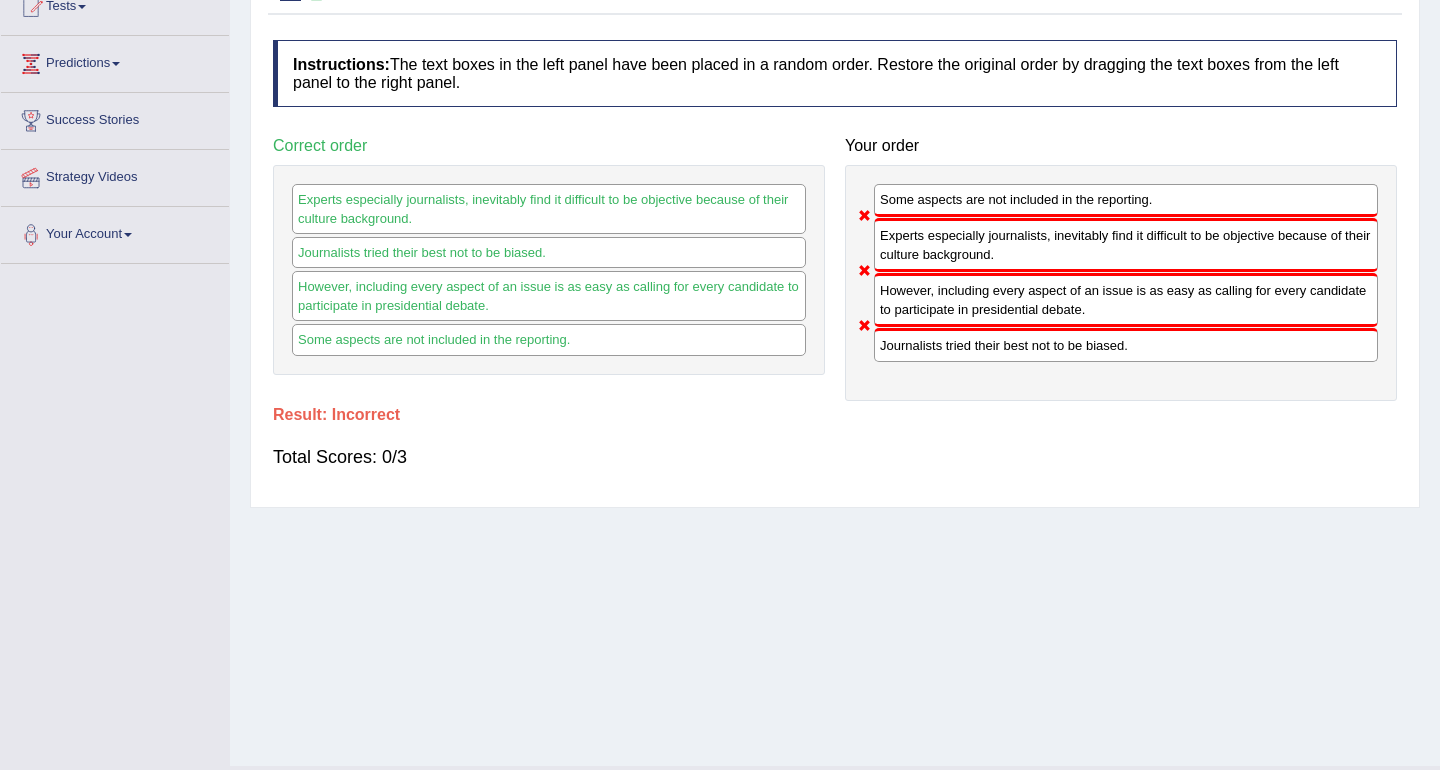 drag, startPoint x: 939, startPoint y: 295, endPoint x: 938, endPoint y: 249, distance: 46.010868 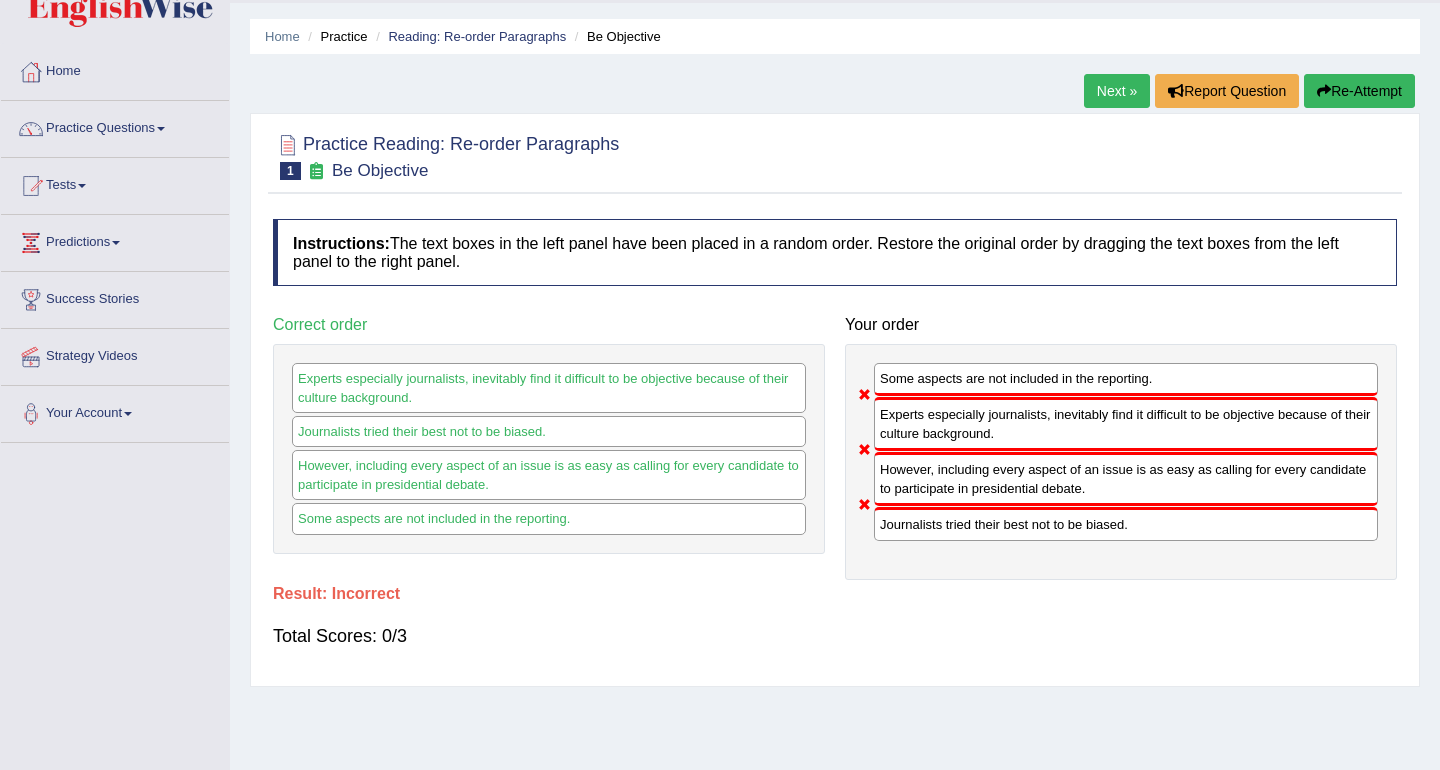 scroll, scrollTop: 43, scrollLeft: 0, axis: vertical 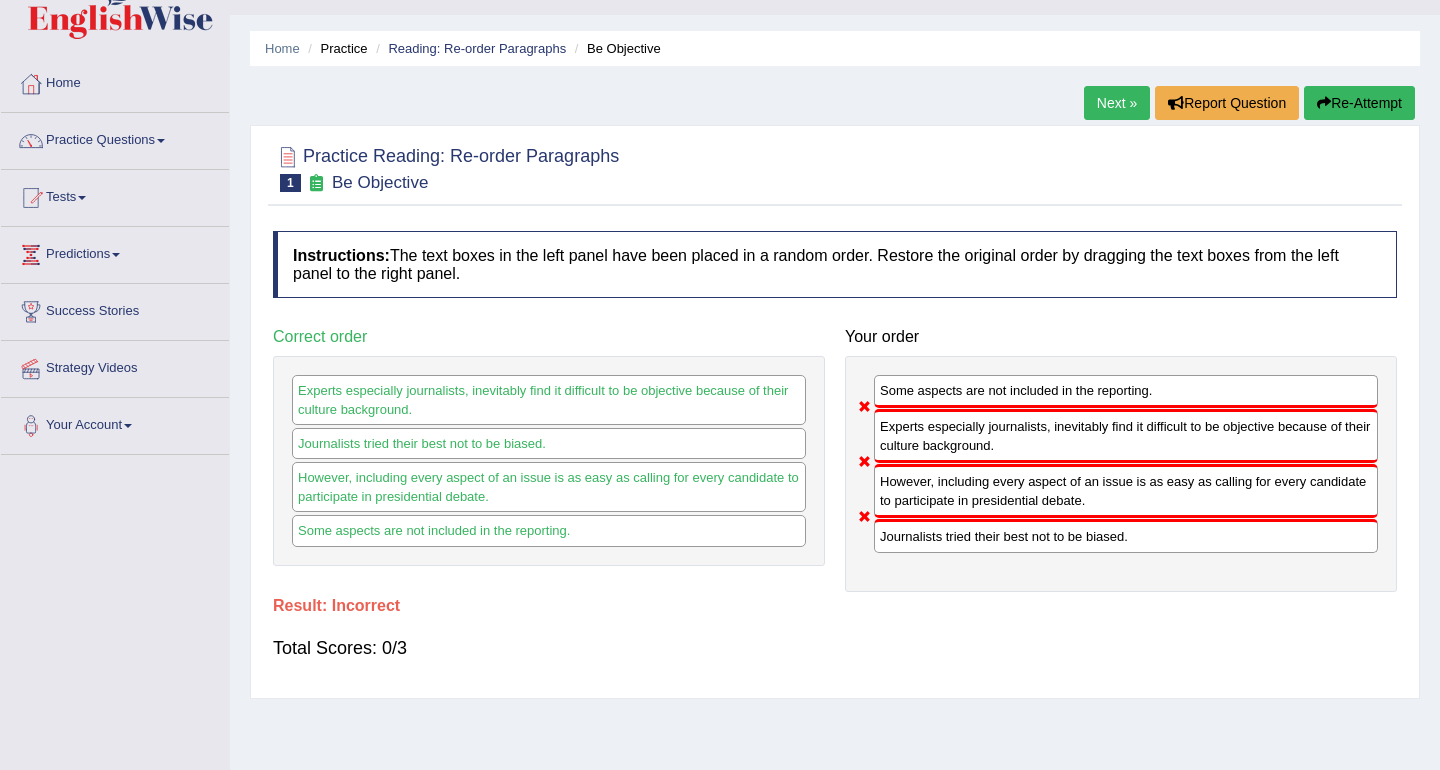 click on "Re-Attempt" at bounding box center (1359, 103) 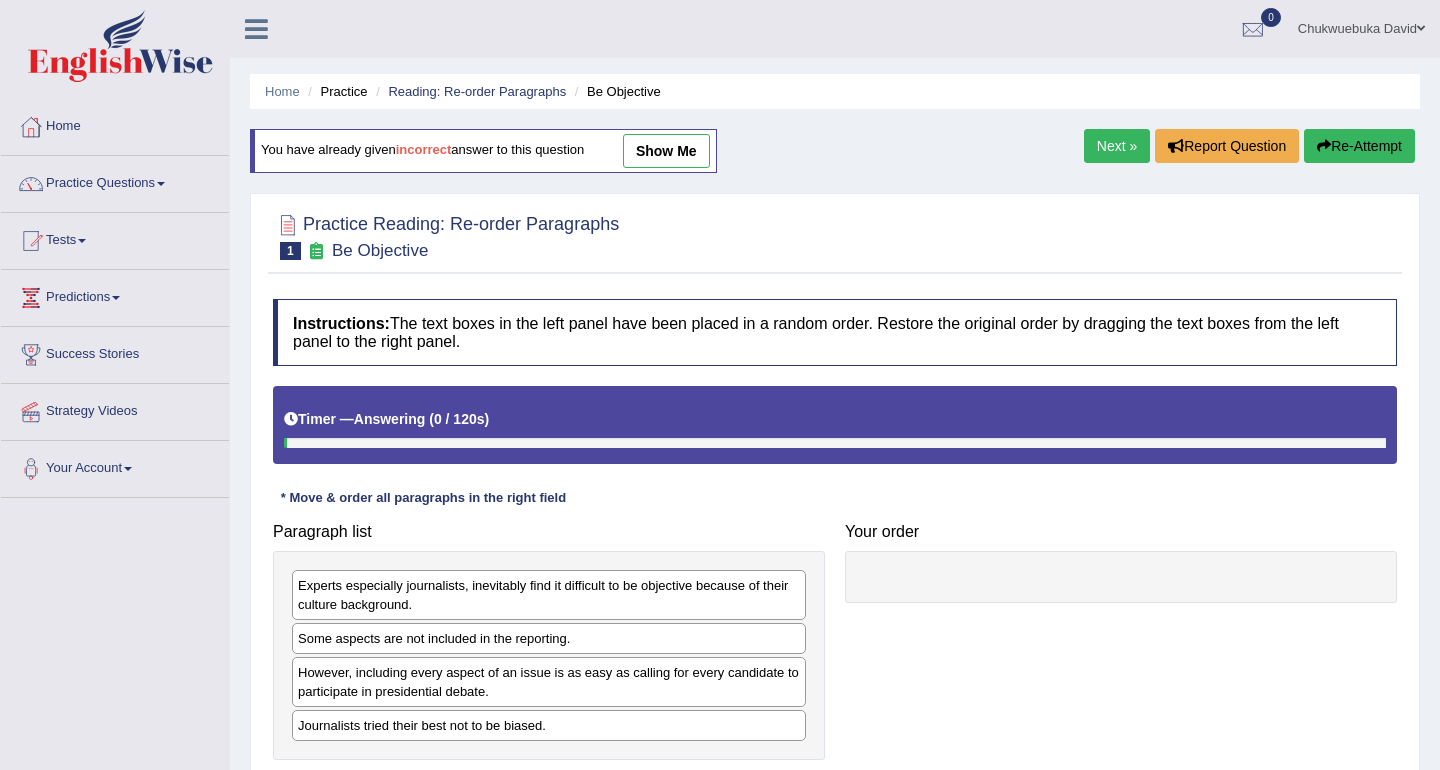 scroll, scrollTop: 43, scrollLeft: 0, axis: vertical 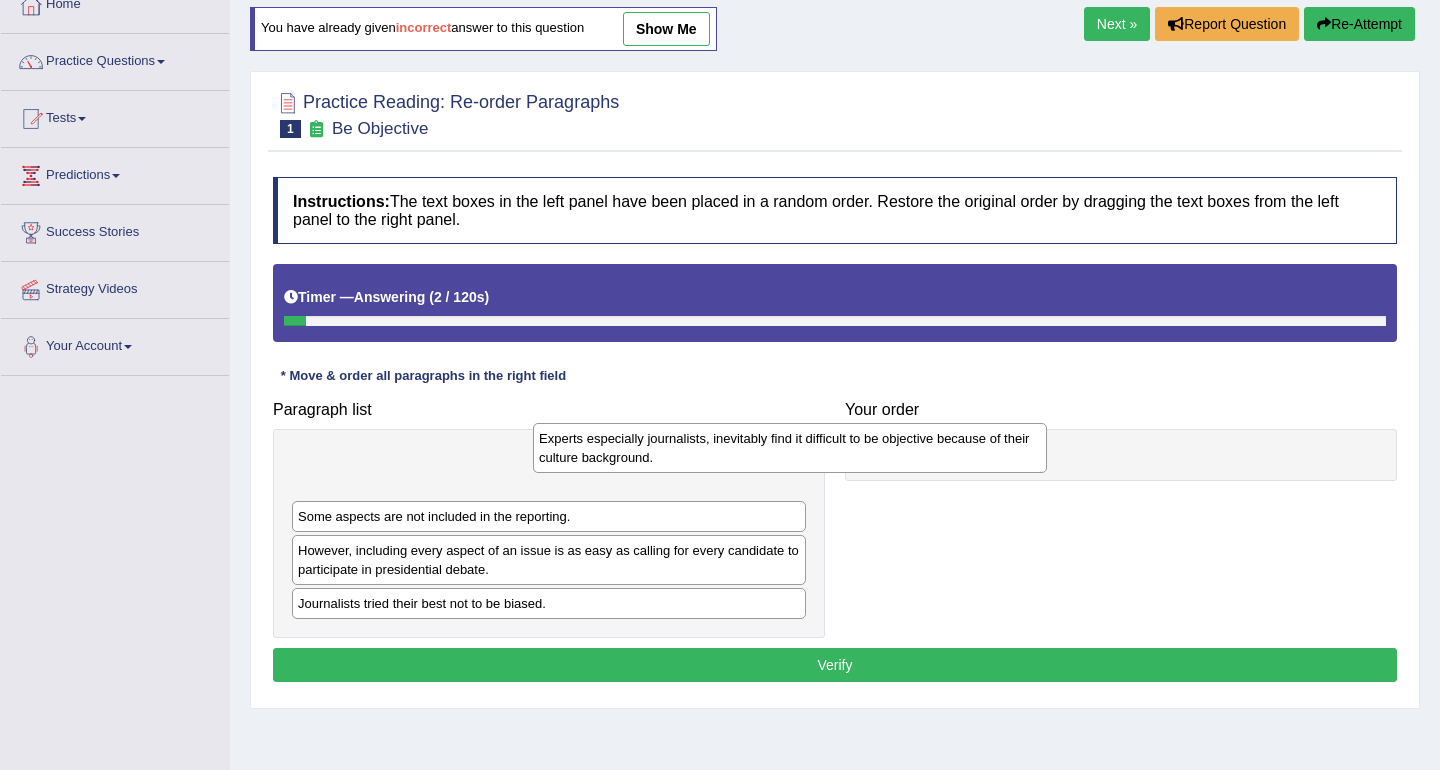 drag, startPoint x: 769, startPoint y: 482, endPoint x: 1033, endPoint y: 451, distance: 265.81384 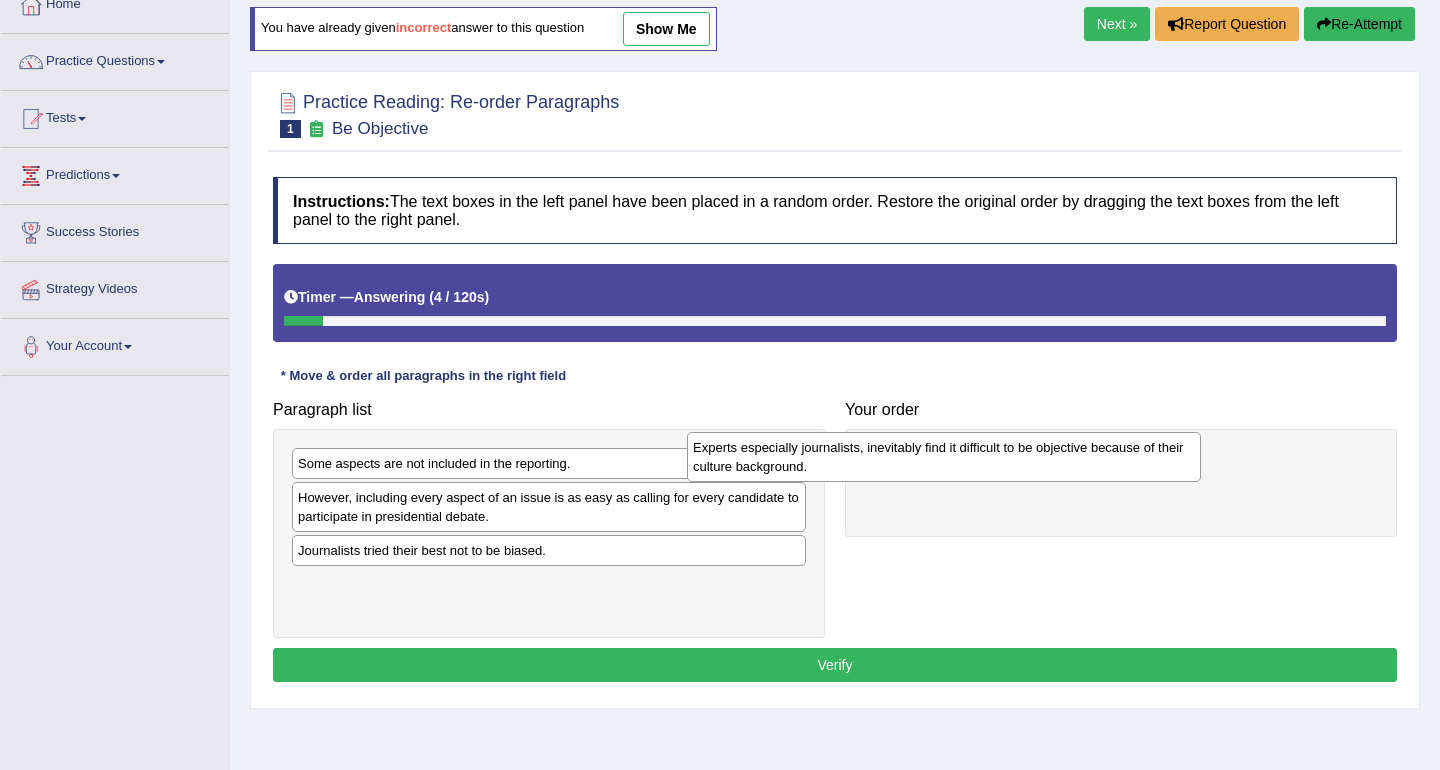 drag, startPoint x: 700, startPoint y: 473, endPoint x: 1111, endPoint y: 465, distance: 411.07785 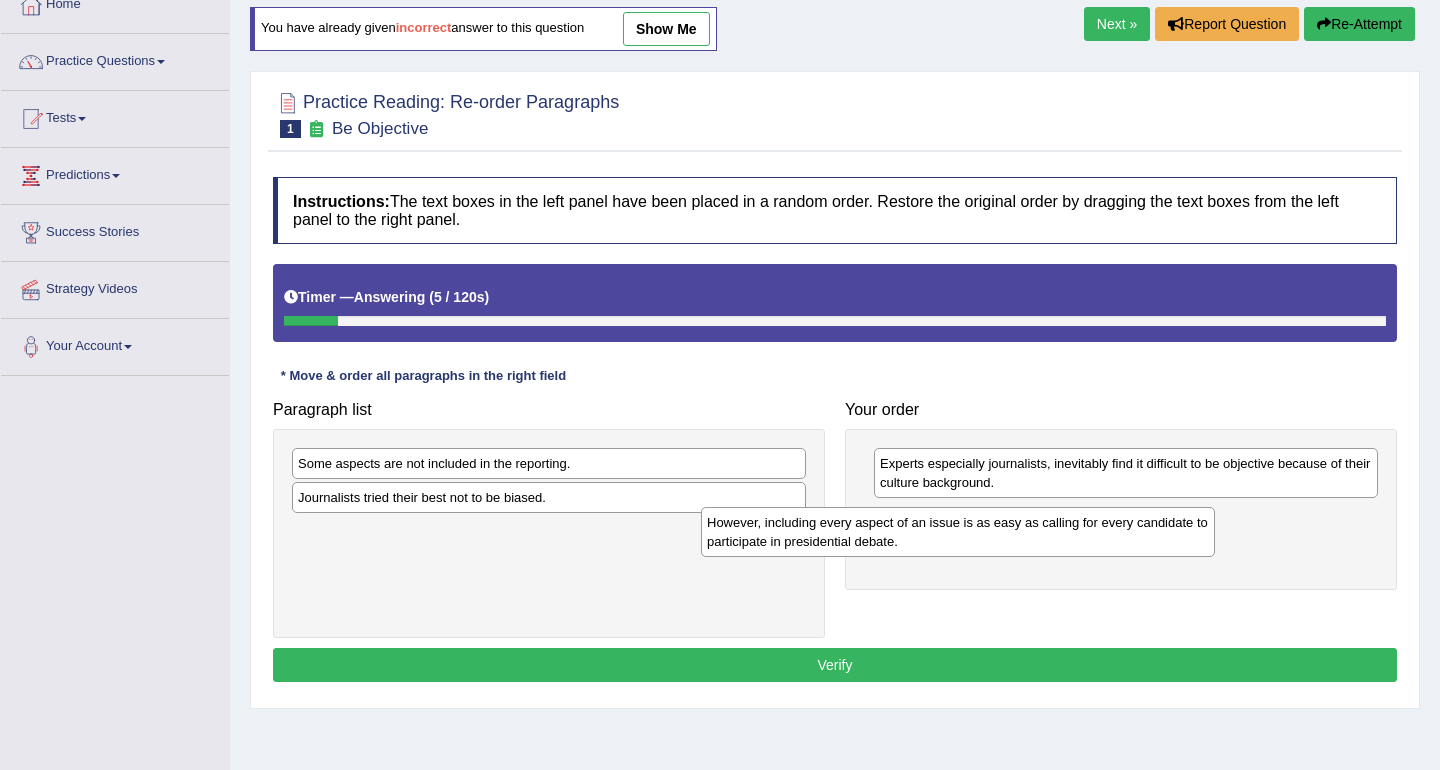 drag, startPoint x: 642, startPoint y: 504, endPoint x: 1052, endPoint y: 529, distance: 410.76147 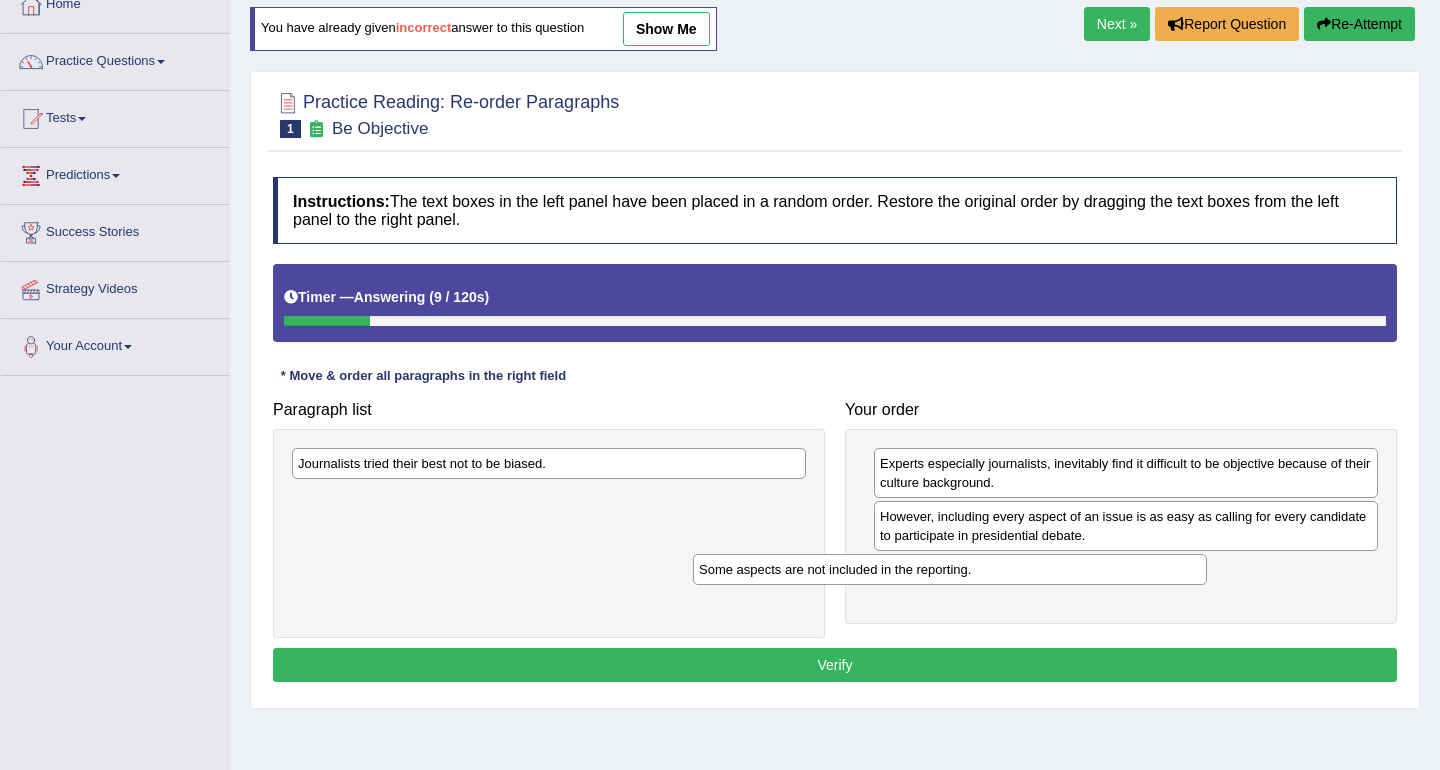 drag, startPoint x: 597, startPoint y: 467, endPoint x: 1012, endPoint y: 579, distance: 429.84766 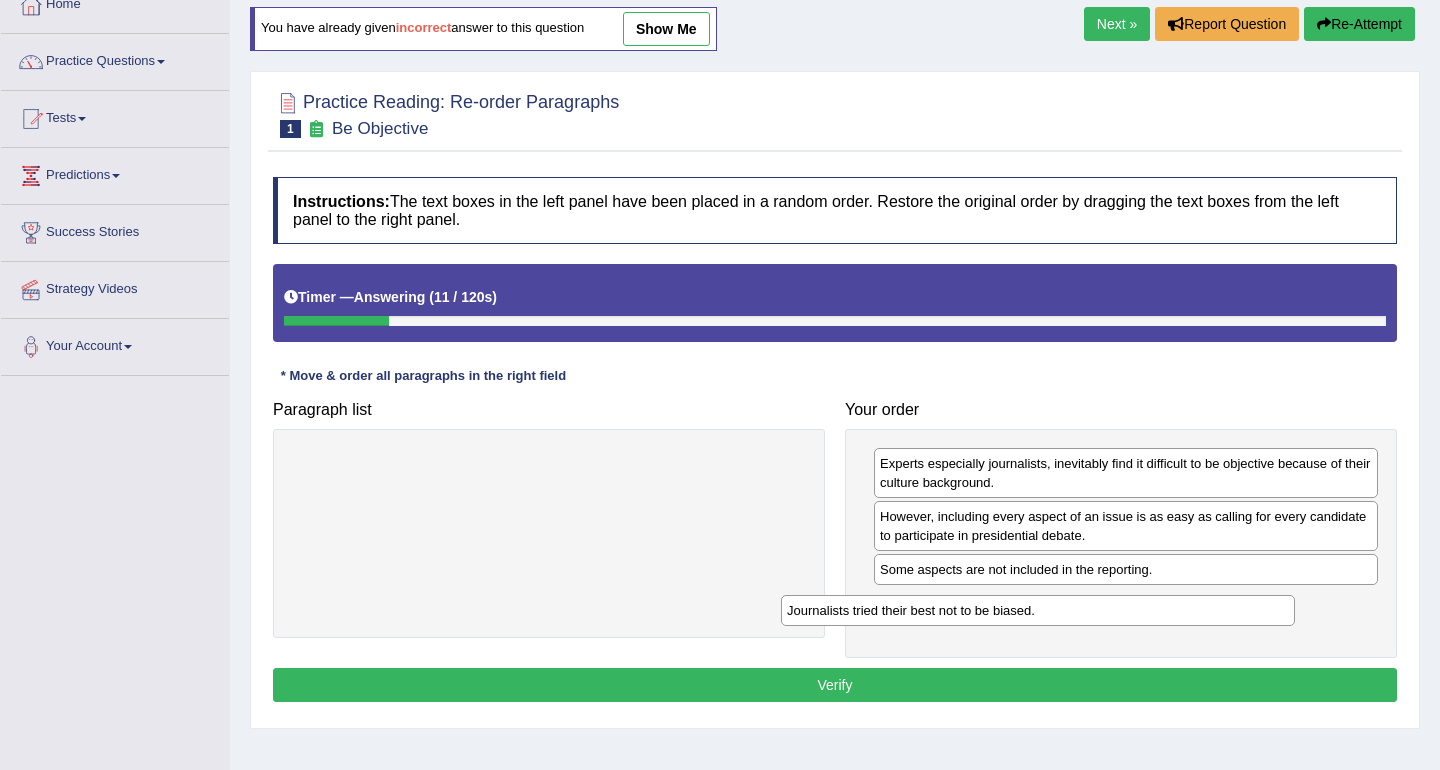 drag, startPoint x: 630, startPoint y: 461, endPoint x: 1117, endPoint y: 607, distance: 508.4142 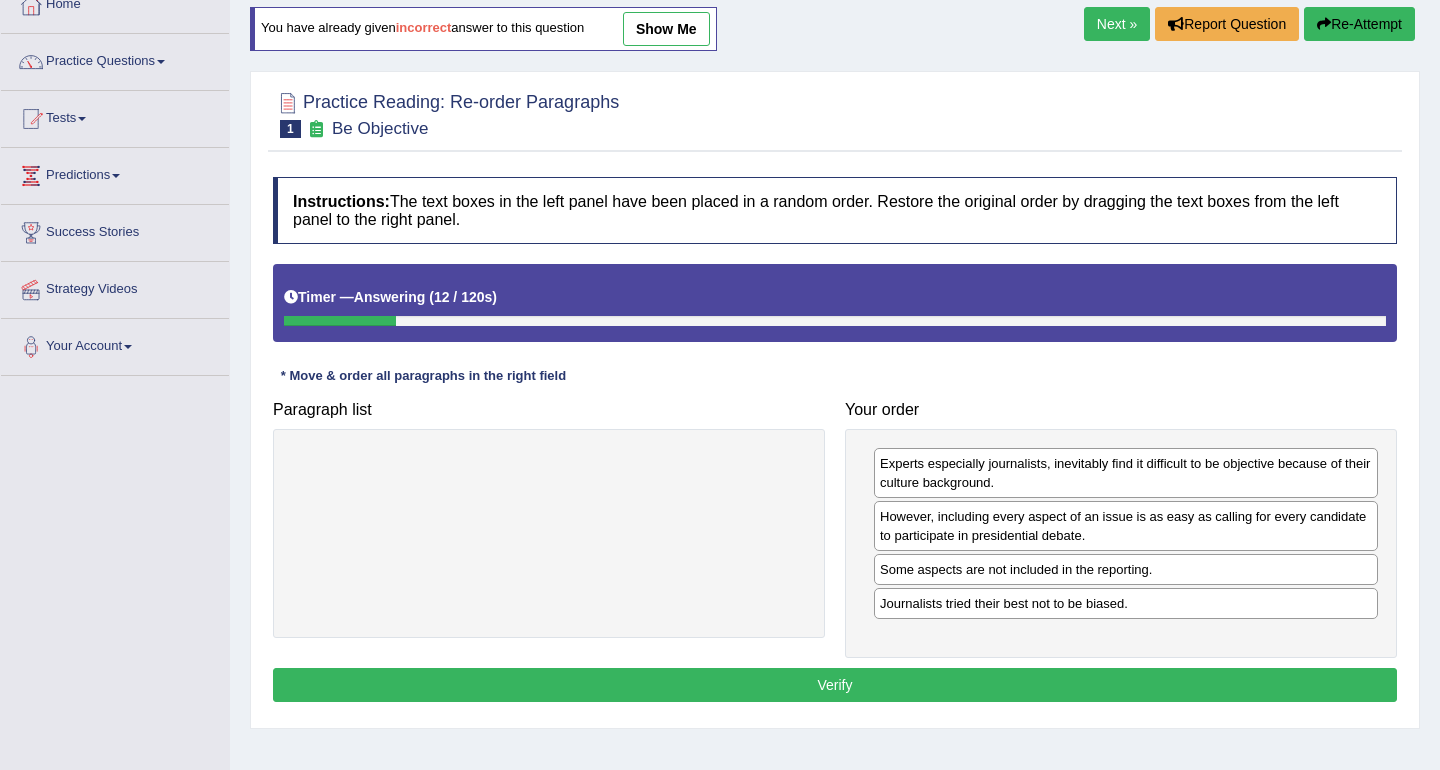 click on "Verify" at bounding box center [835, 685] 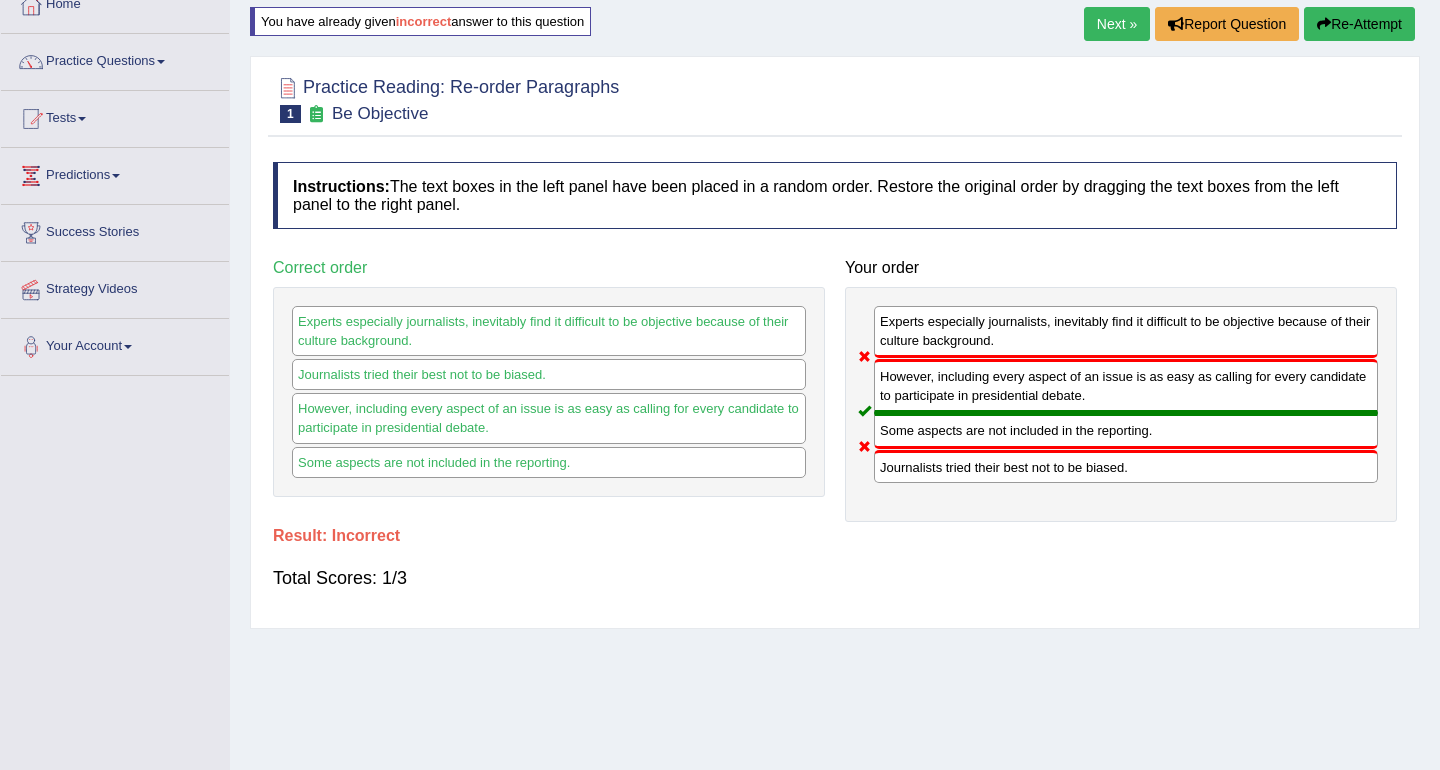 click on "Re-Attempt" at bounding box center [1359, 24] 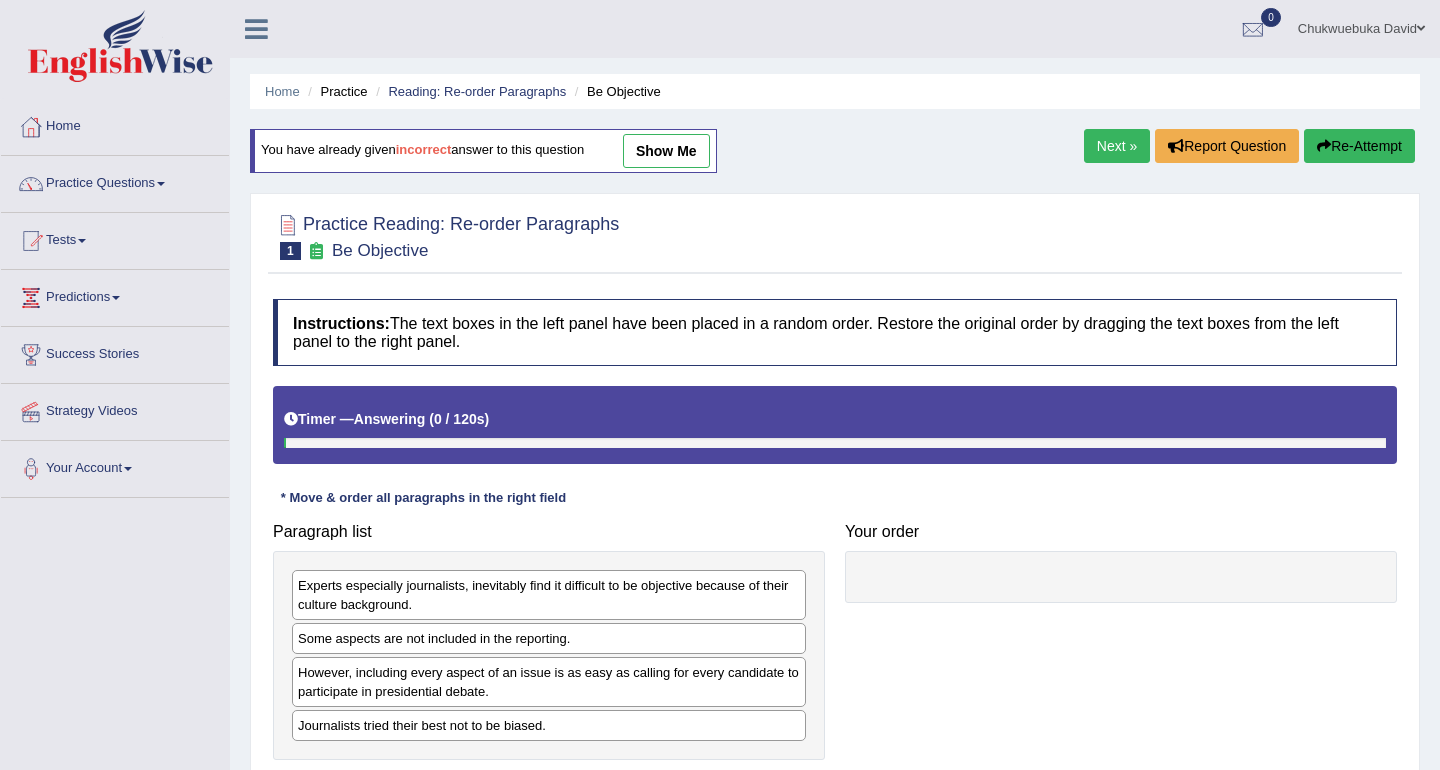 scroll, scrollTop: 122, scrollLeft: 0, axis: vertical 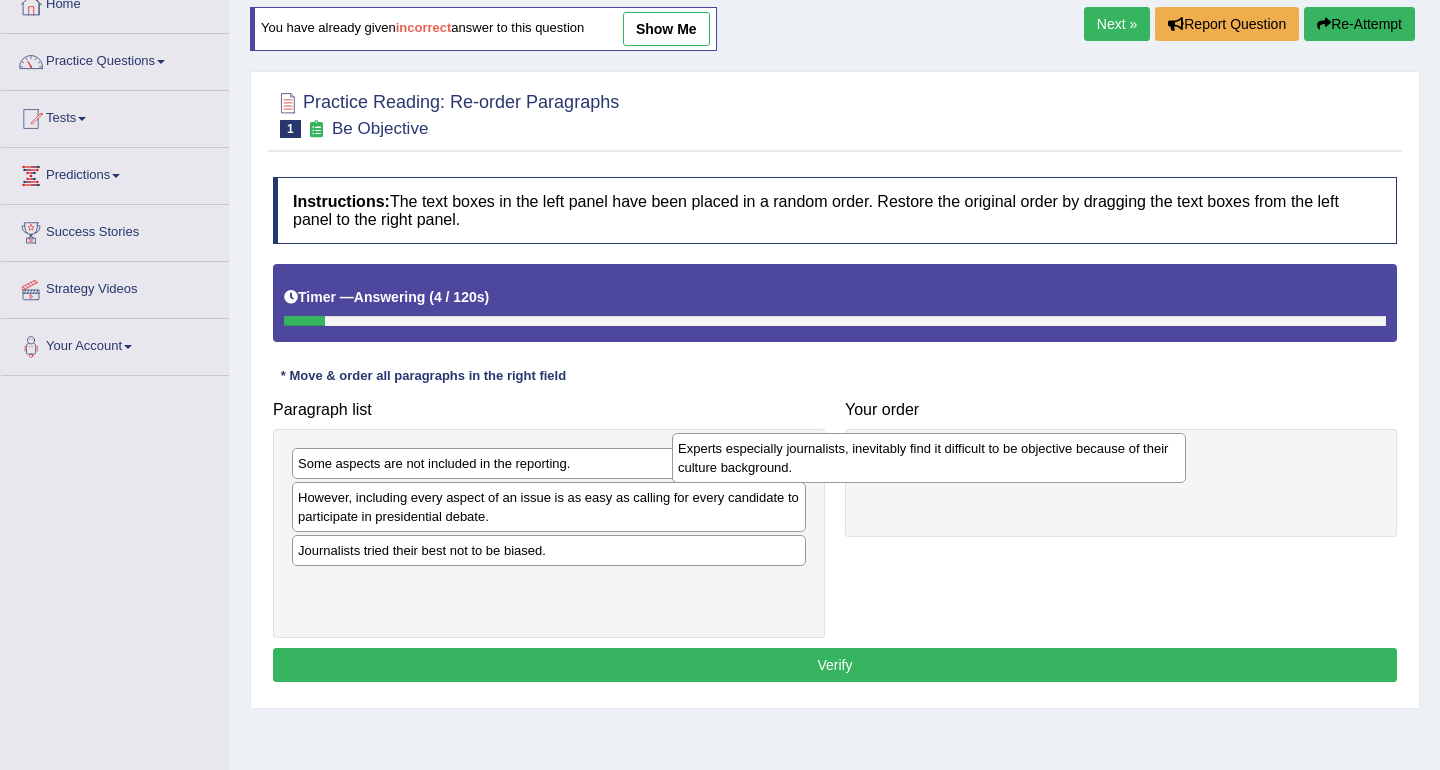 drag, startPoint x: 771, startPoint y: 482, endPoint x: 1151, endPoint y: 467, distance: 380.29593 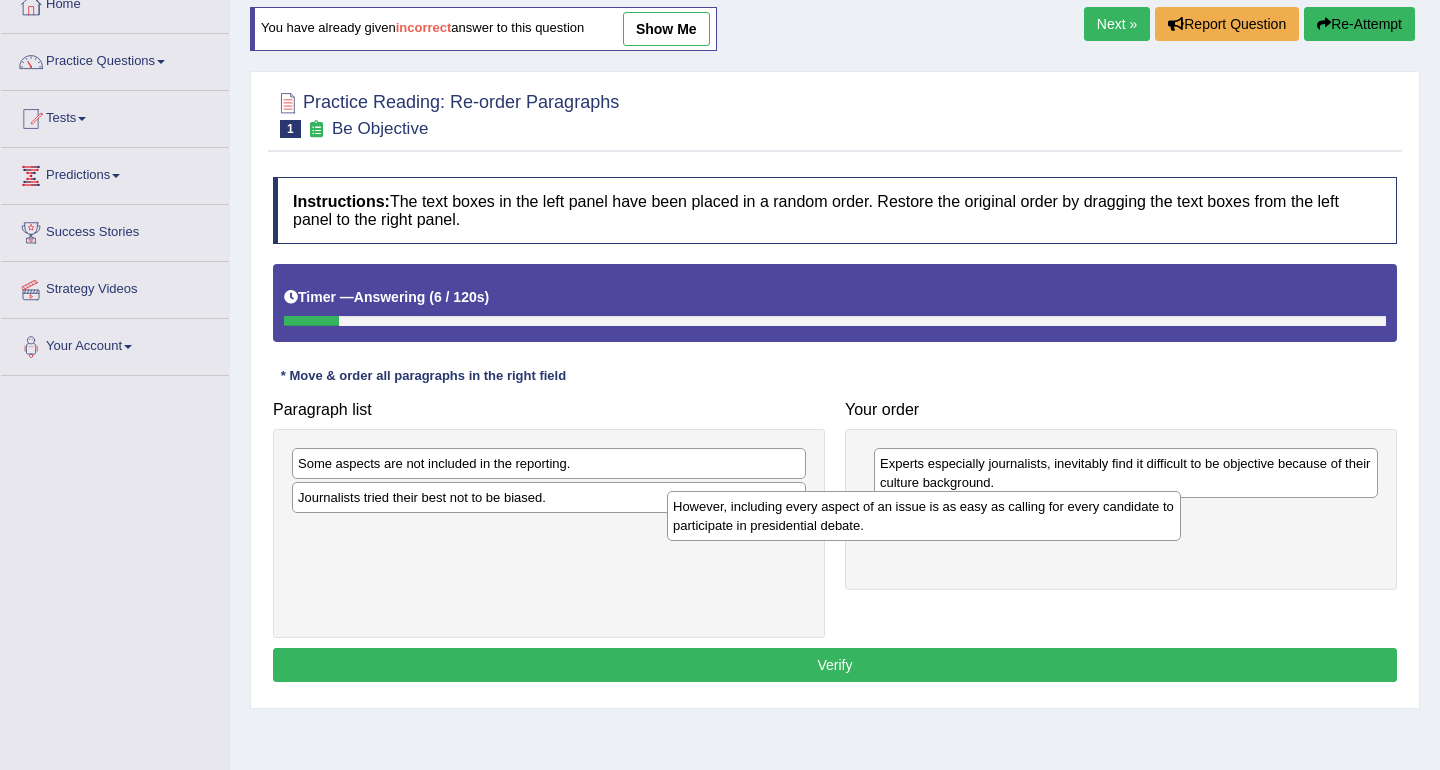 drag, startPoint x: 736, startPoint y: 522, endPoint x: 1112, endPoint y: 527, distance: 376.03323 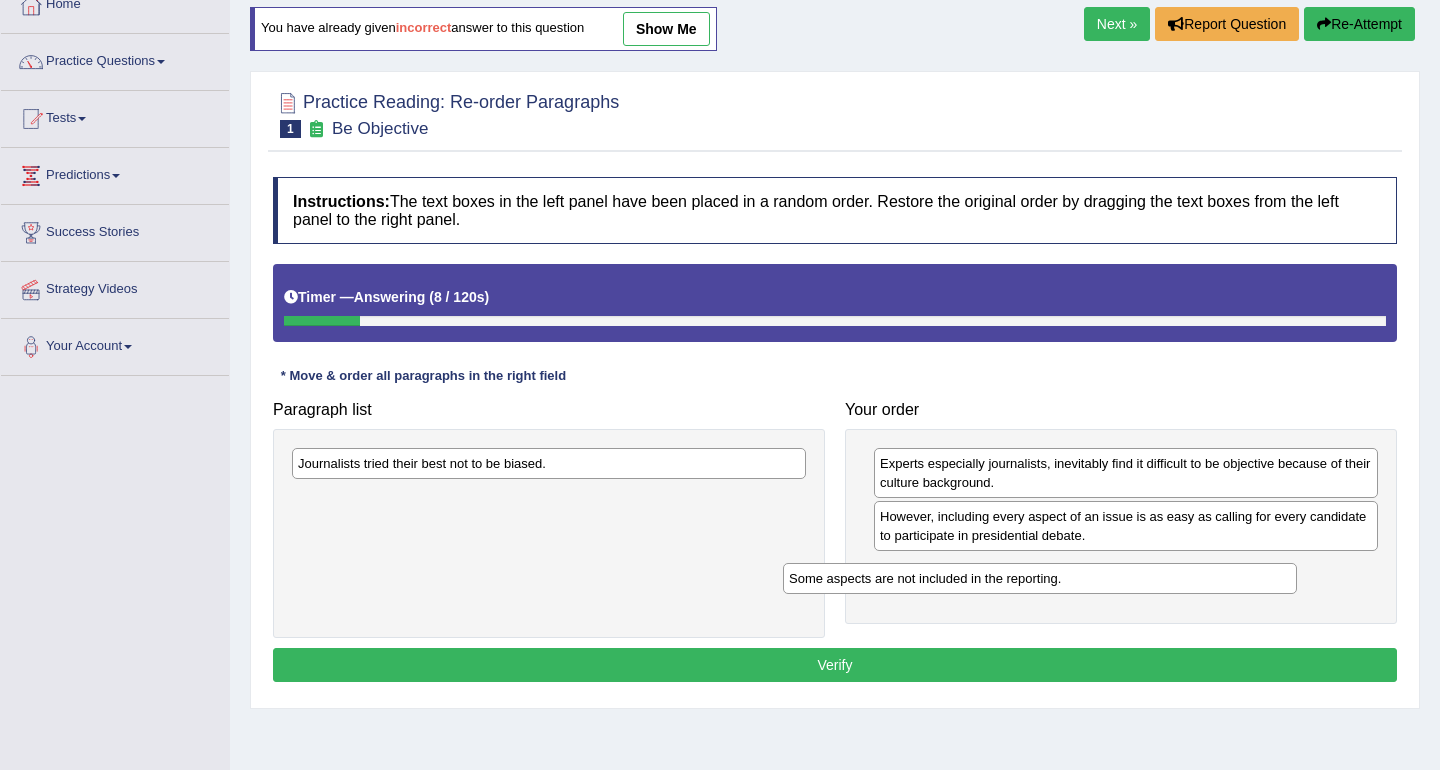 drag, startPoint x: 670, startPoint y: 471, endPoint x: 1171, endPoint y: 581, distance: 512.9337 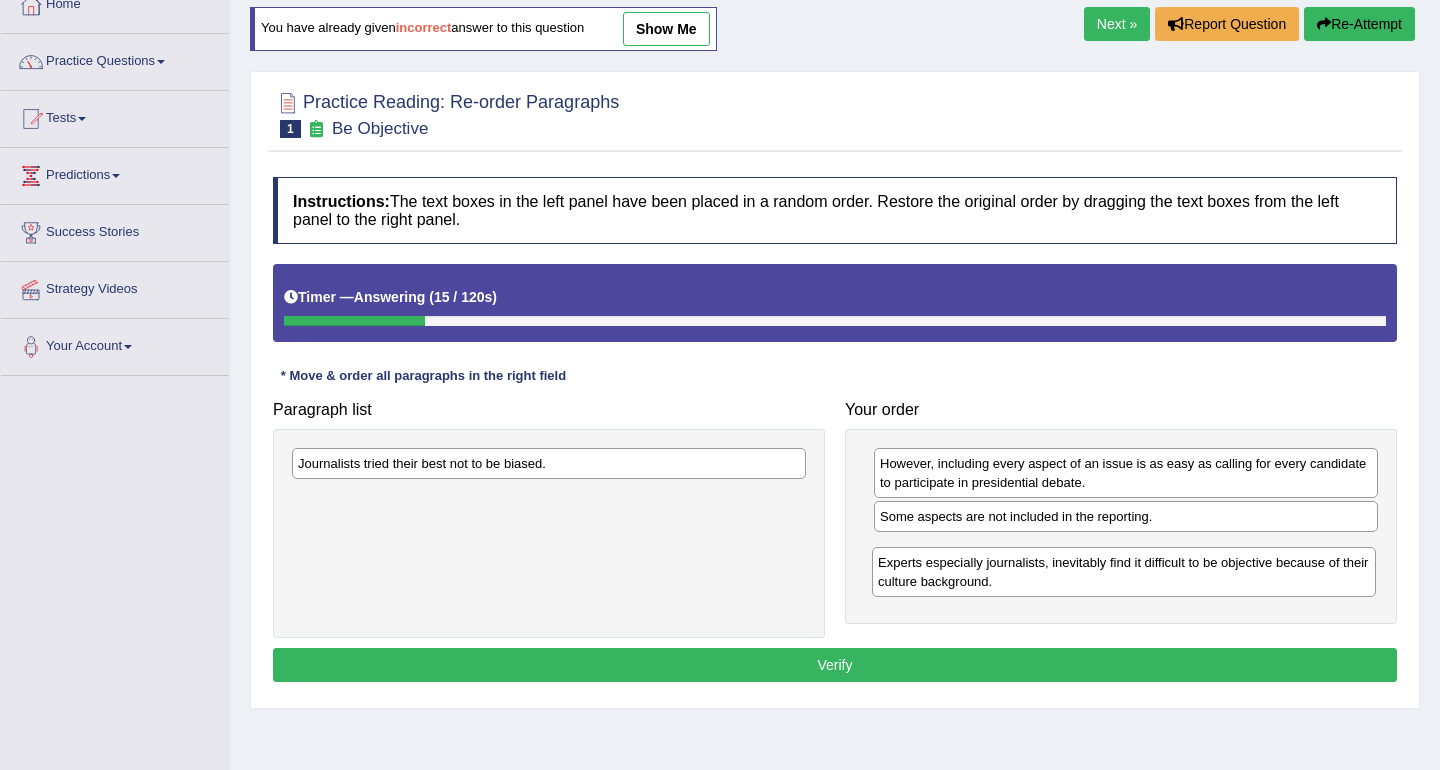 drag, startPoint x: 916, startPoint y: 486, endPoint x: 914, endPoint y: 585, distance: 99.0202 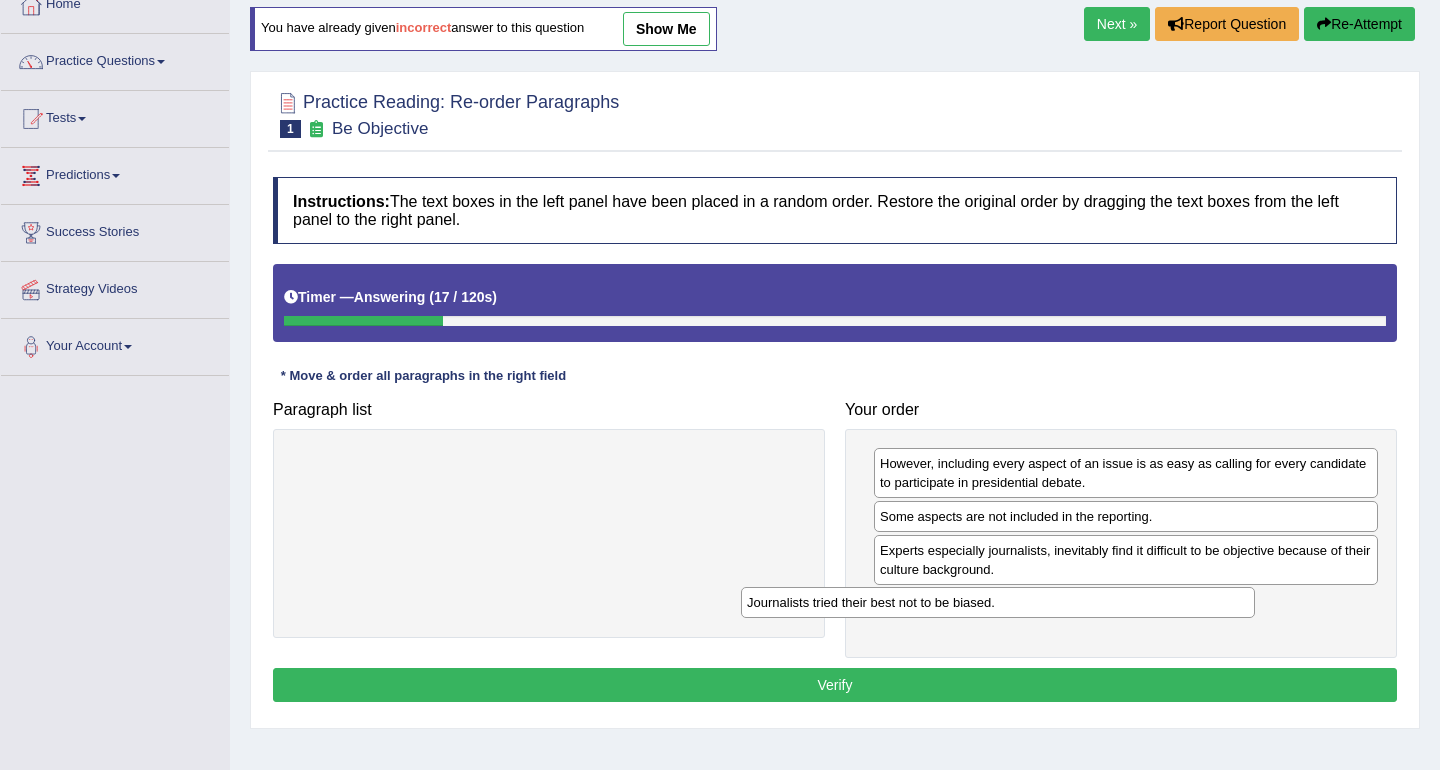 drag, startPoint x: 697, startPoint y: 466, endPoint x: 1148, endPoint y: 604, distance: 471.64075 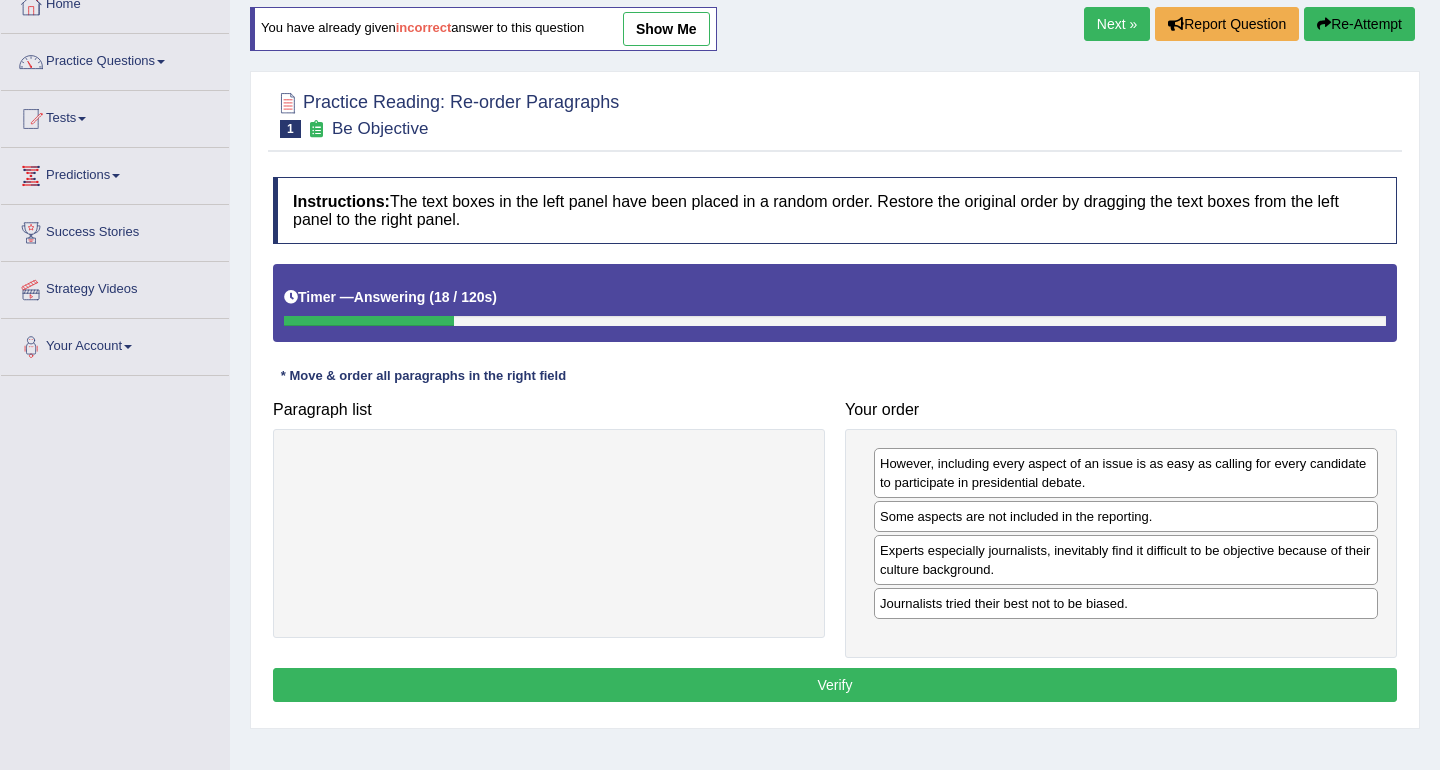 click on "Verify" at bounding box center [835, 685] 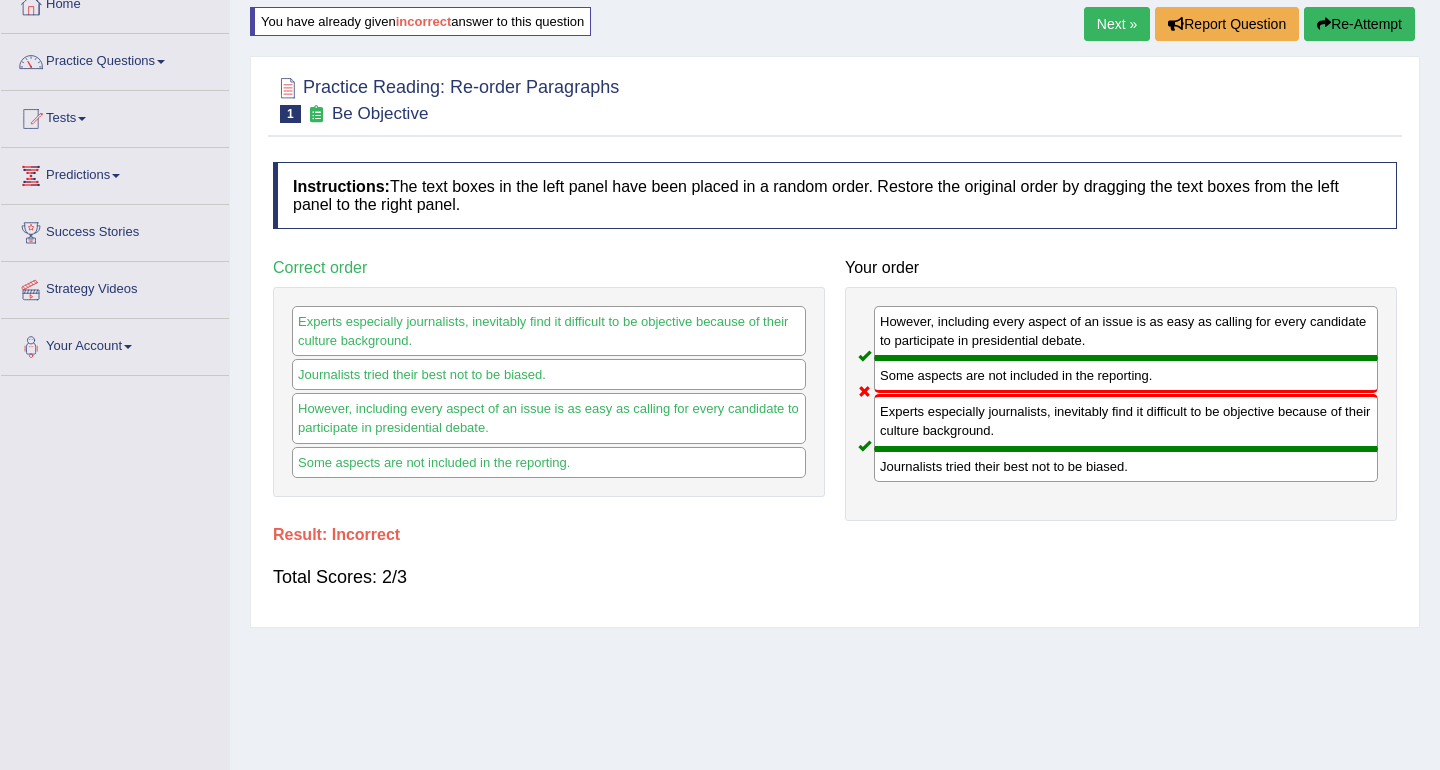 click on "Next »" at bounding box center (1117, 24) 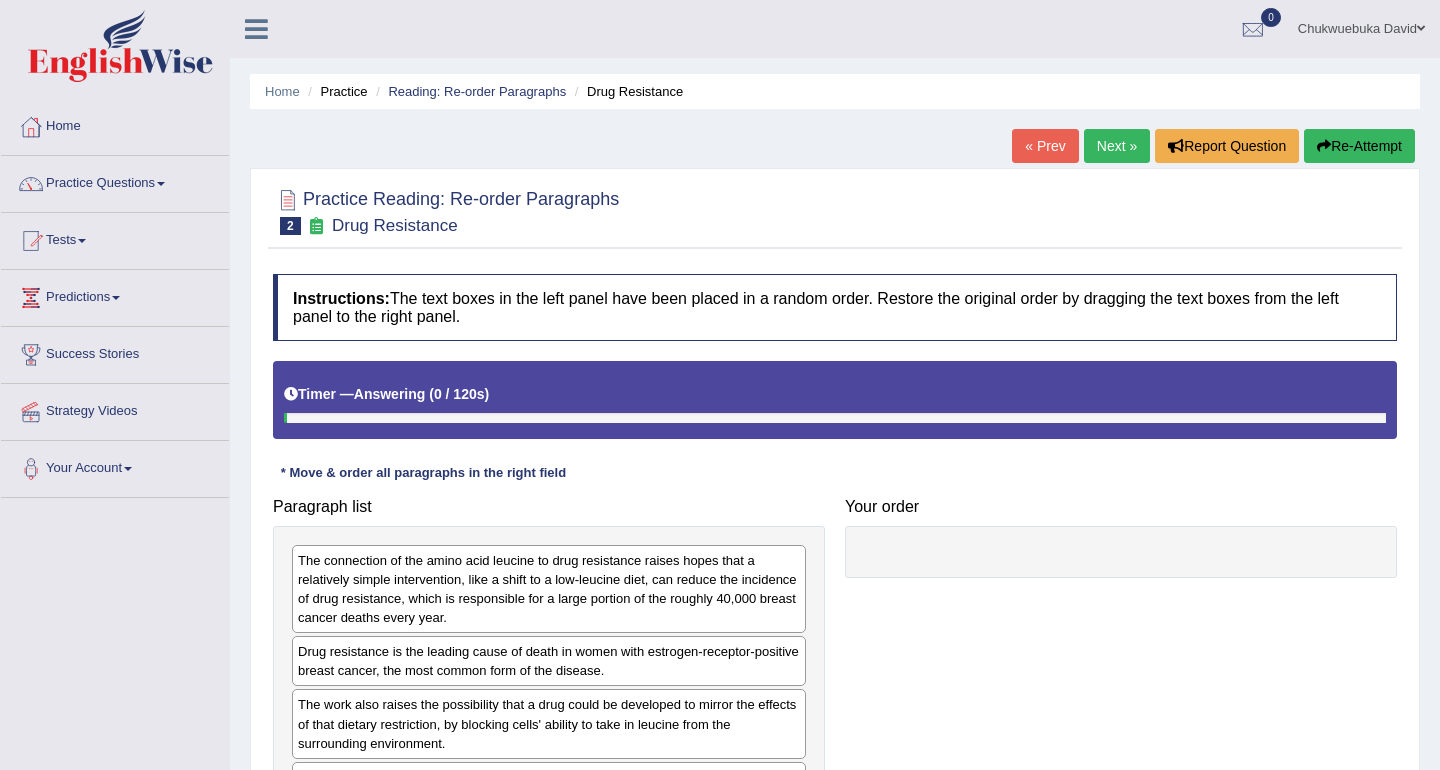 scroll, scrollTop: 0, scrollLeft: 0, axis: both 